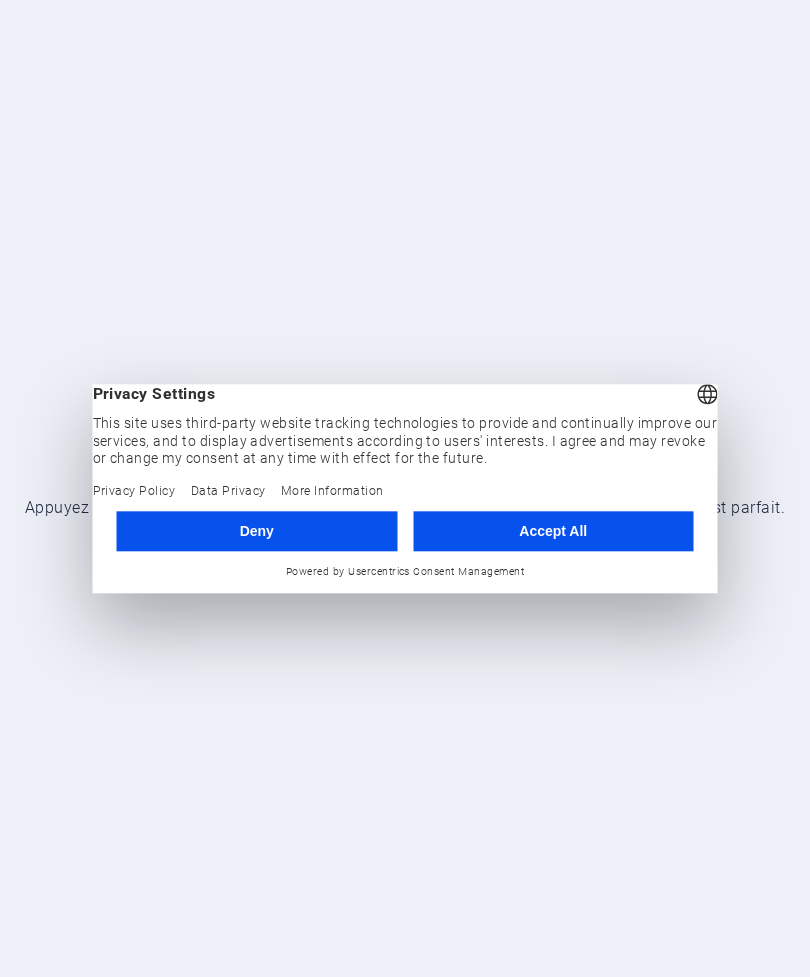 scroll, scrollTop: 0, scrollLeft: 0, axis: both 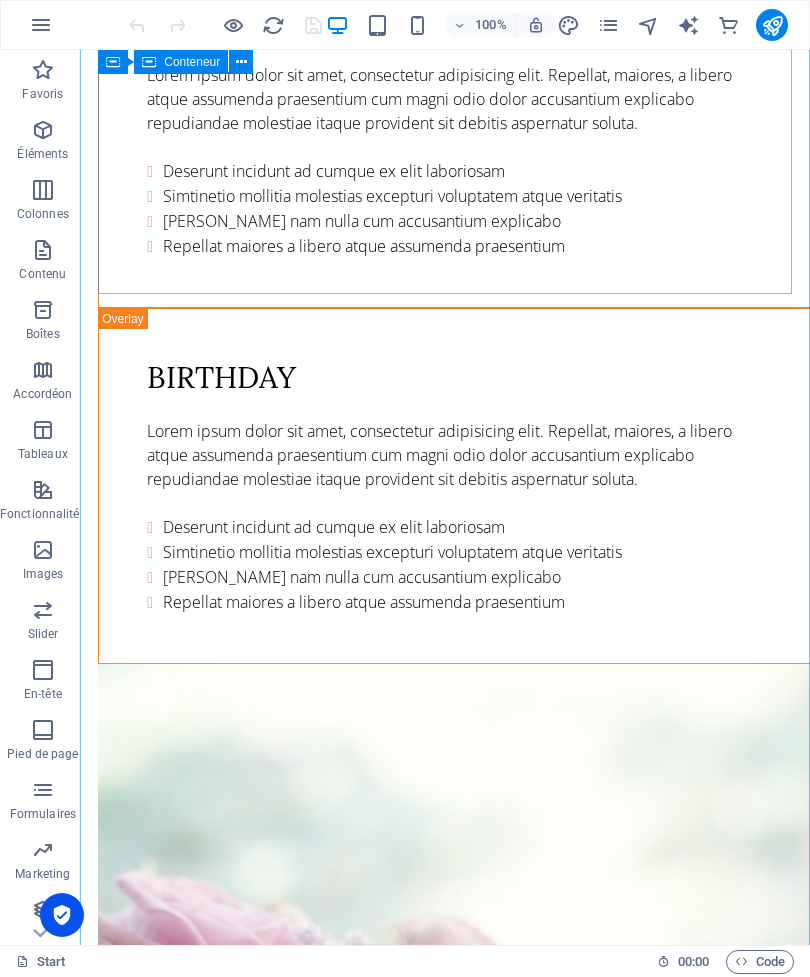 click on "Contact us   I have read and understand the privacy policy. Nicht lesbar? Neu generieren Submit" at bounding box center [445, 3718] 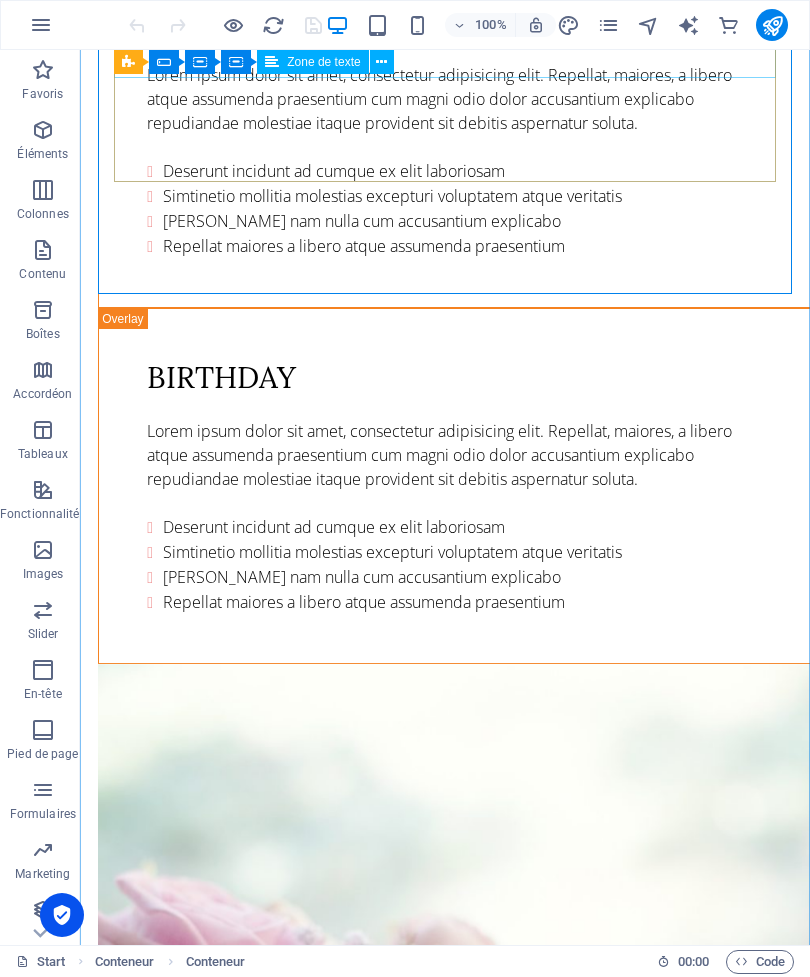 click at bounding box center (381, 62) 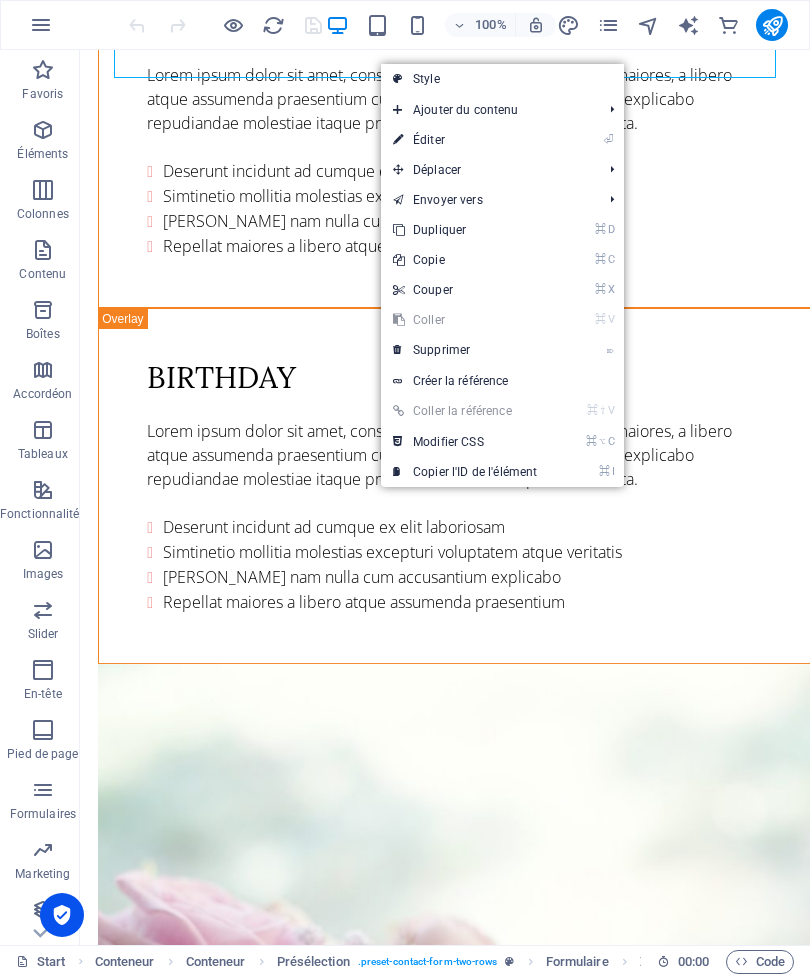 click at bounding box center (398, 350) 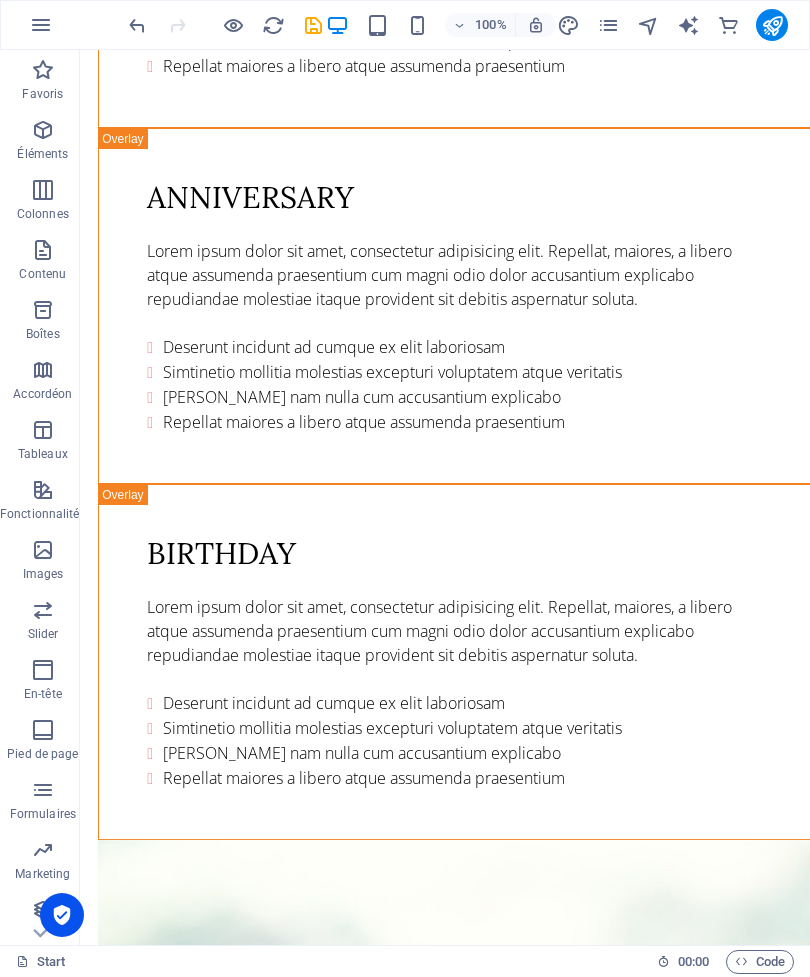 scroll, scrollTop: 7510, scrollLeft: 0, axis: vertical 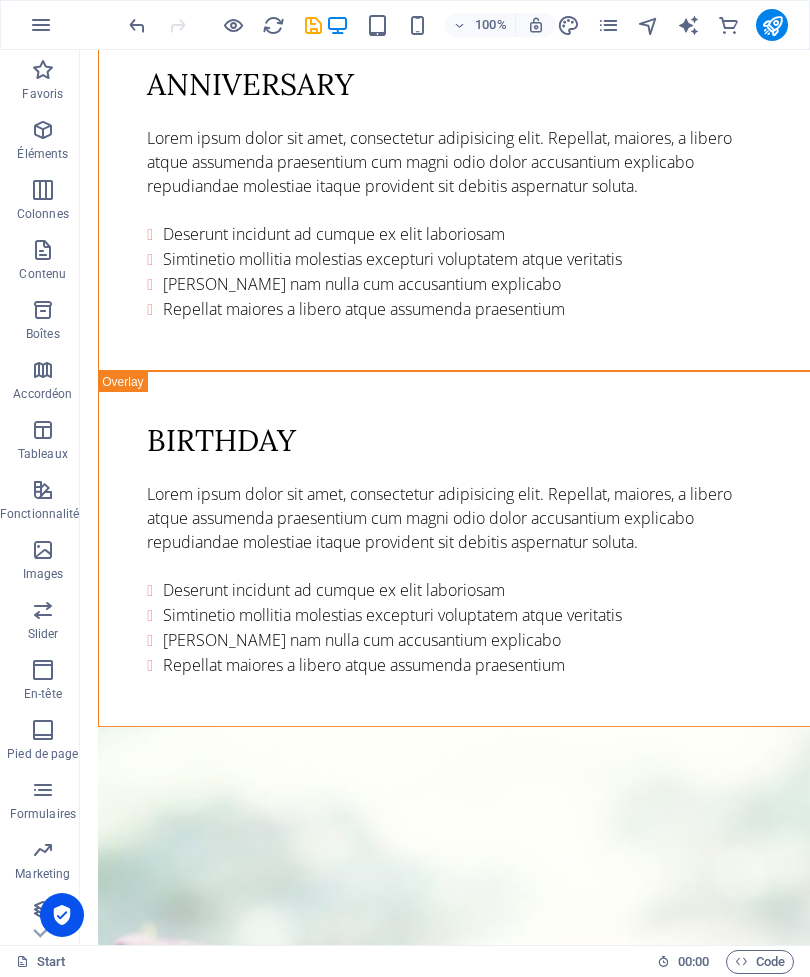 click at bounding box center [445, 4118] 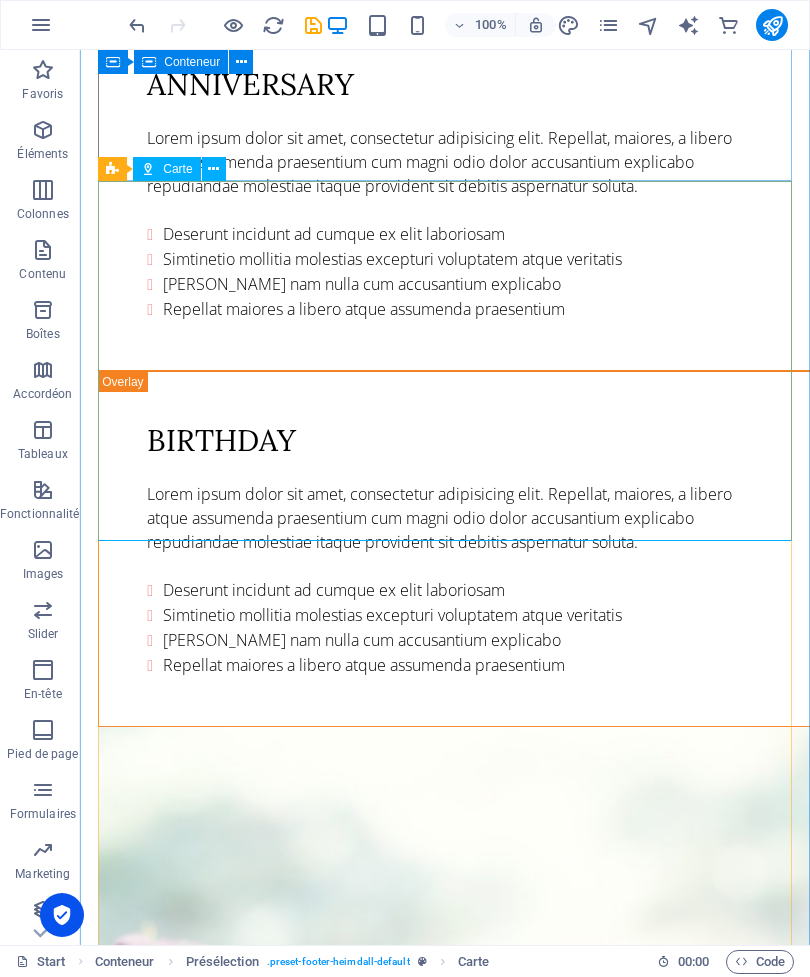 click at bounding box center (213, 169) 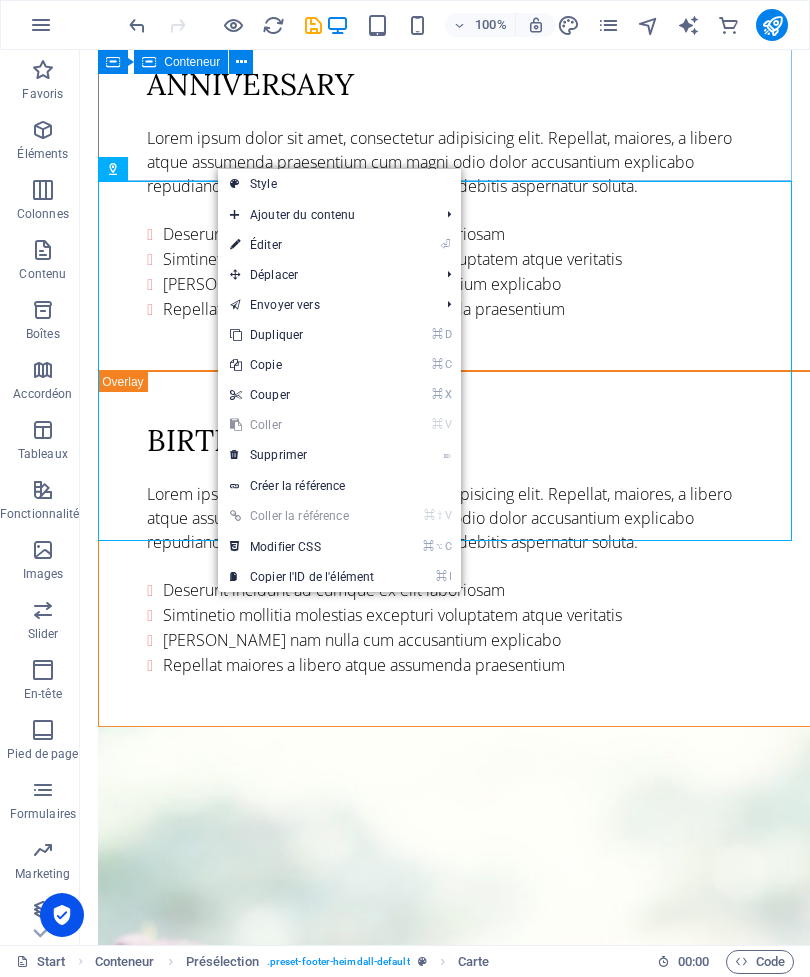 click on "⌦  Supprimer" at bounding box center (302, 455) 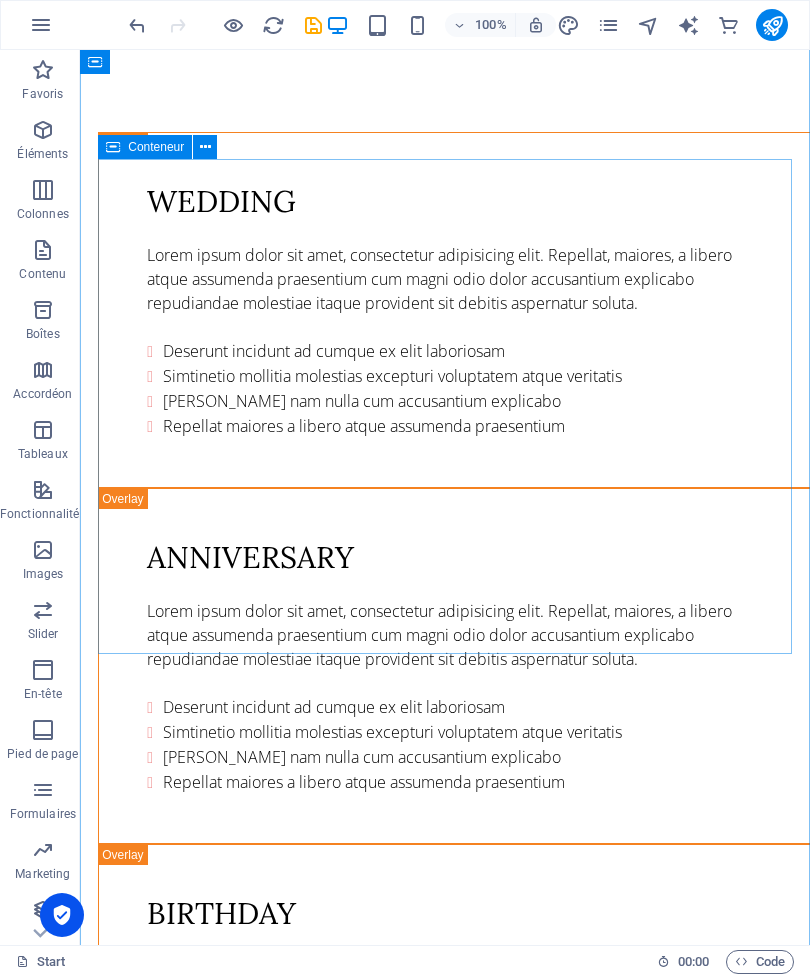 click at bounding box center [205, 147] 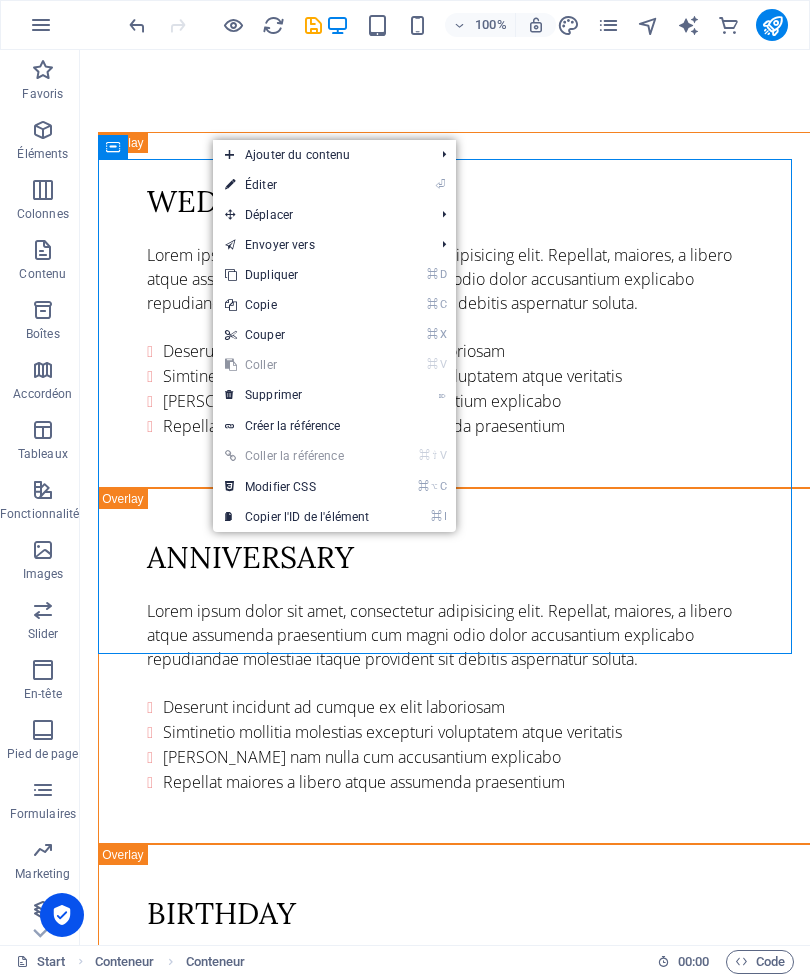 click on "⌦  Supprimer" at bounding box center (297, 395) 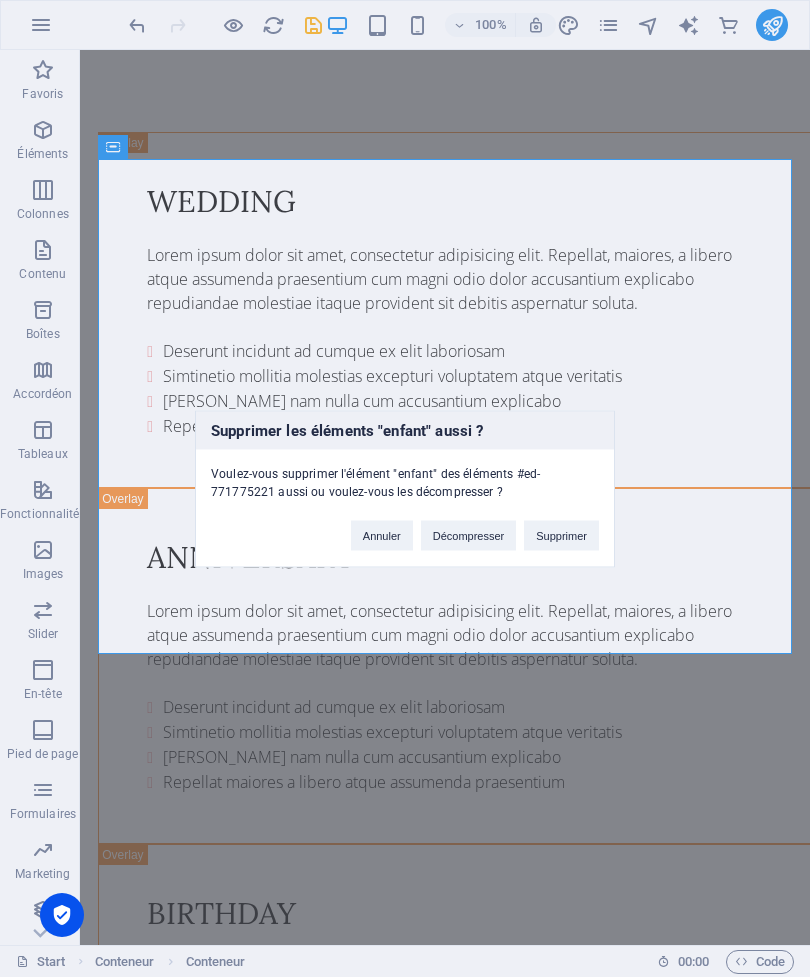 click on "Supprimer" at bounding box center [561, 535] 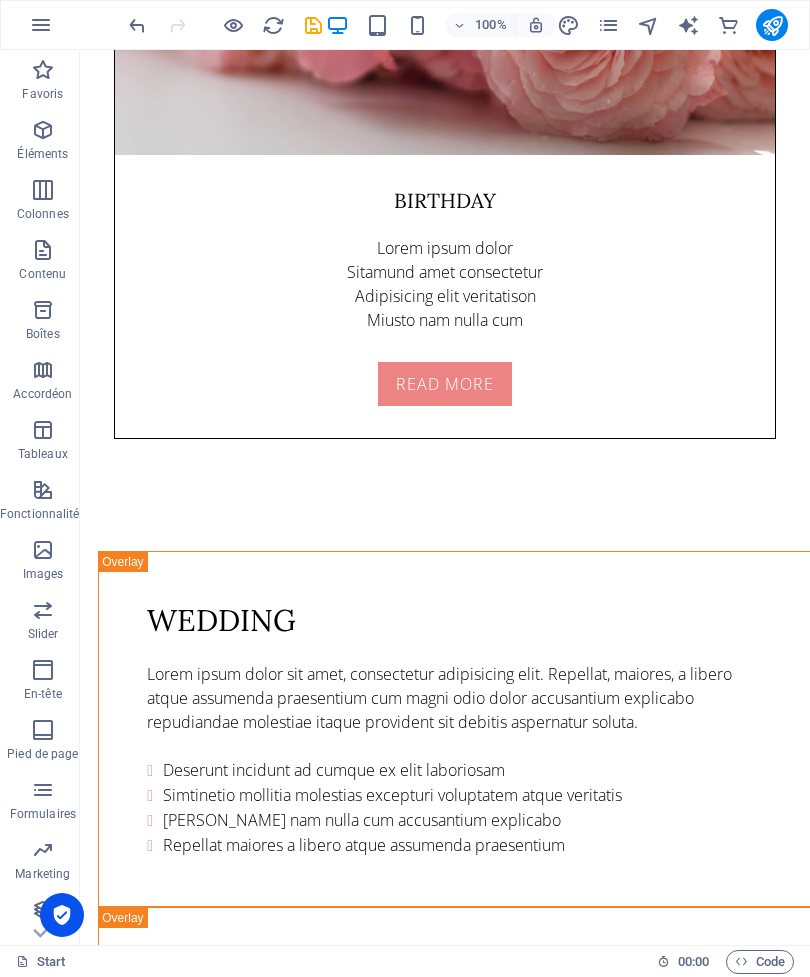 scroll, scrollTop: 6625, scrollLeft: 0, axis: vertical 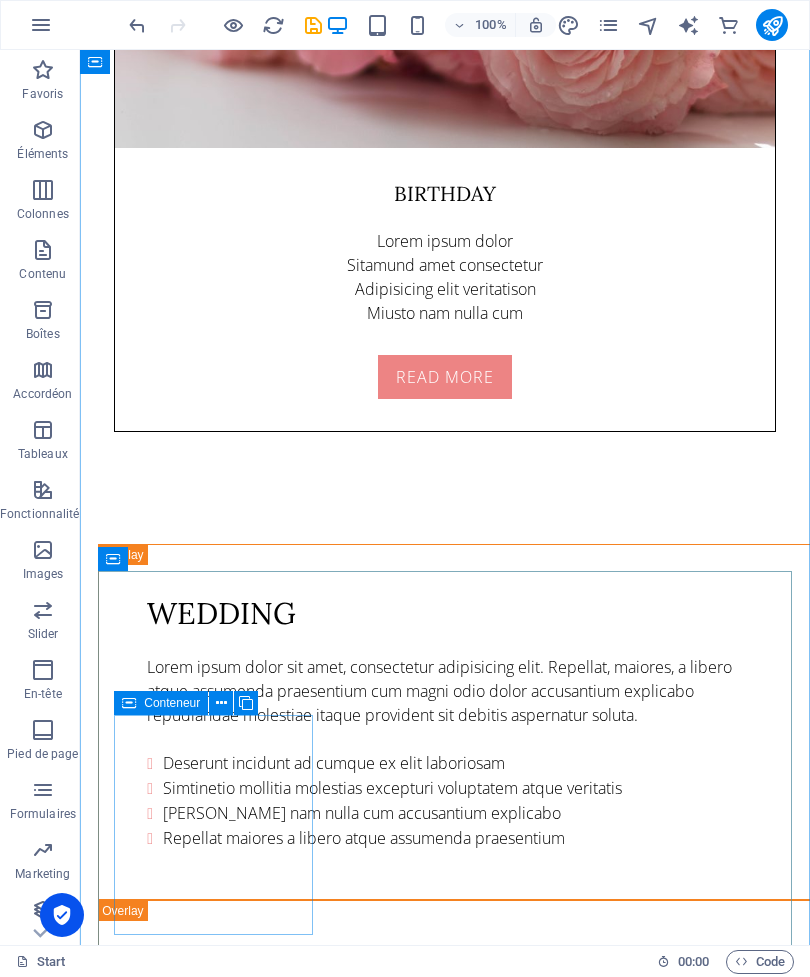 click on "Address [GEOGRAPHIC_DATA]   12345 Legal Notice  |  Privacy" at bounding box center [429, 4581] 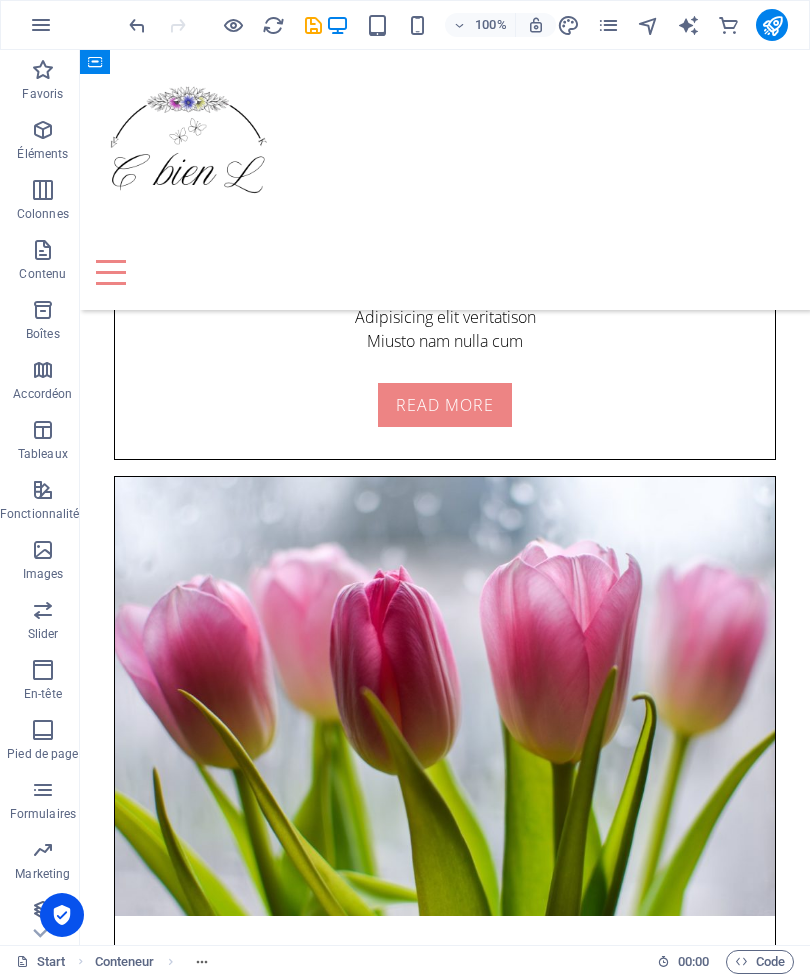 scroll, scrollTop: 5093, scrollLeft: 0, axis: vertical 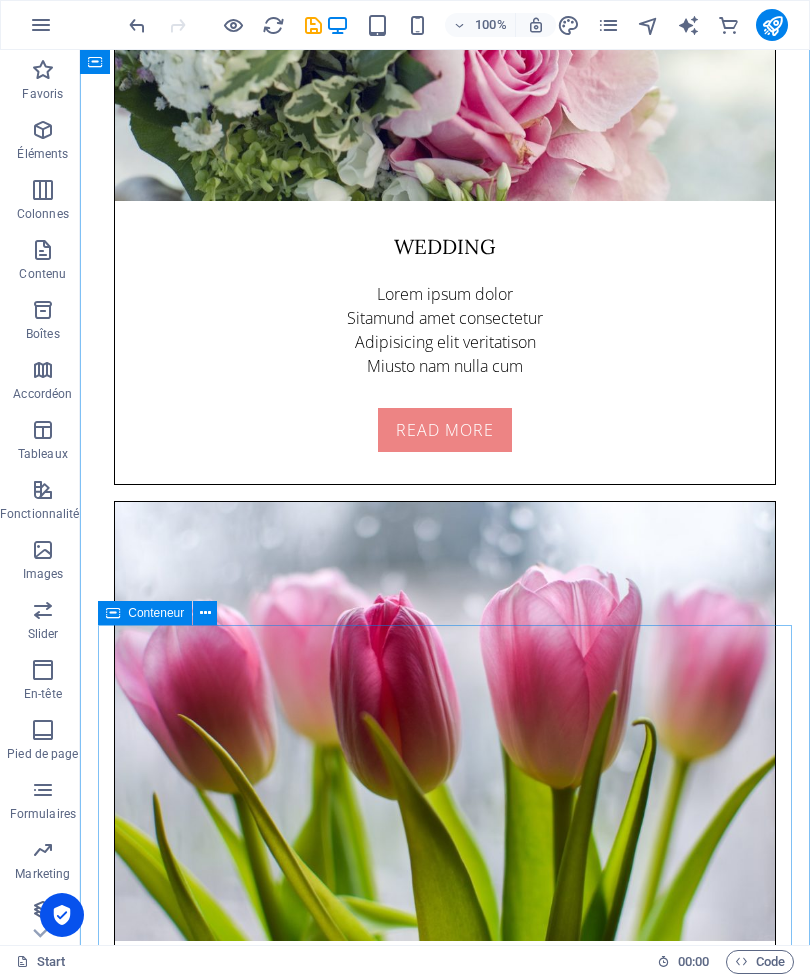 click on "Testimonials Lorem Ipsum   is simply dummy text of the printing and typesetting industry. Lorem Ipsum has been the industry's standard dummy text ever since the 1500s, when an unknown printer took a galley of type and scrambled it to make a type specimen book. It has survived not only five centuries, but also the leap into electronic typesetting, remaining essentially unchanged. It was popularised in the 1960s with the release of Letraset sheets. [PERSON_NAME] Lorem Ipsum is simply dummy text of the printing and typesetting industry. Lorem Ipsum has been the industry's standard dummy text ever since the 1500s, when an unknown printer took a galley of type and scrambled it to make a type specimen book. It has survived not only five centuries, but also the leap into electronic typesetting, remaining essentially unchanged. It was popularised in the 1960s with the release of Letraset sheets. [PERSON_NAME] [PERSON_NAME]" at bounding box center (445, 4859) 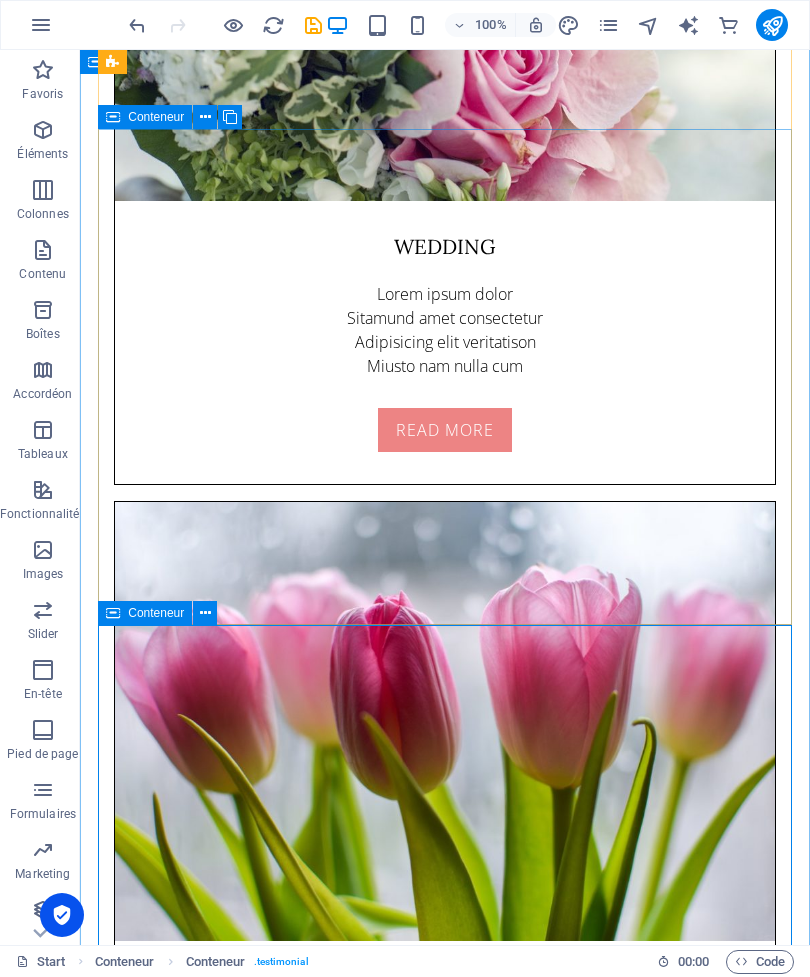 click at bounding box center [205, 613] 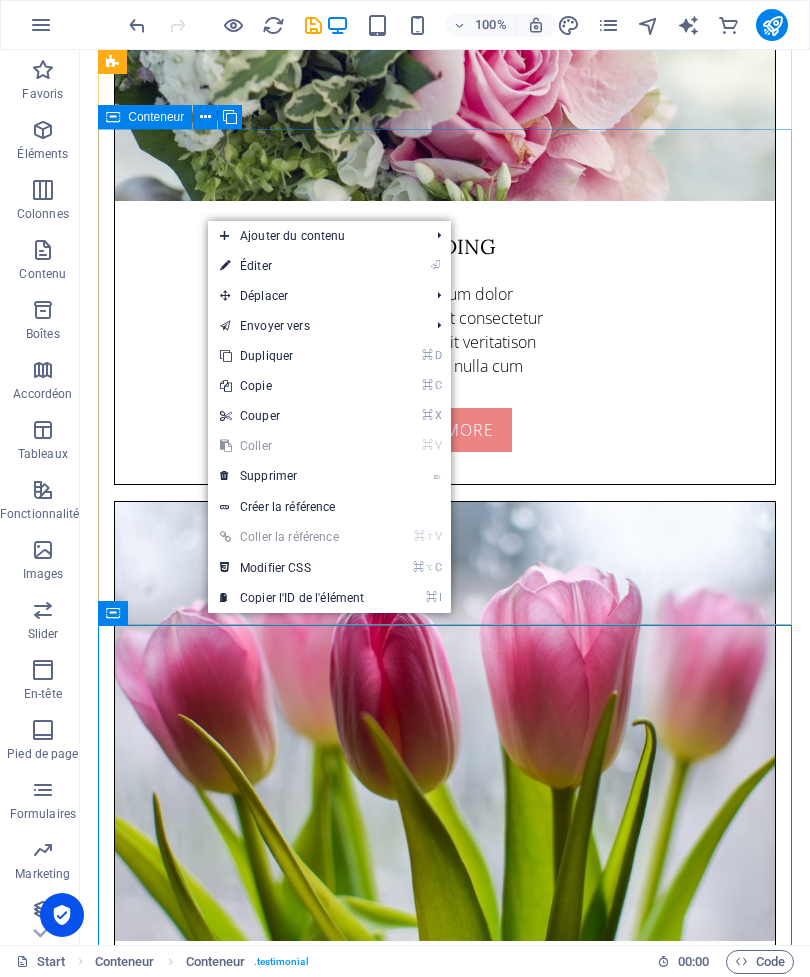 click on "⌦  Supprimer" at bounding box center (292, 476) 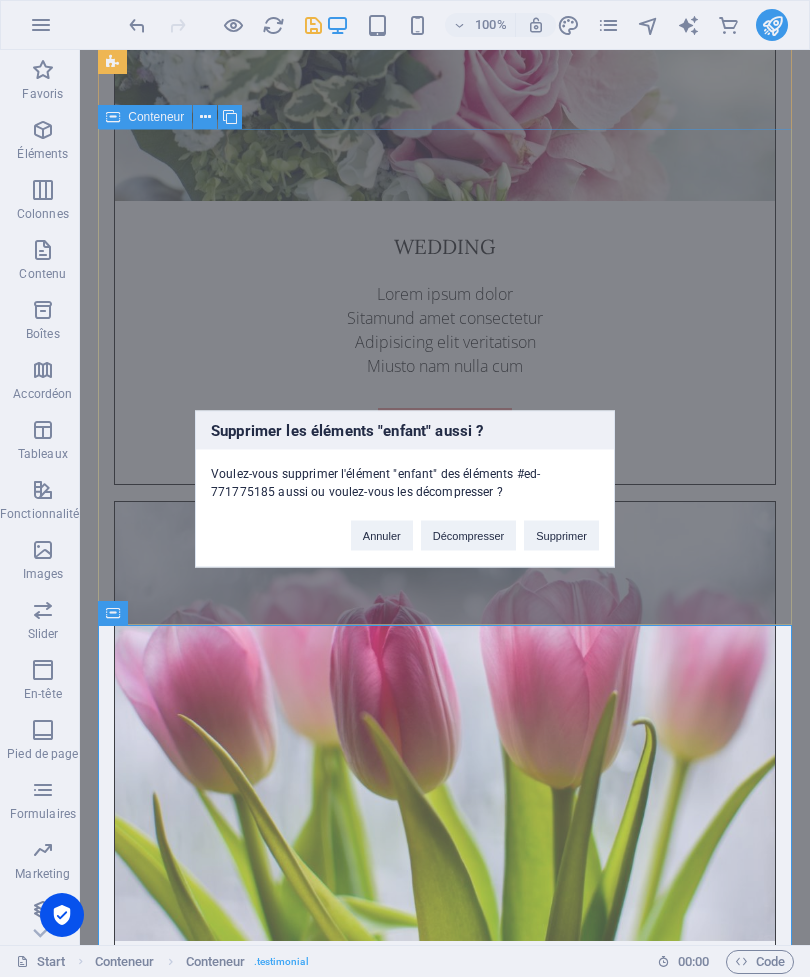 click on "Supprimer" at bounding box center (561, 535) 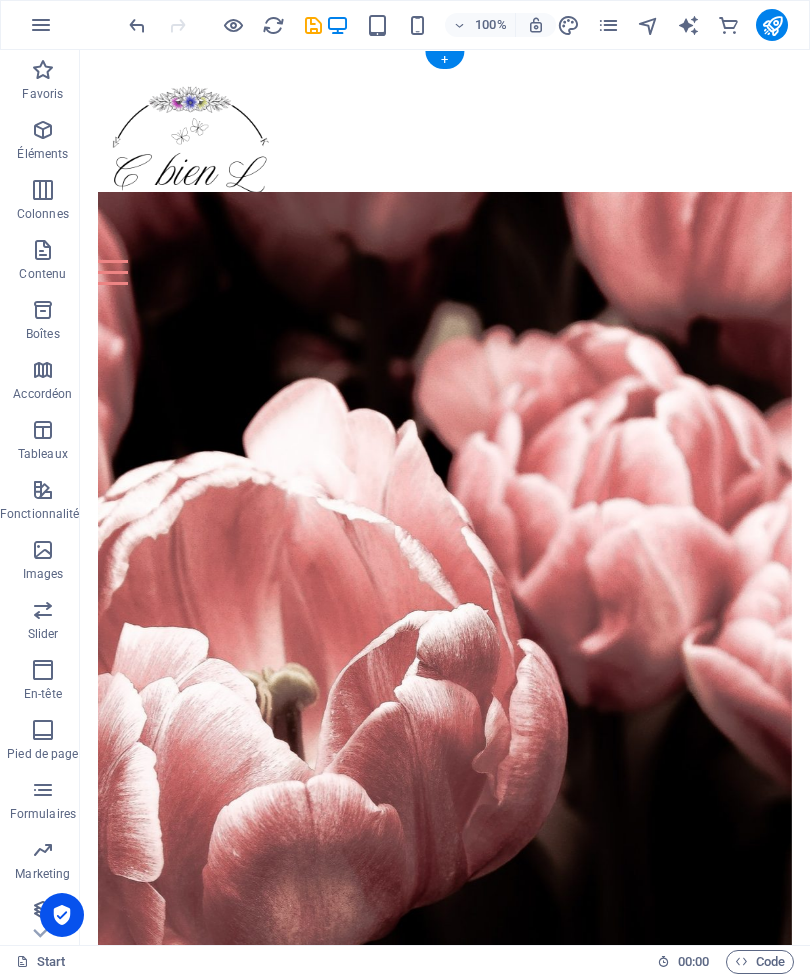 scroll, scrollTop: 0, scrollLeft: 0, axis: both 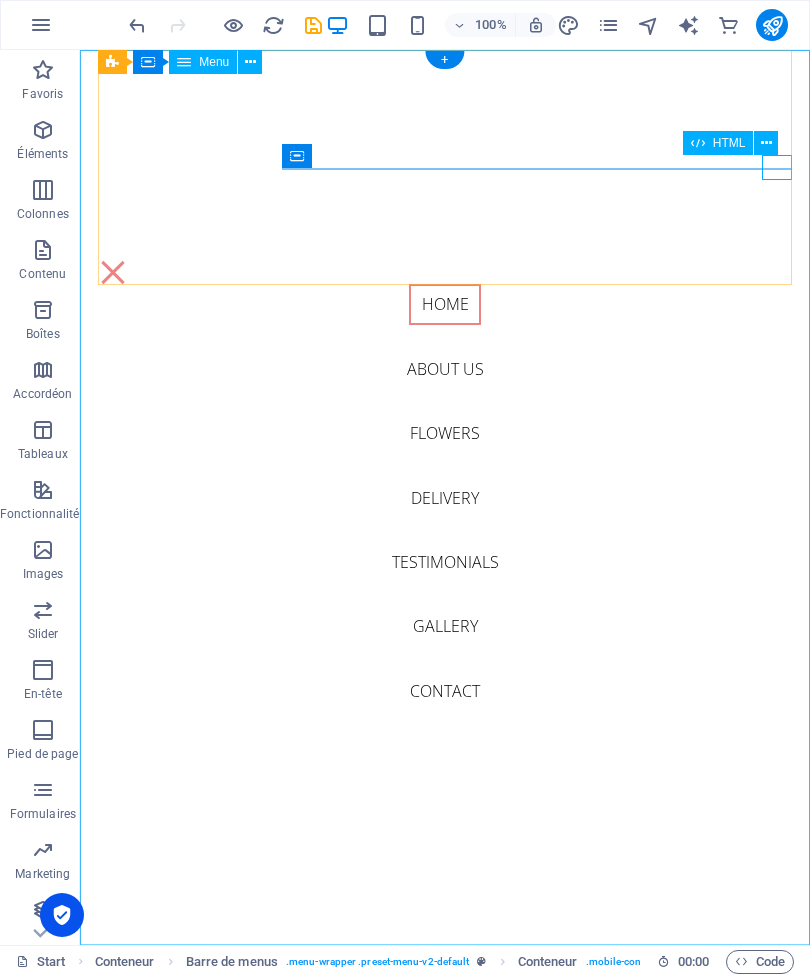 click at bounding box center (766, 143) 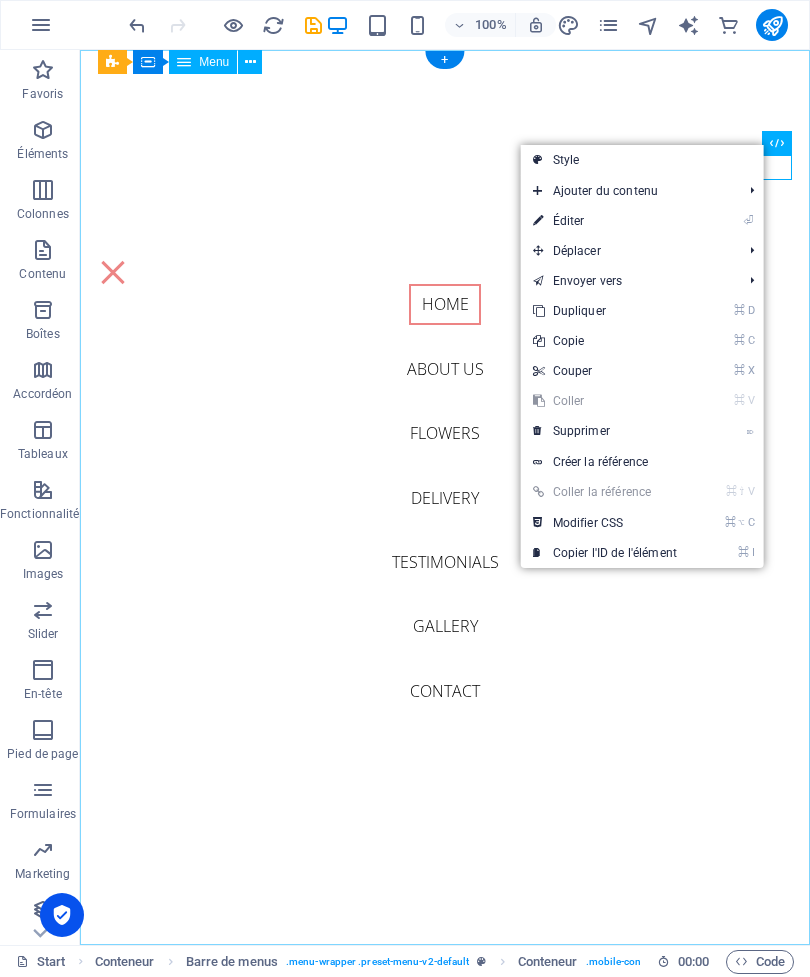 click on "⏎" at bounding box center (748, 221) 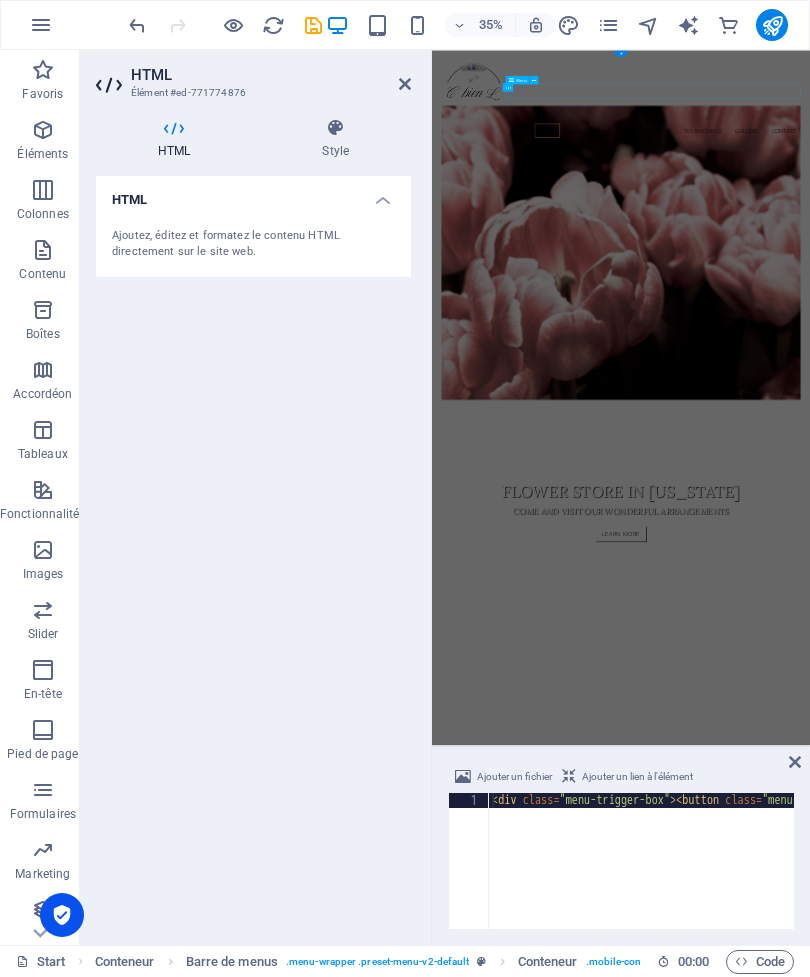 click on "HTML" at bounding box center [178, 139] 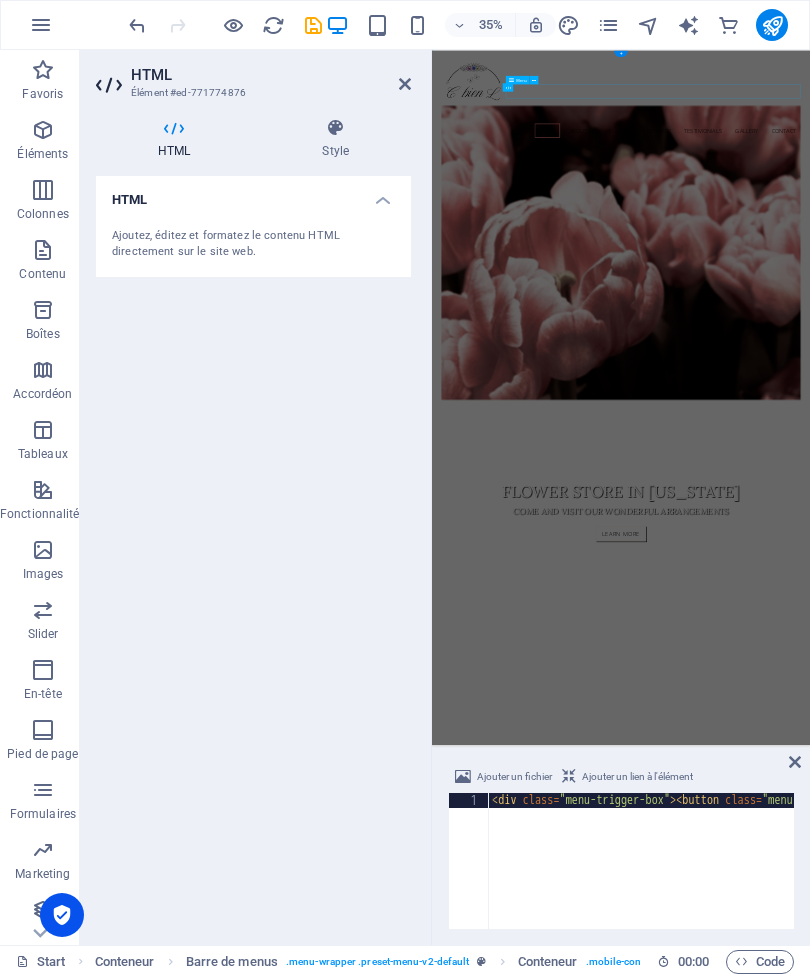 click on "Style" at bounding box center [335, 139] 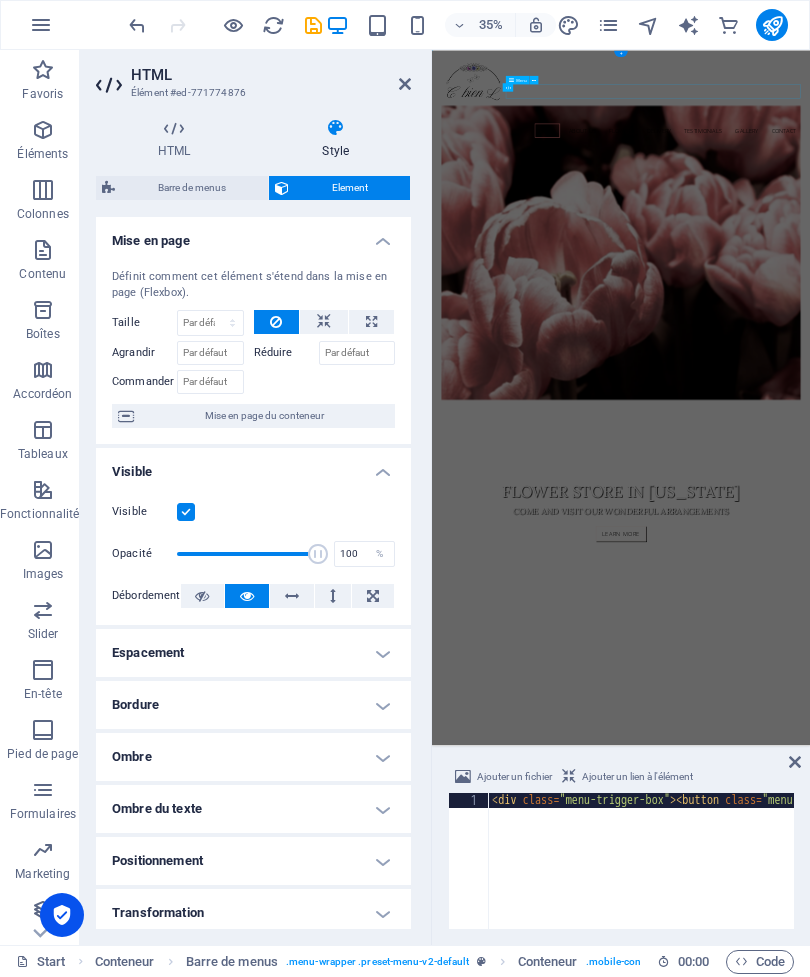 scroll, scrollTop: 0, scrollLeft: 0, axis: both 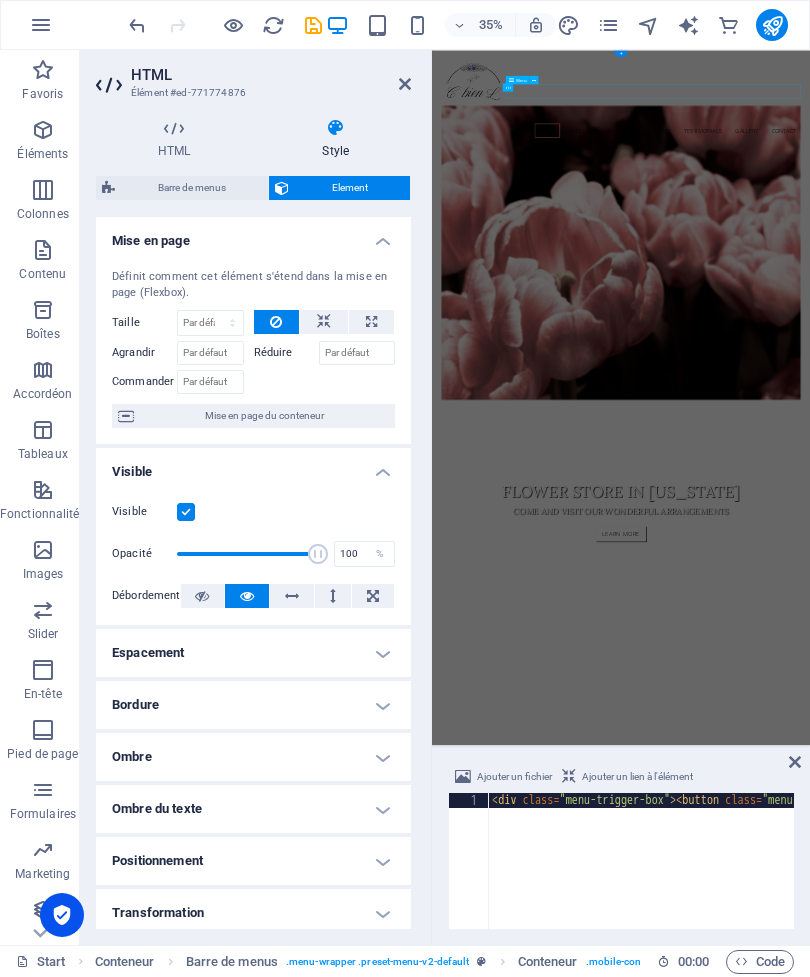 click at bounding box center (405, 84) 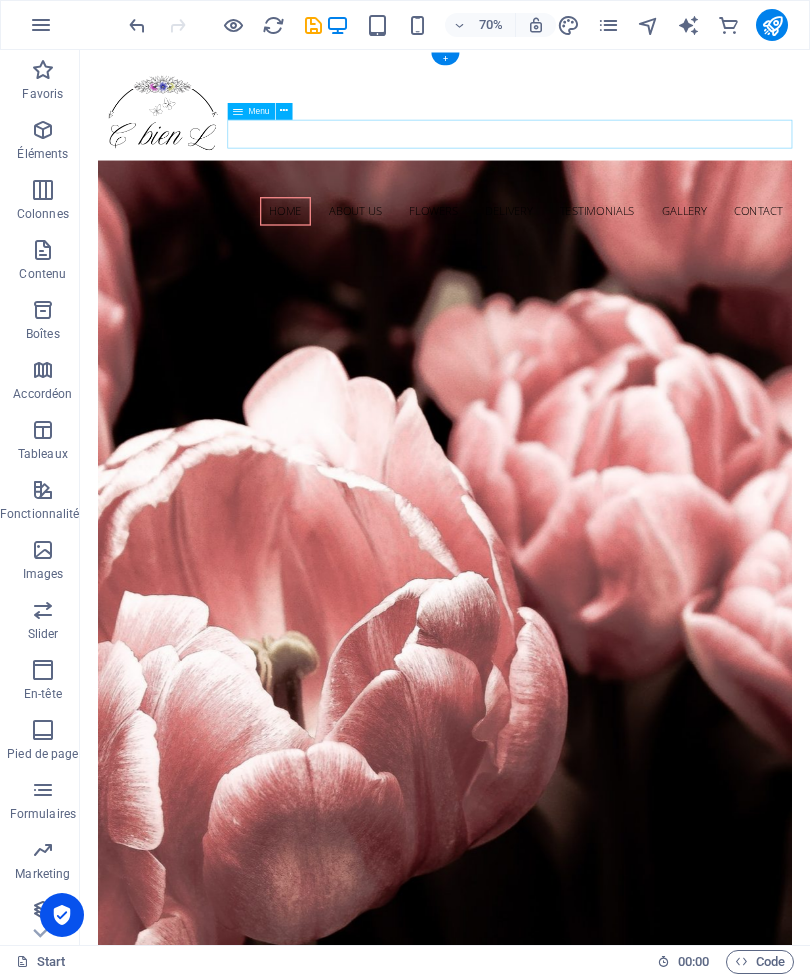 scroll, scrollTop: 0, scrollLeft: 0, axis: both 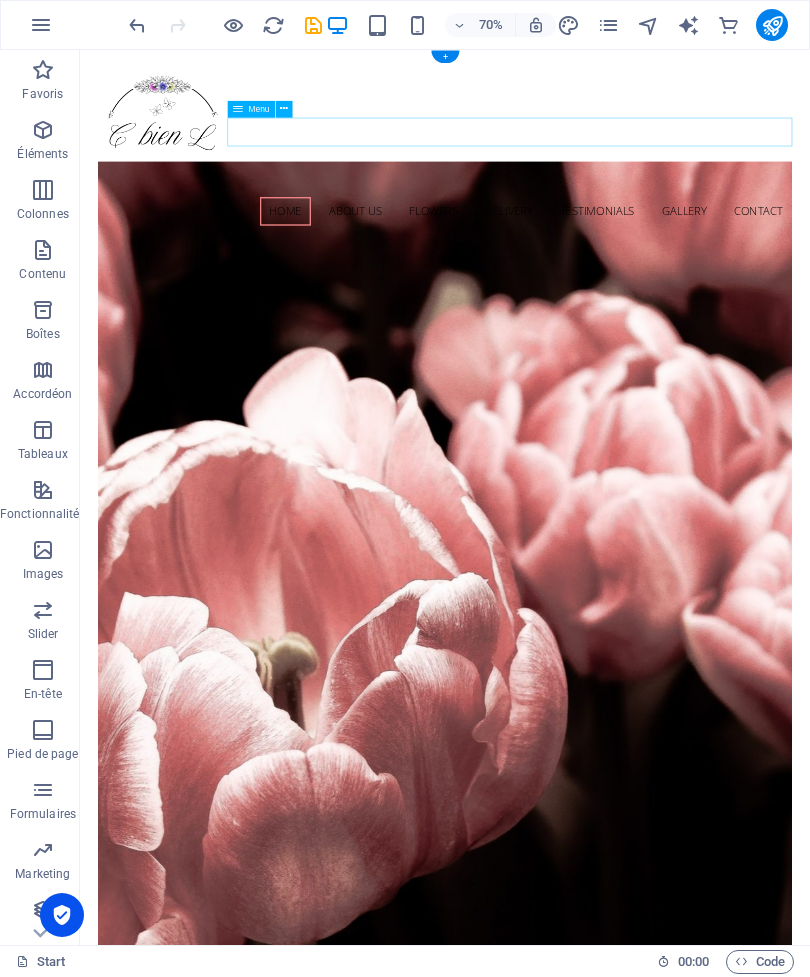 click on "Home About us Flowers Delivery Testimonials Gallery Contact" at bounding box center (601, 281) 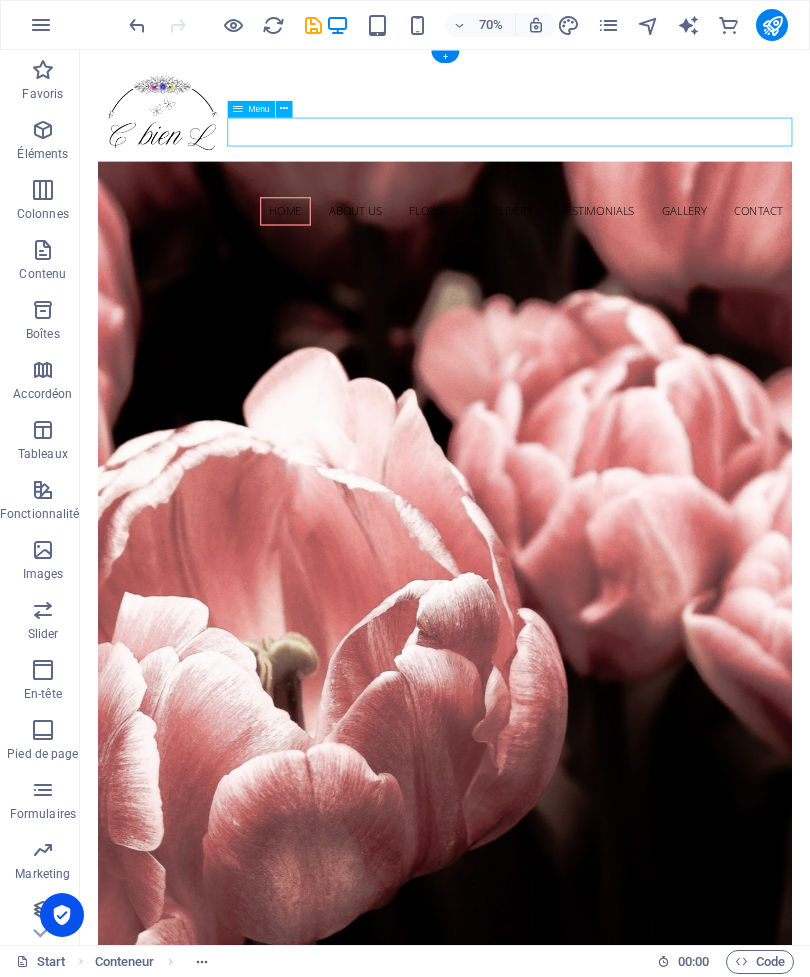 click on "Home About us Flowers Delivery Testimonials Gallery Contact" at bounding box center (601, 281) 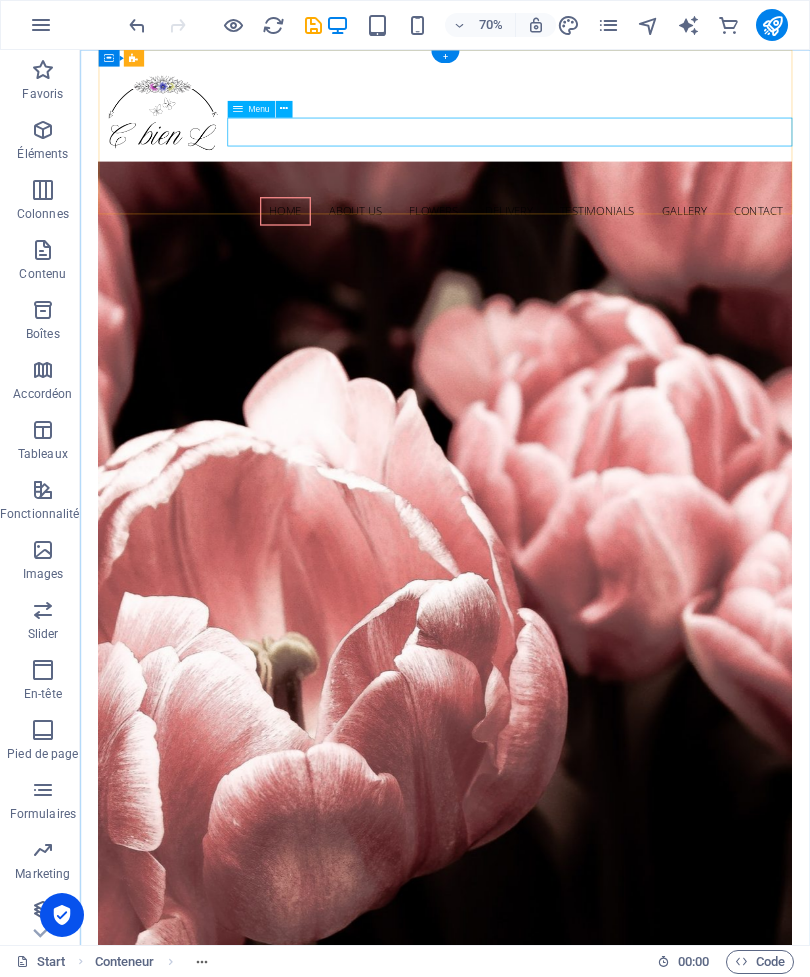 click at bounding box center (284, 109) 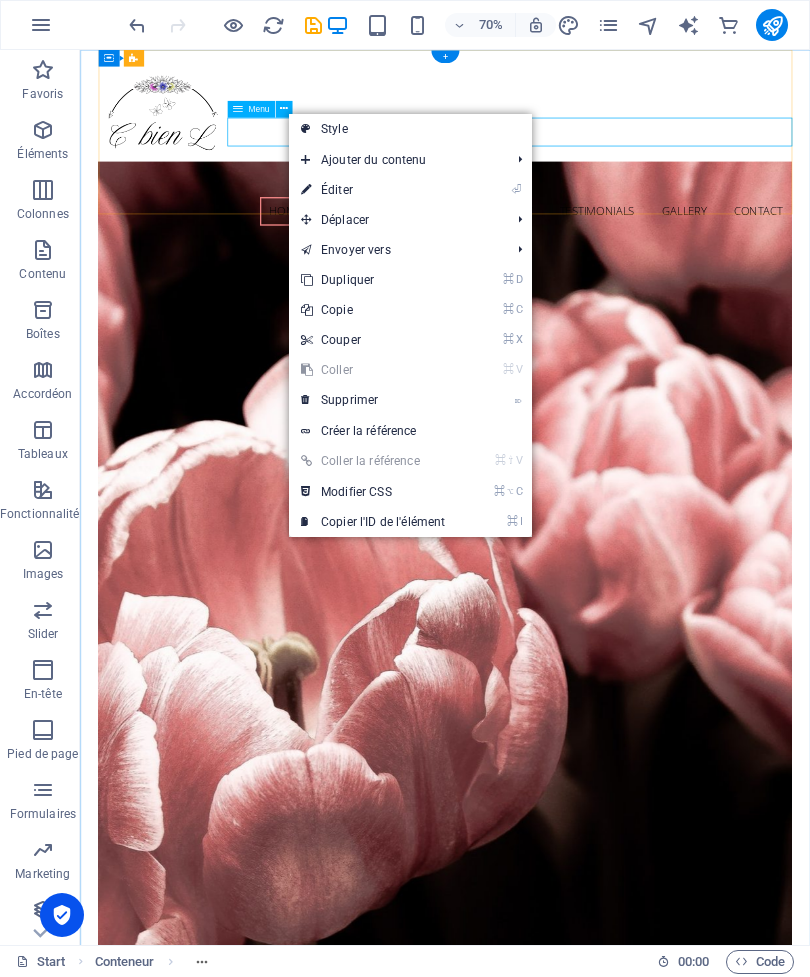 click on "⏎  Éditer" at bounding box center [373, 190] 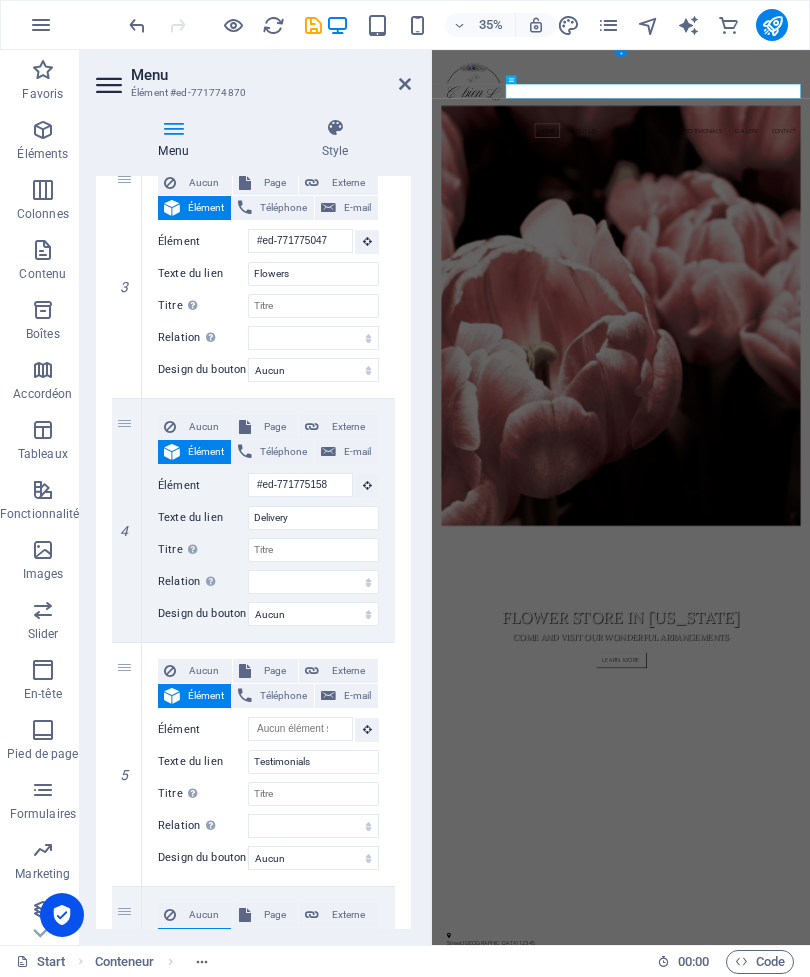 scroll, scrollTop: 718, scrollLeft: 0, axis: vertical 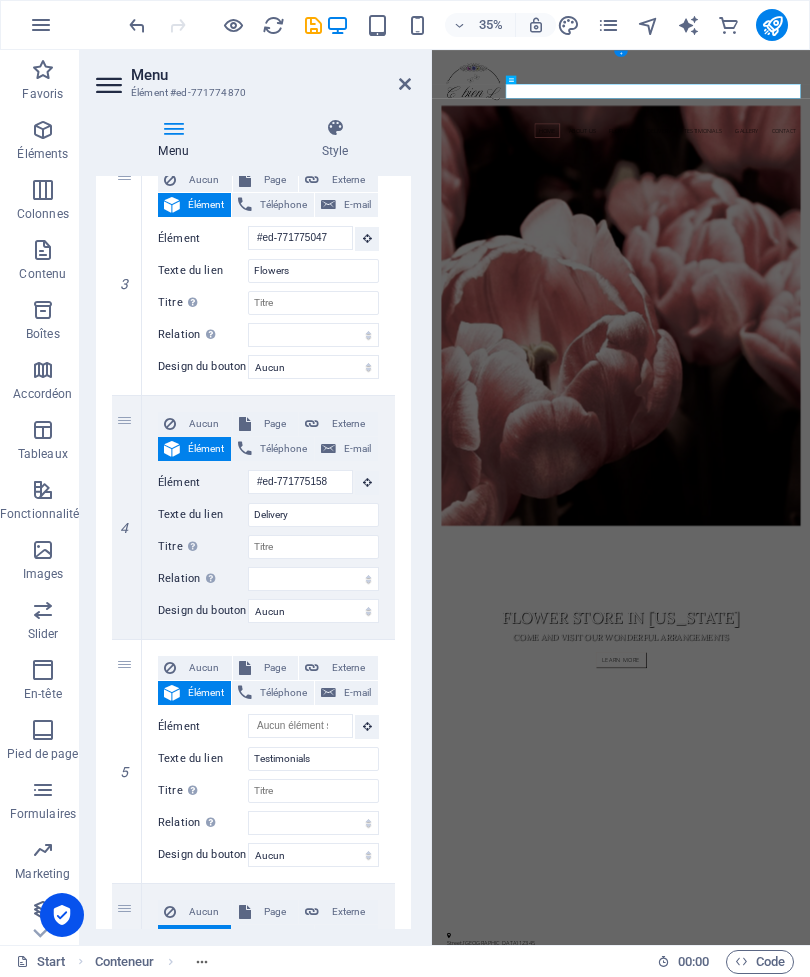 click at bounding box center (0, 0) 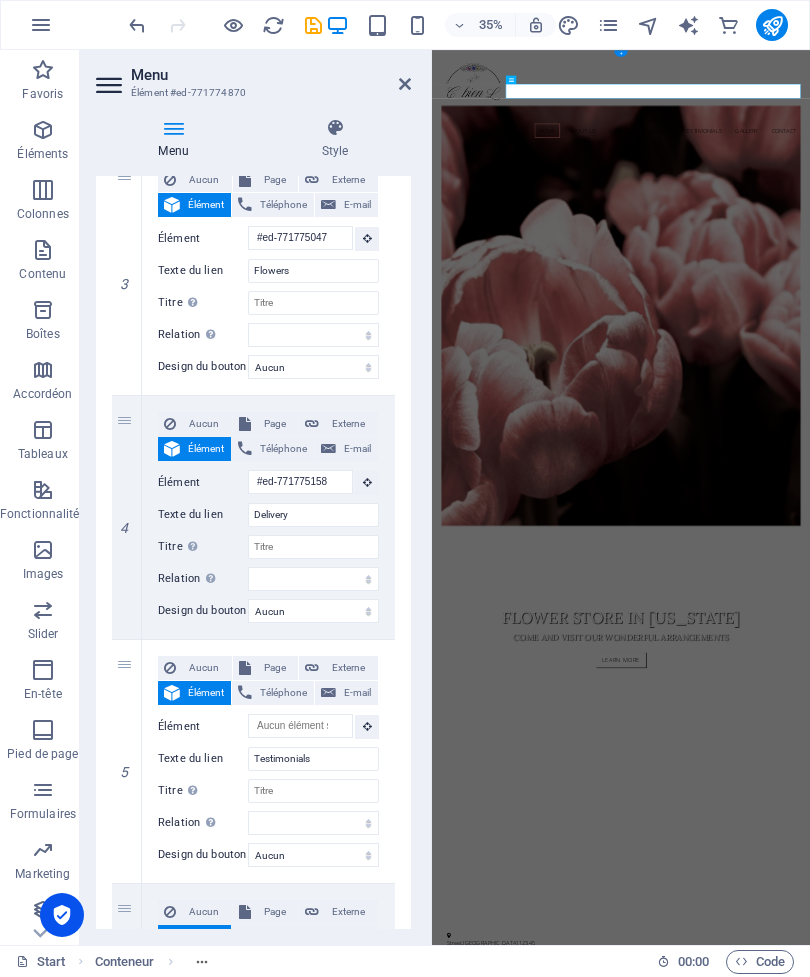 select 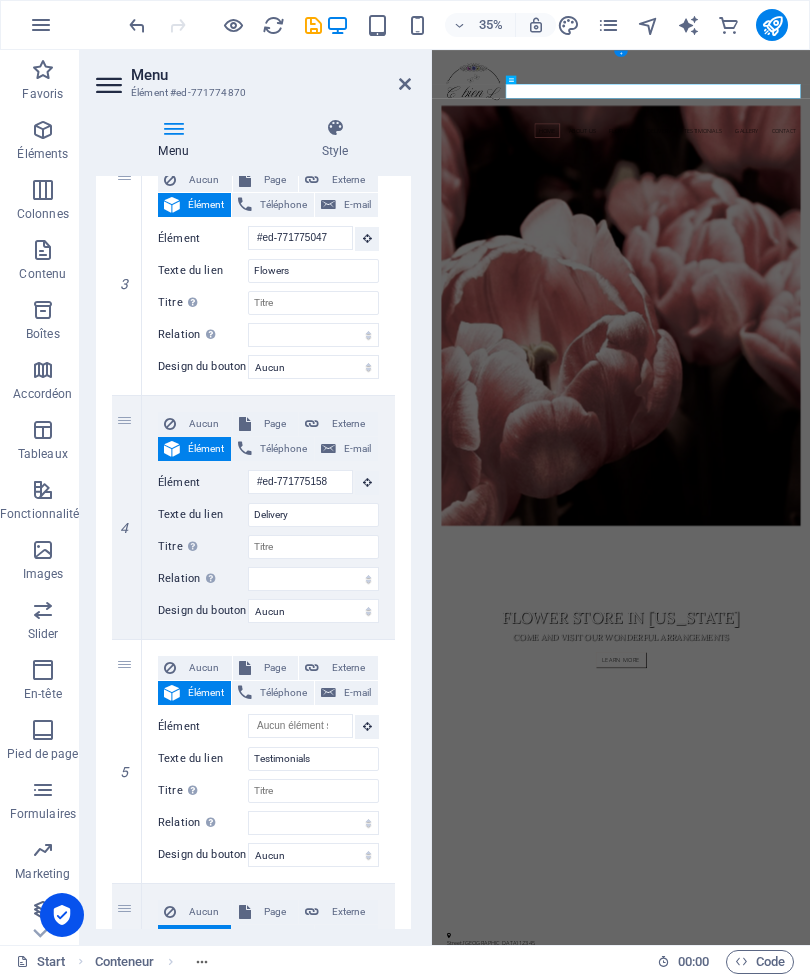 type 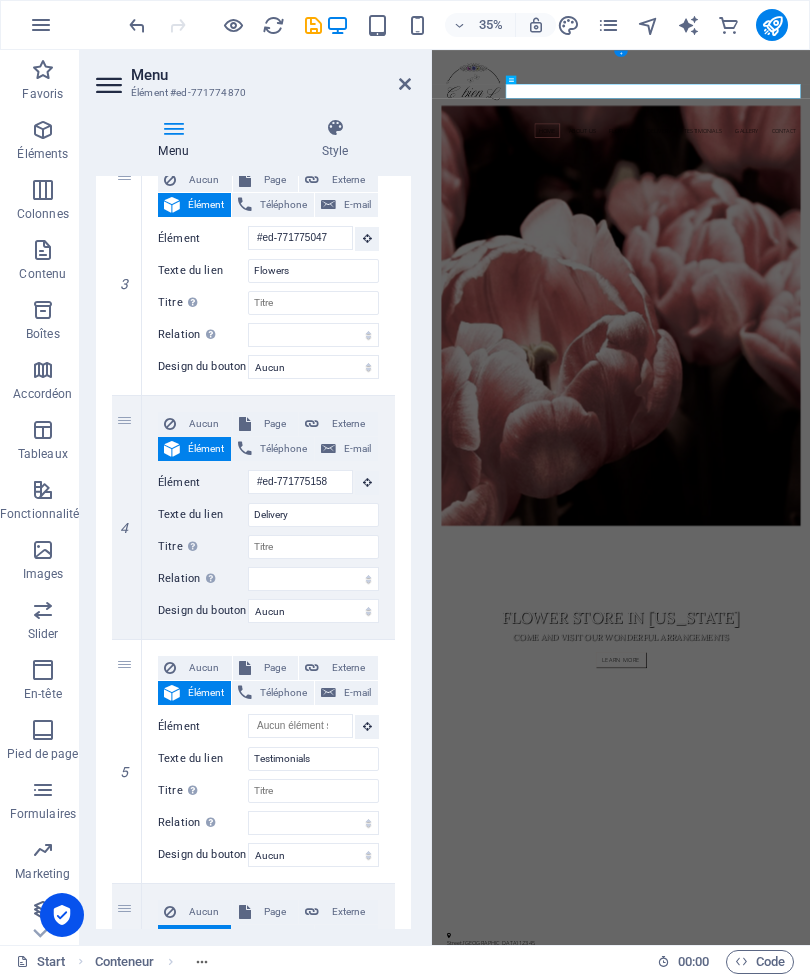 type on "Testimonials" 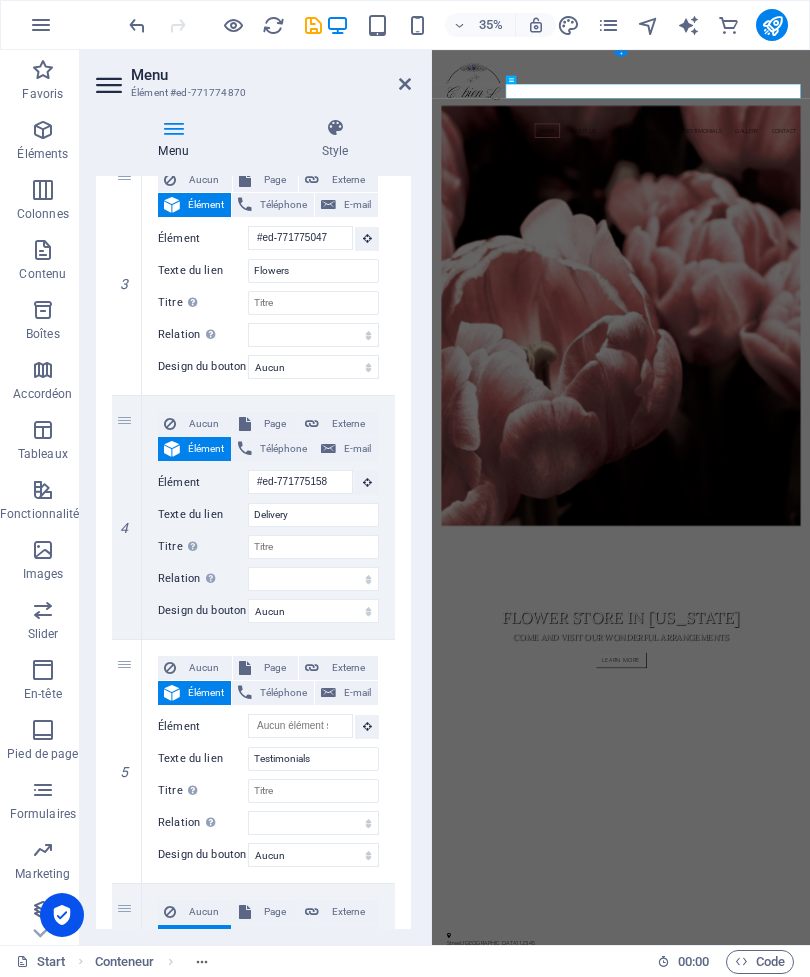 select 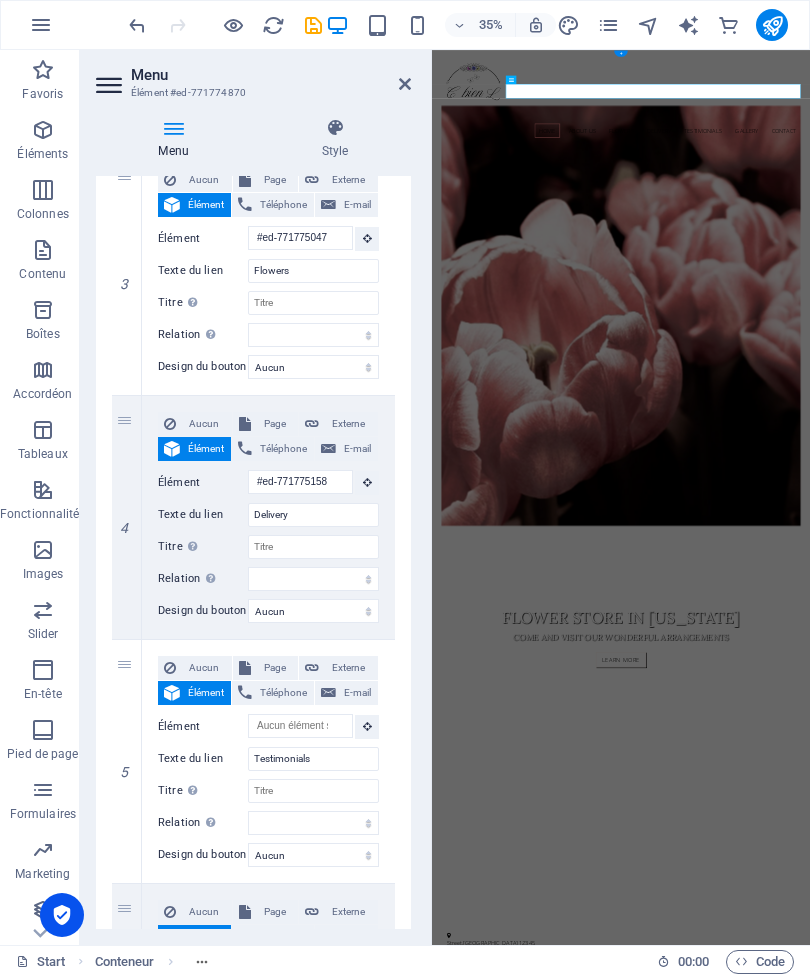 type on "Gallery" 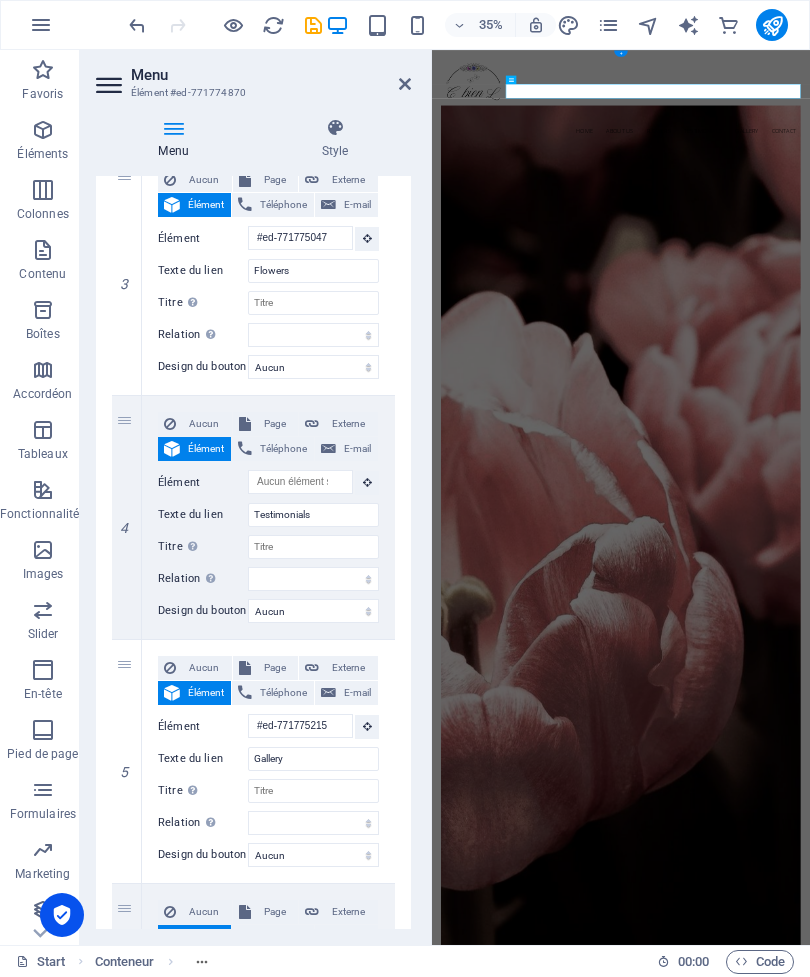 click at bounding box center [0, 0] 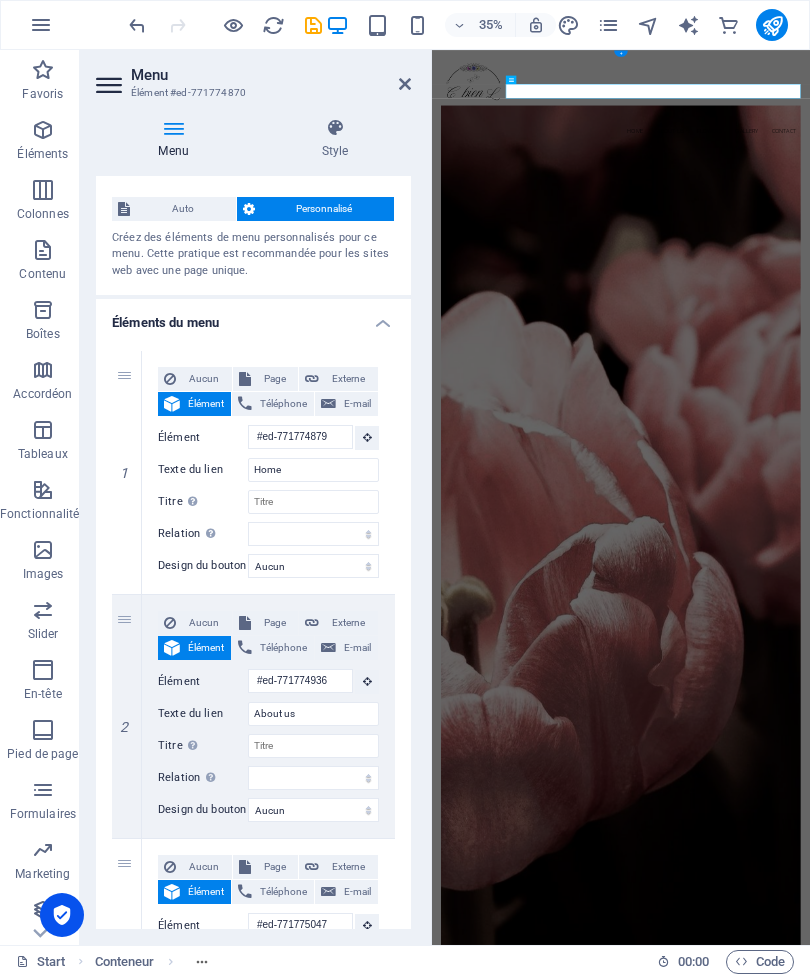 scroll, scrollTop: 32, scrollLeft: 0, axis: vertical 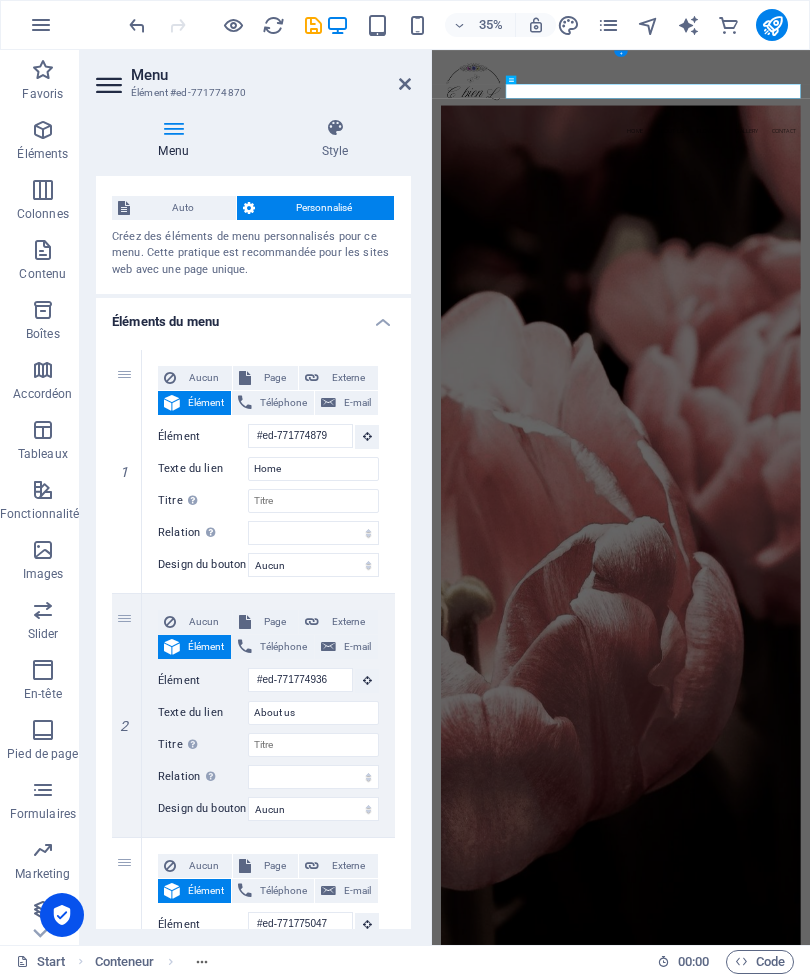 click on "Auto" at bounding box center (183, 208) 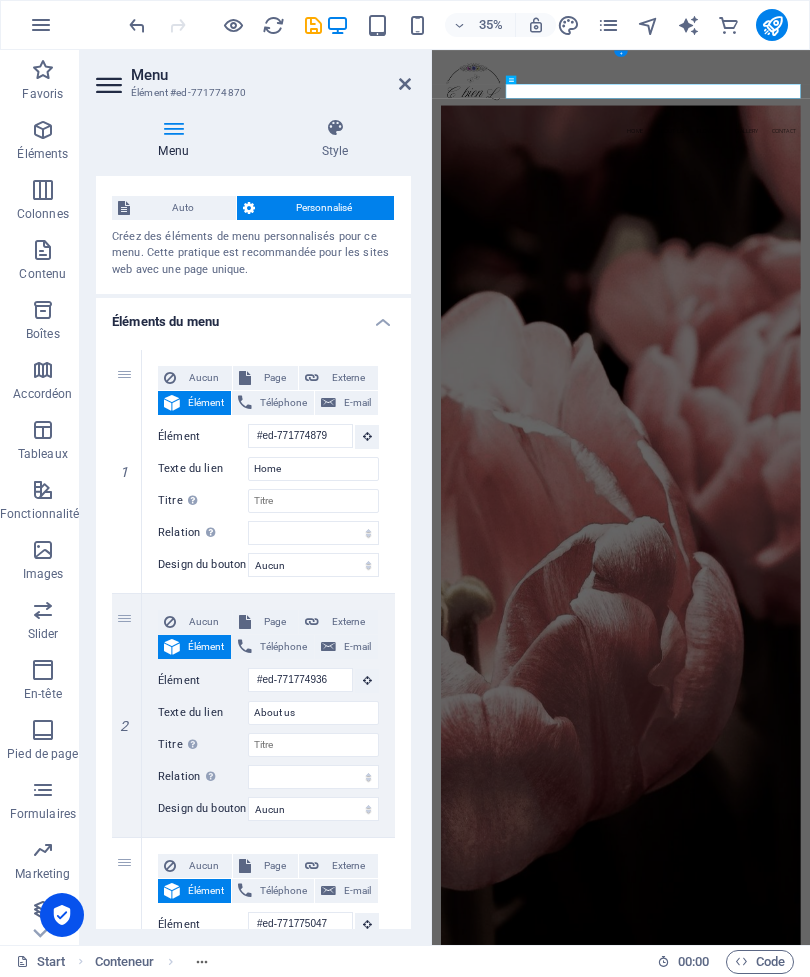 scroll, scrollTop: 0, scrollLeft: 0, axis: both 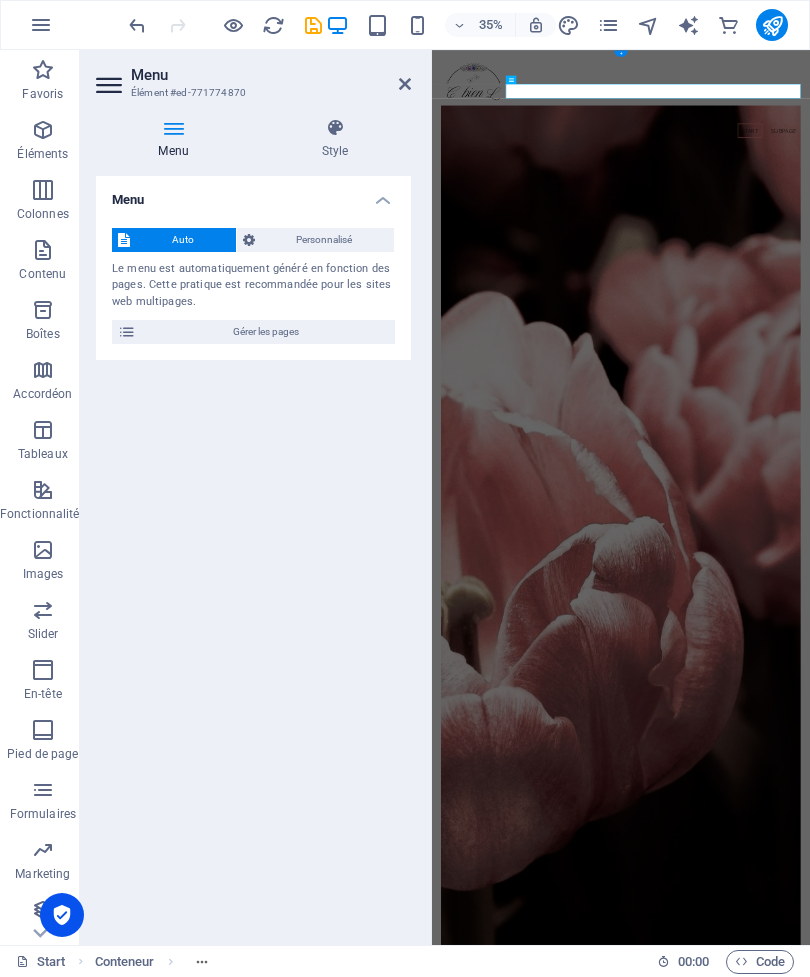 click on "Personnalisé" at bounding box center (325, 240) 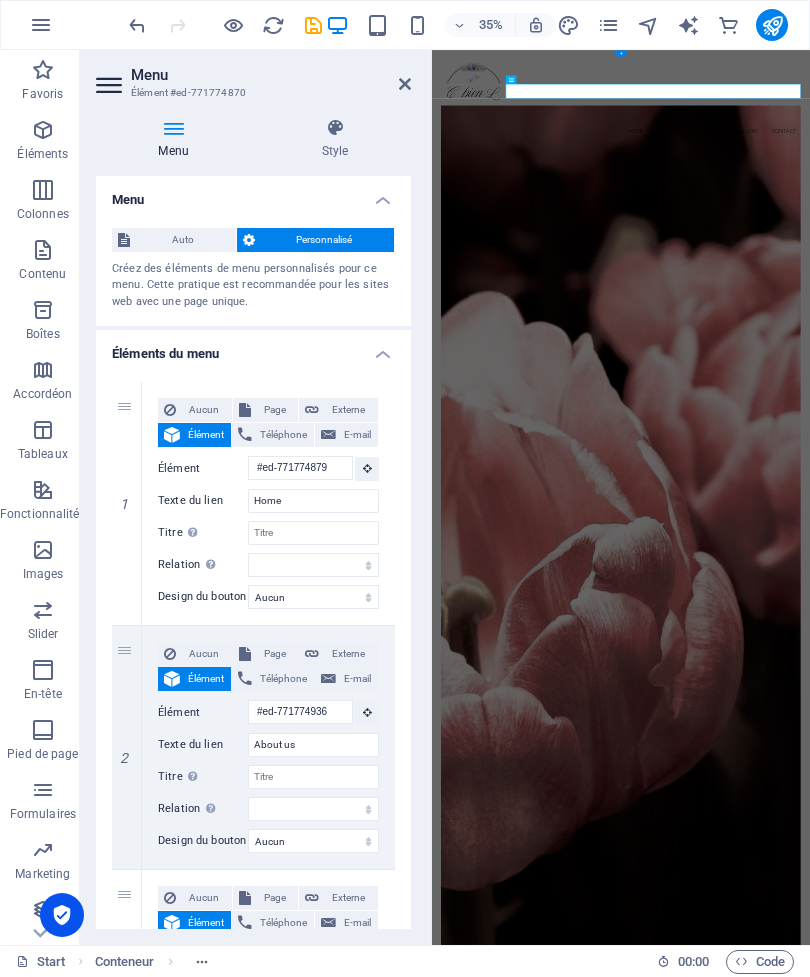 click at bounding box center [335, 128] 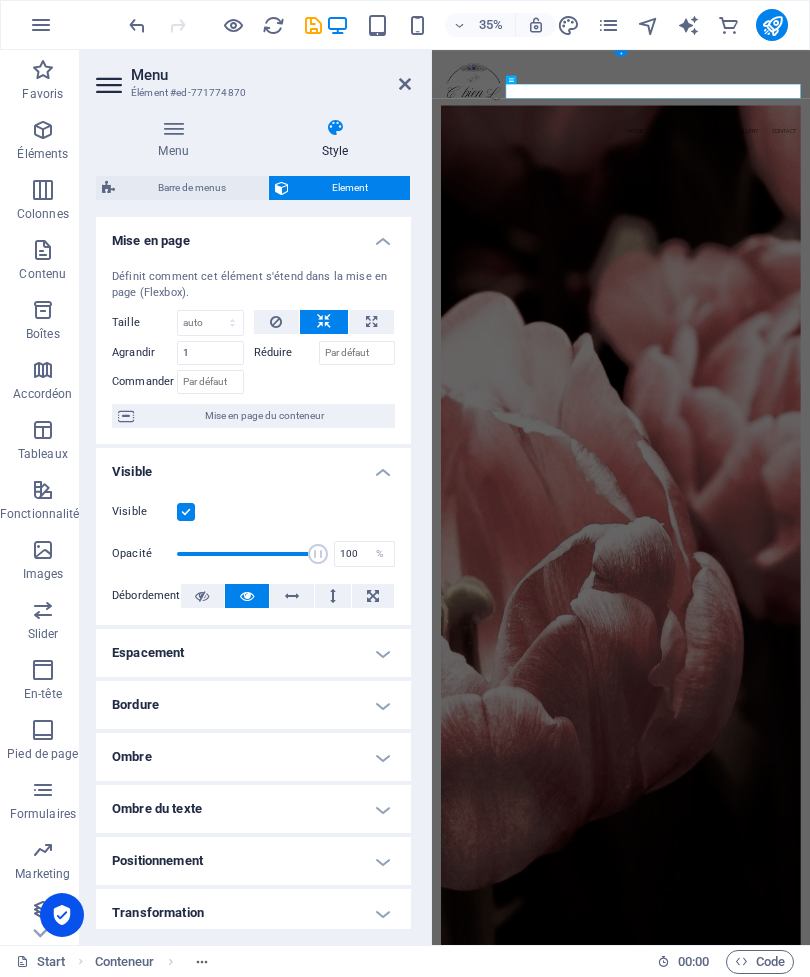 scroll, scrollTop: 0, scrollLeft: 0, axis: both 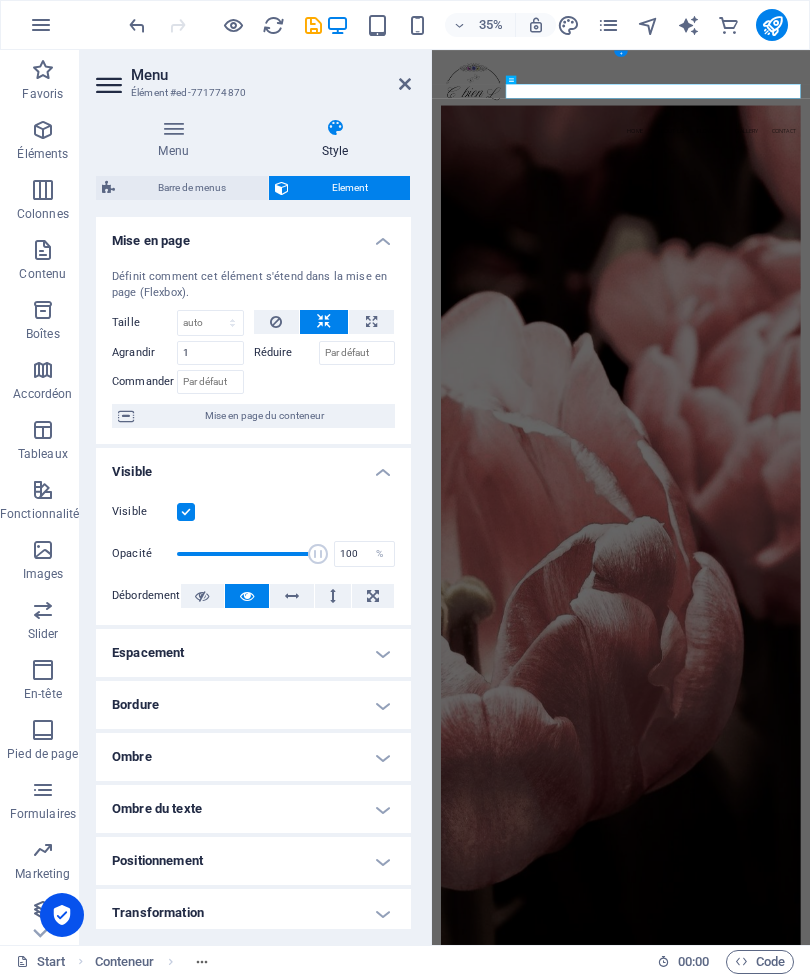 click at bounding box center (405, 84) 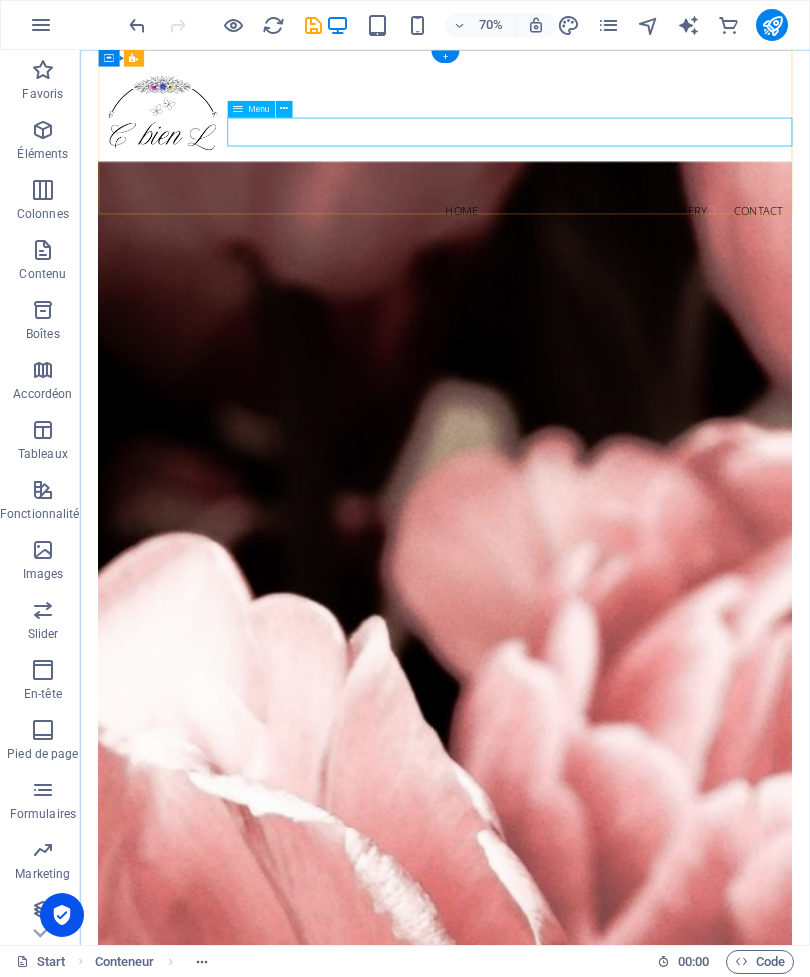 click on "Home About us Flowers Gallery Contact" at bounding box center [601, 281] 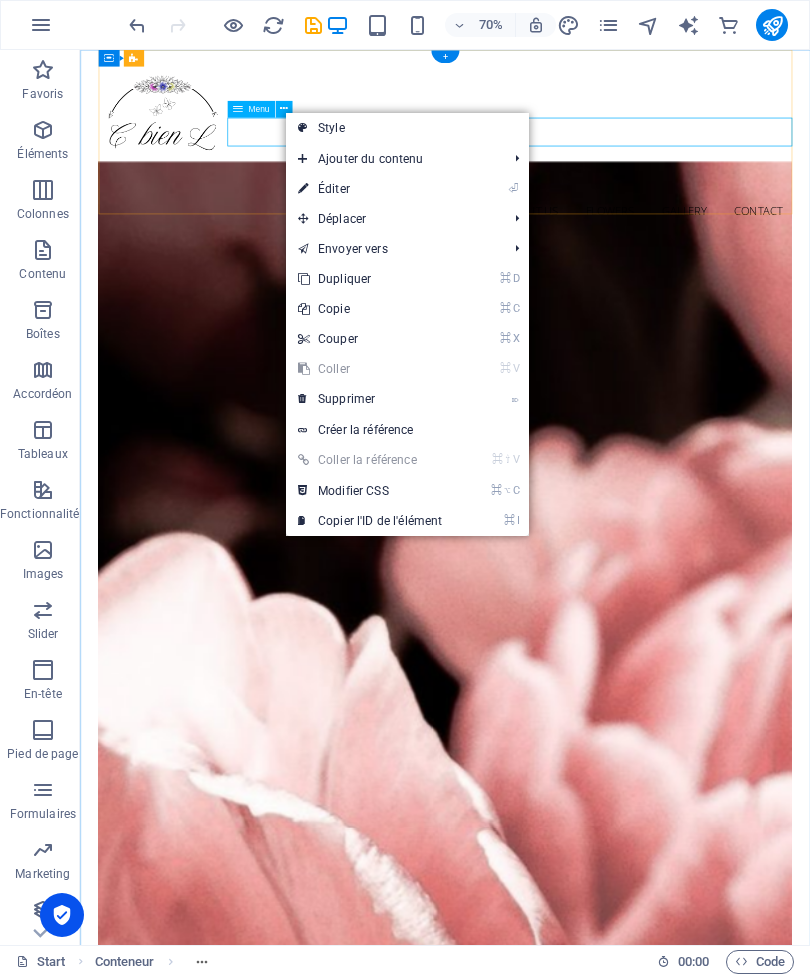 click on "⏎  Éditer" at bounding box center [370, 189] 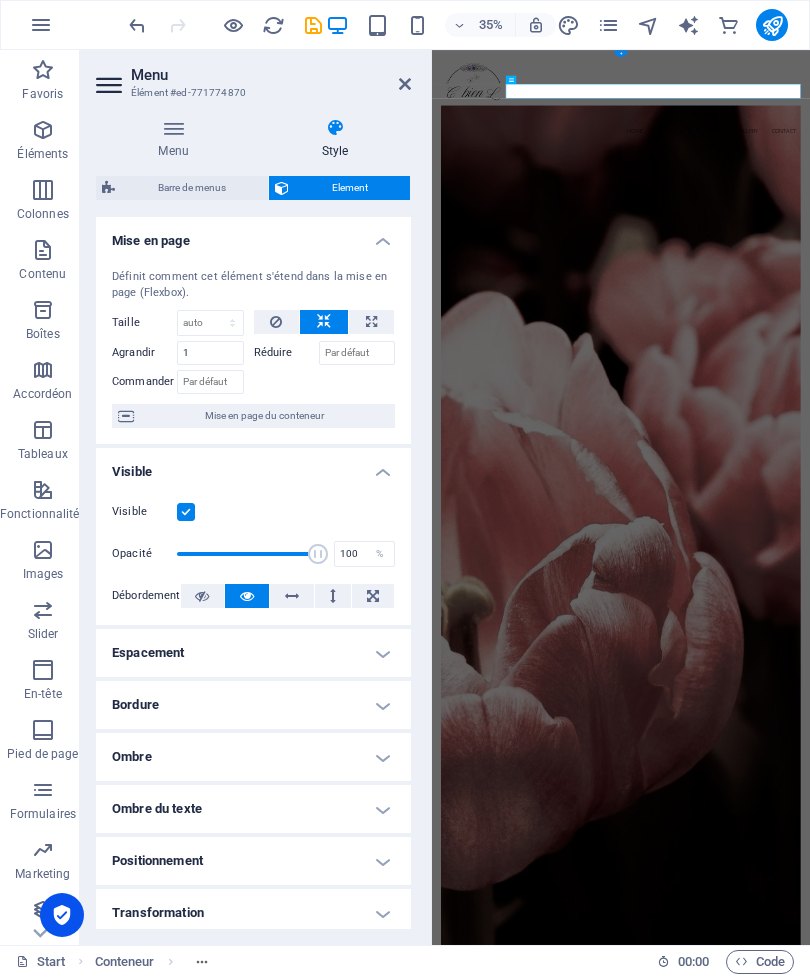 click on "Menu" at bounding box center (177, 139) 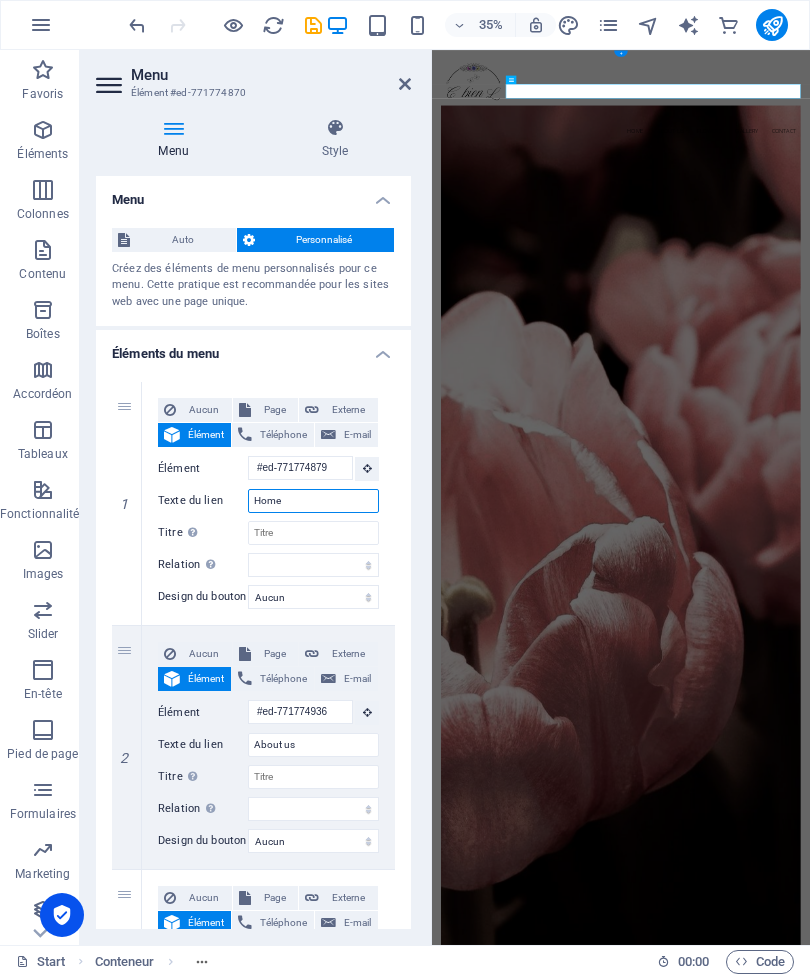 click on "Home" at bounding box center (313, 501) 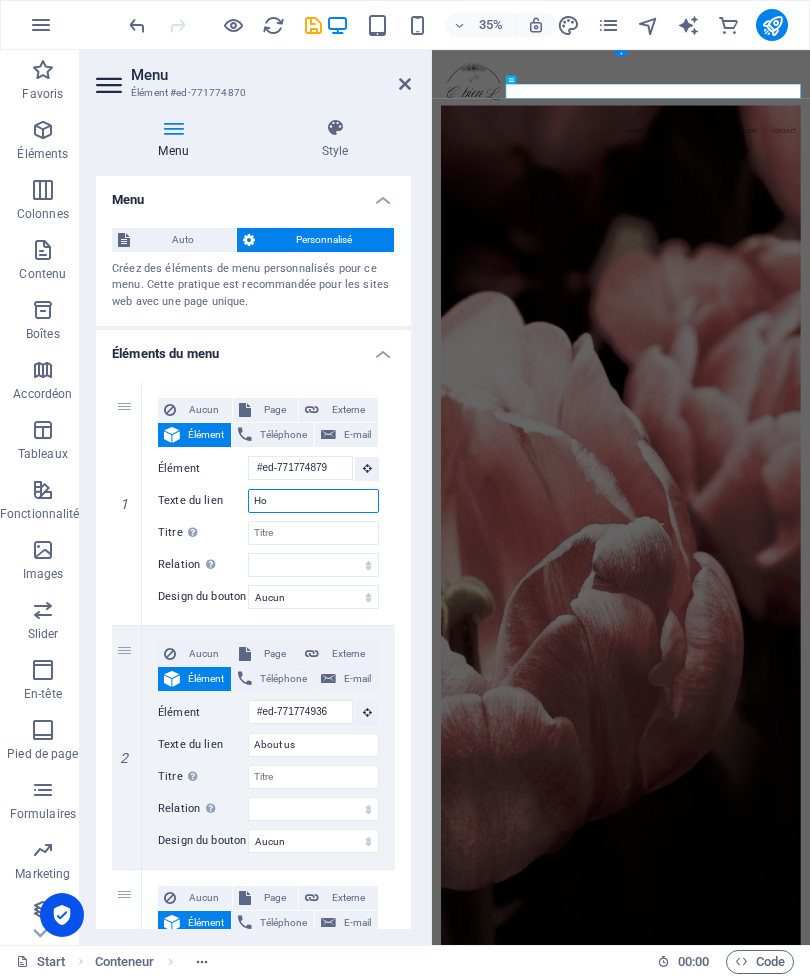 type on "H" 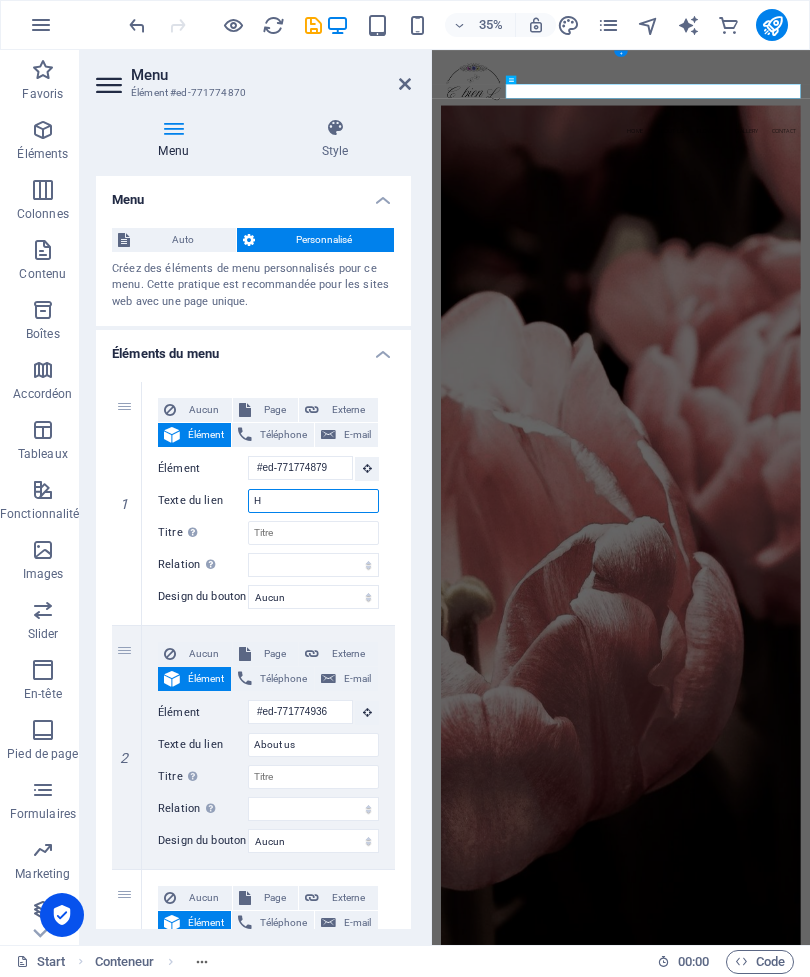 type 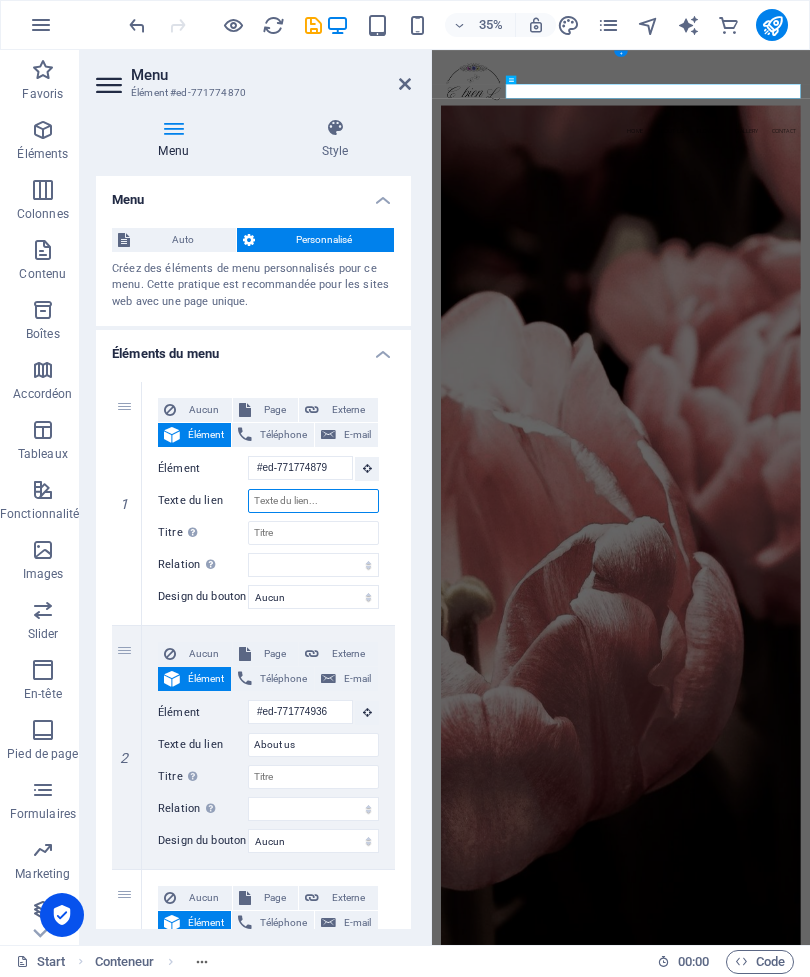 select 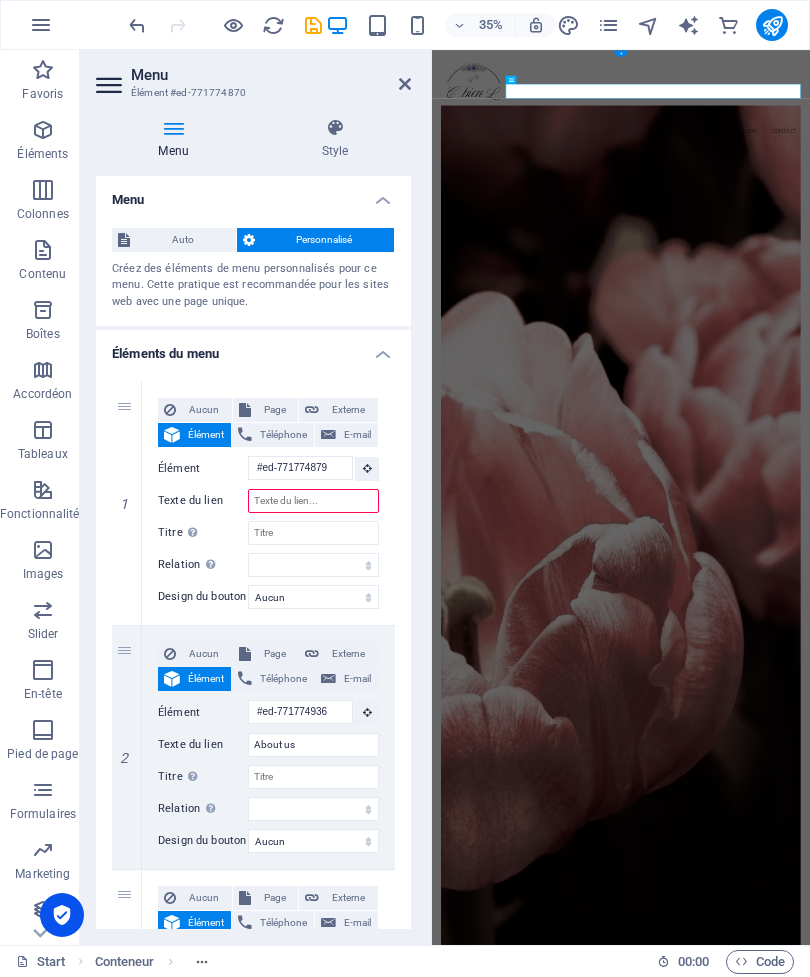type on "A" 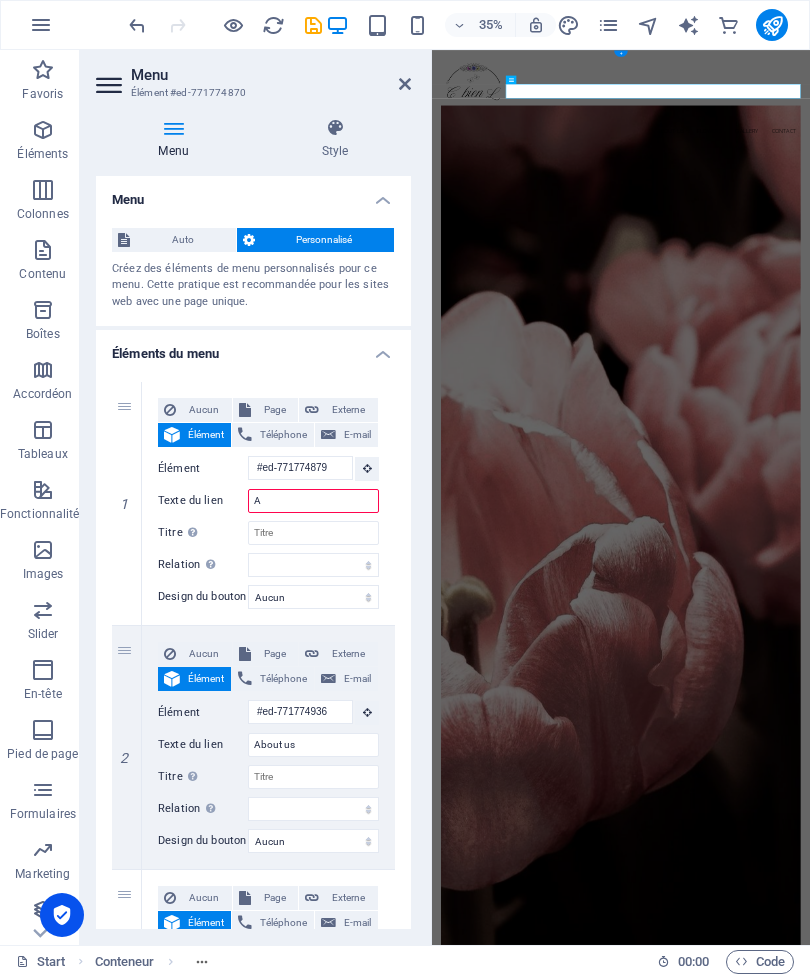 select 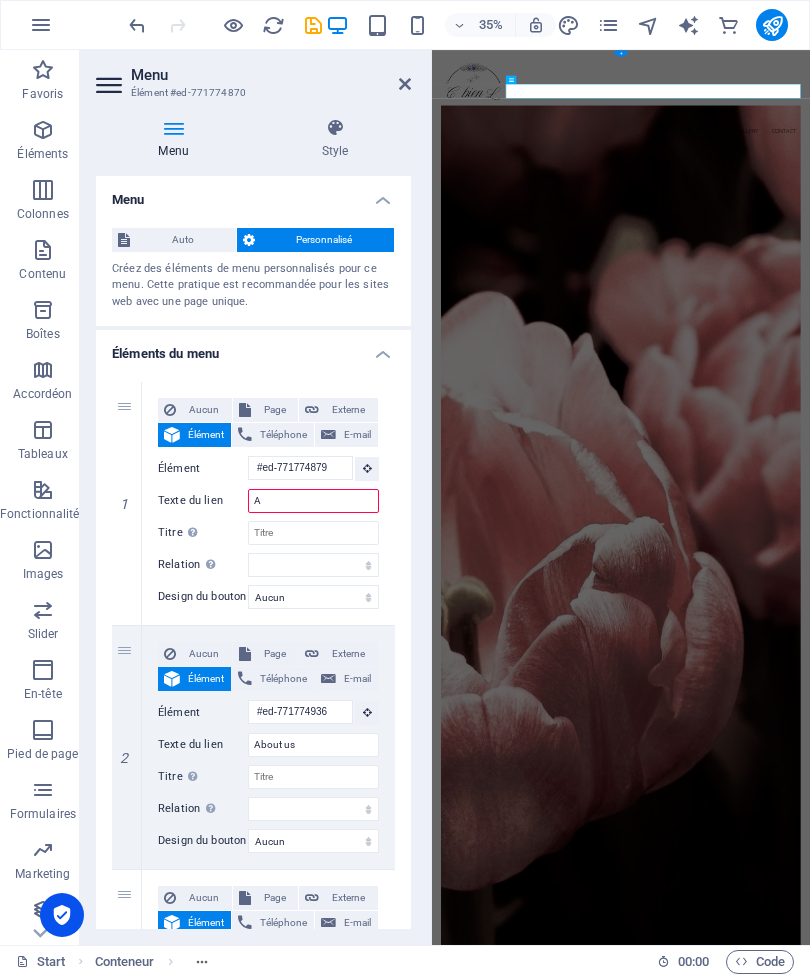 select 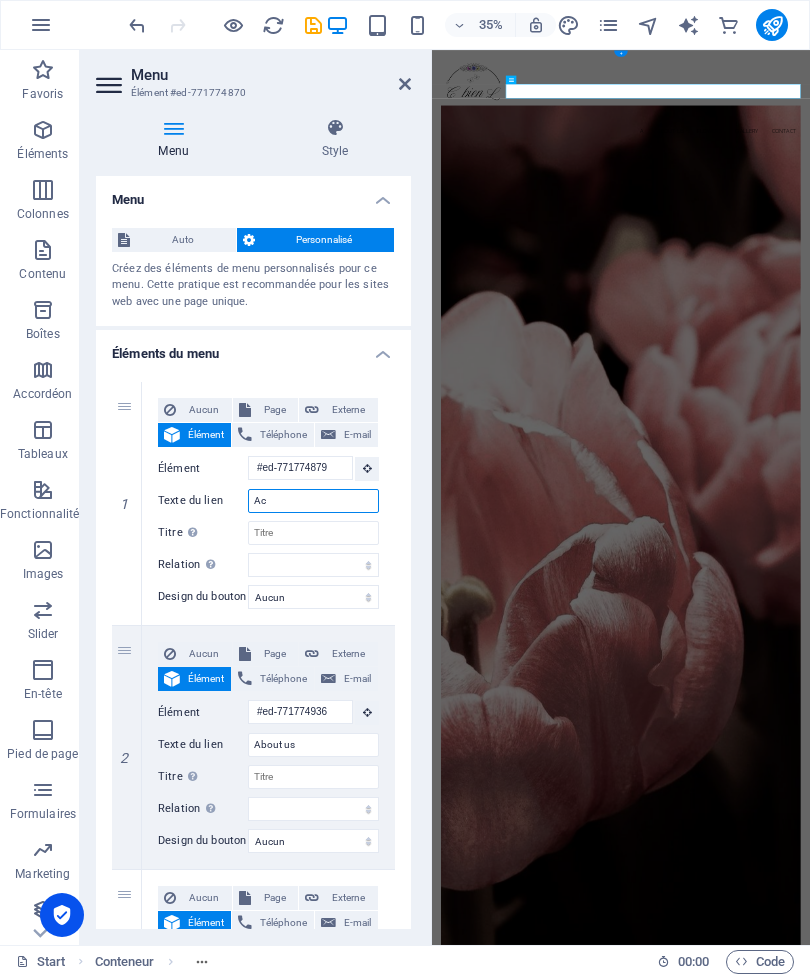 type on "Acc" 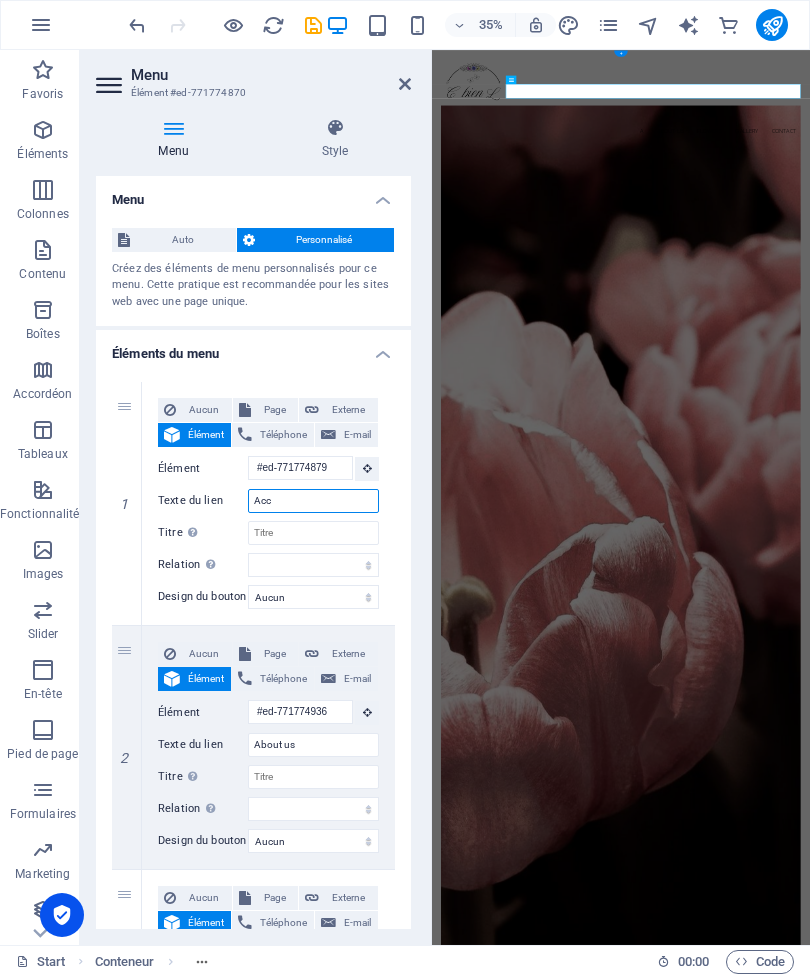 select 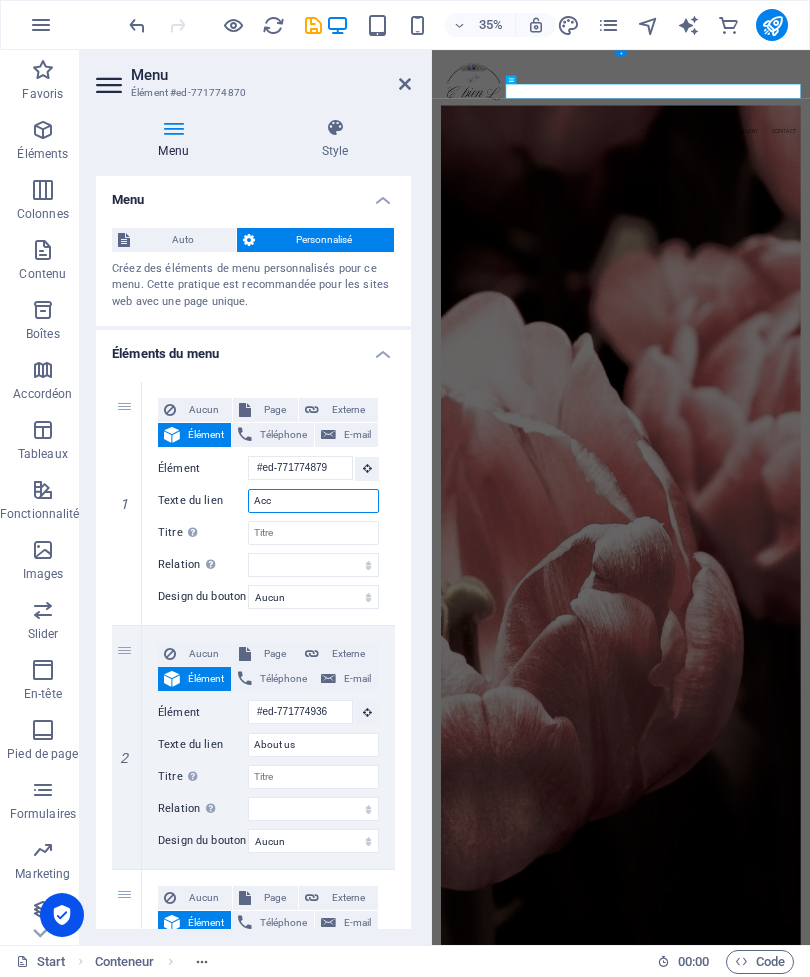 type on "Accu" 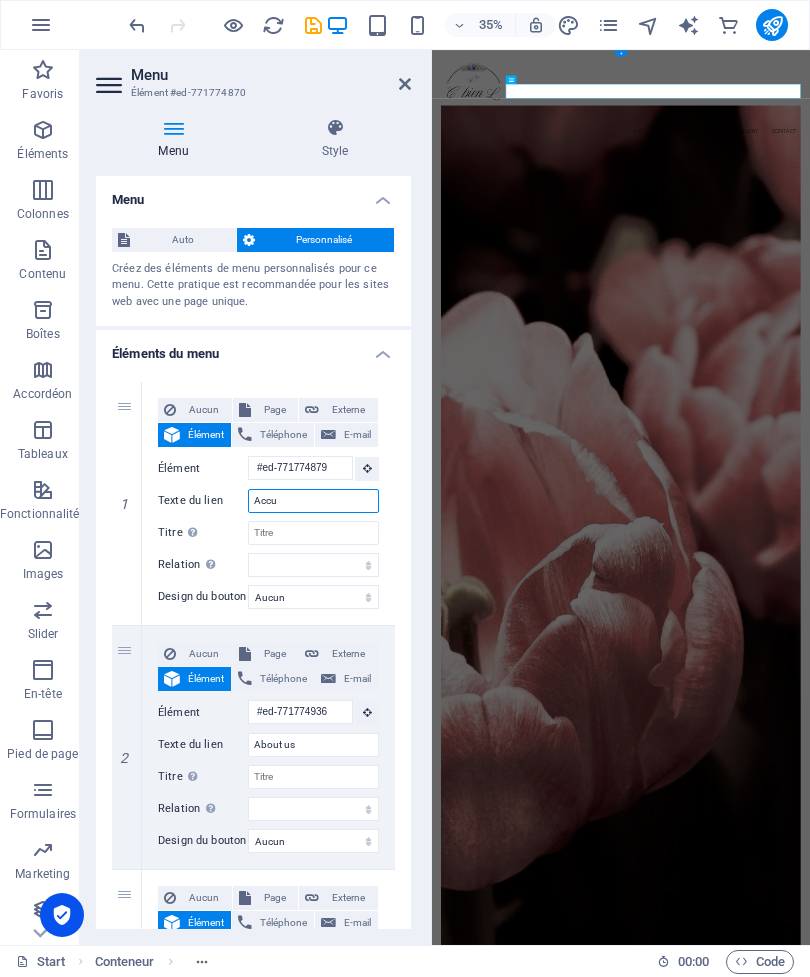 select 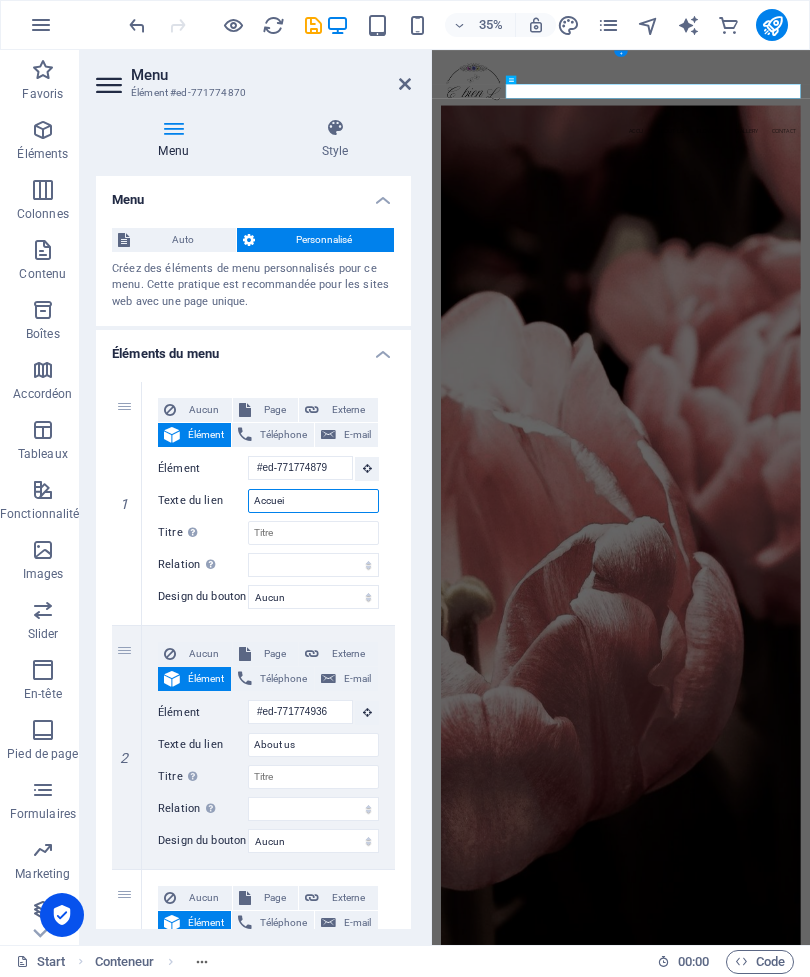 type on "Accueil" 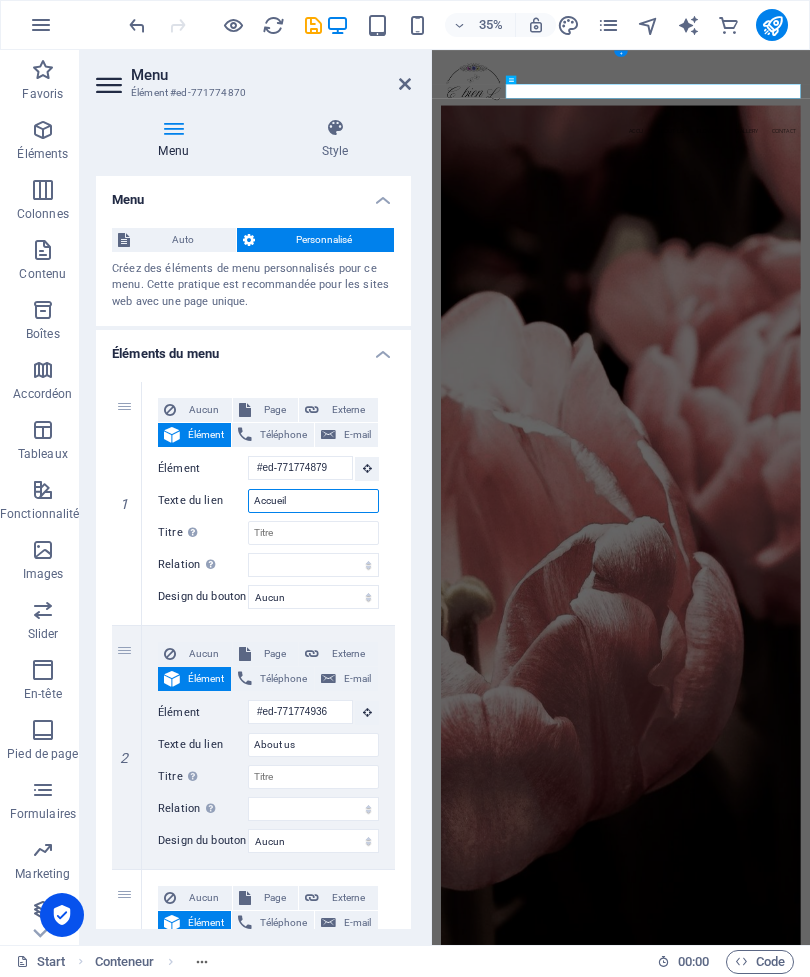 select 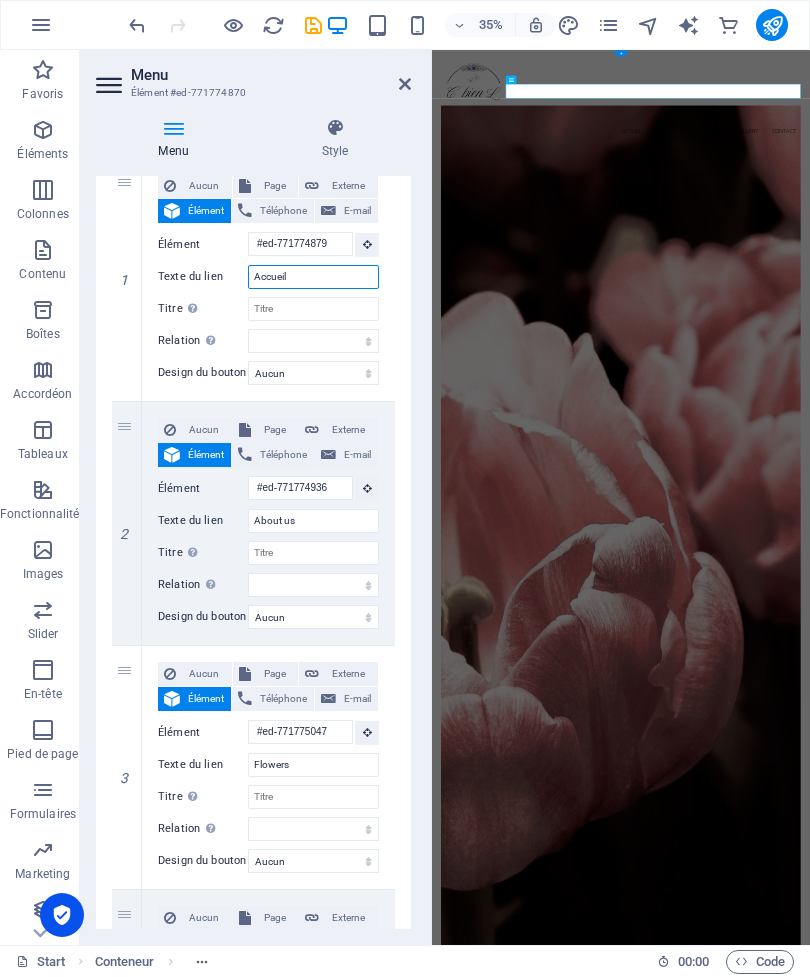 scroll, scrollTop: 225, scrollLeft: 0, axis: vertical 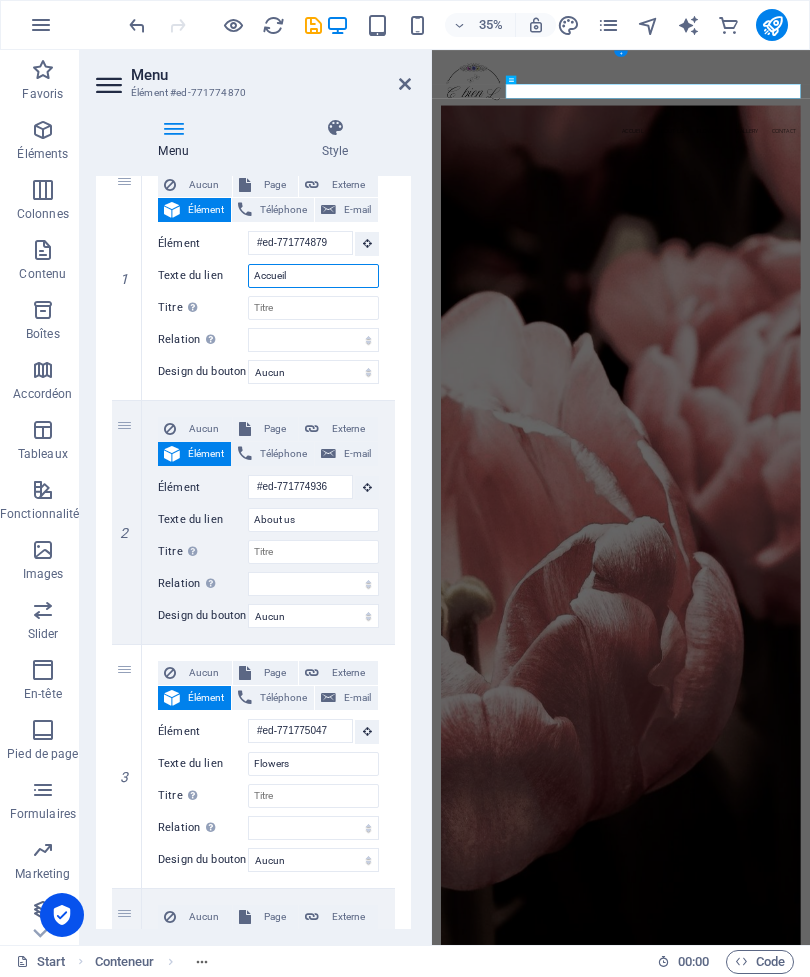 type on "Accueil" 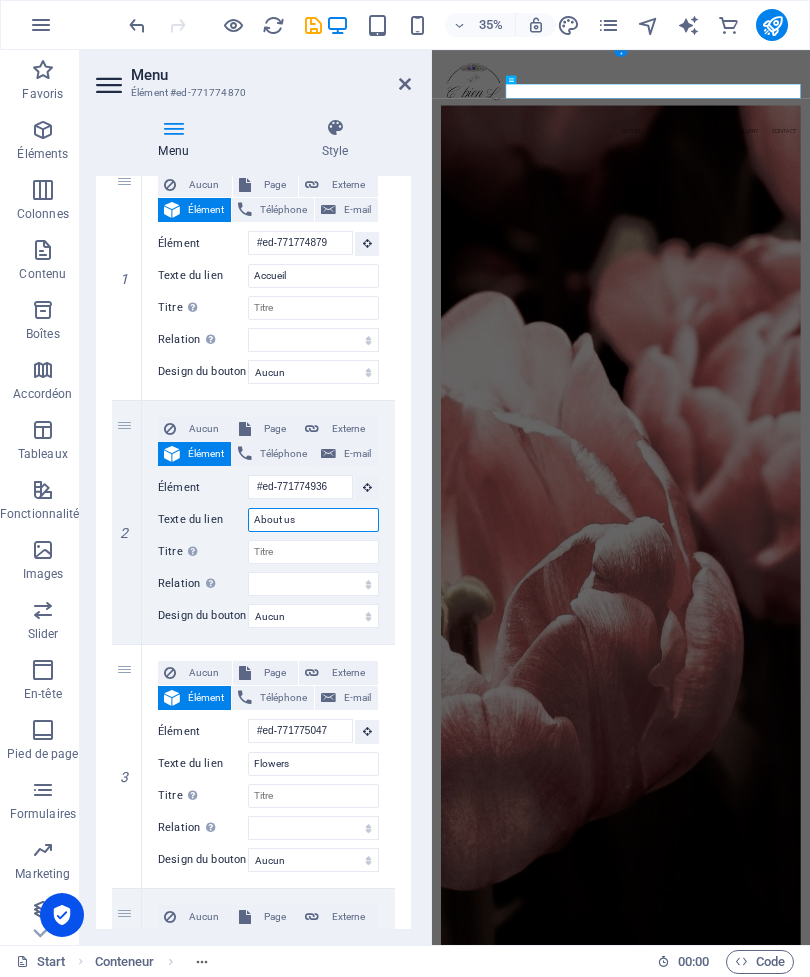 click on "About us" at bounding box center [313, 520] 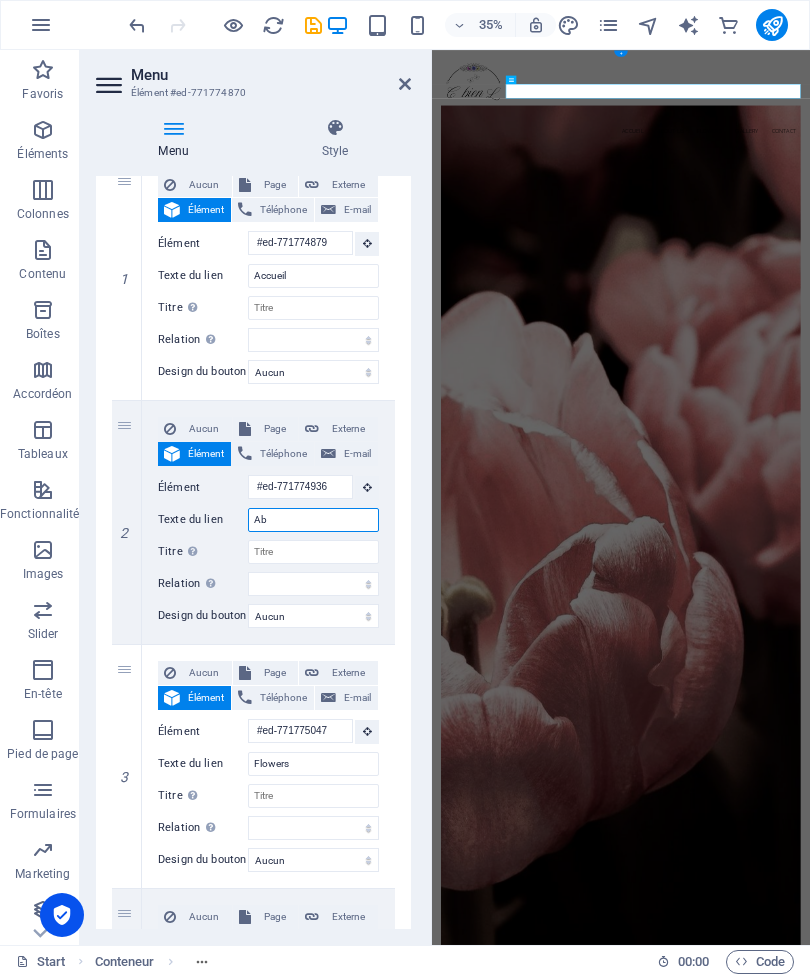 type on "A" 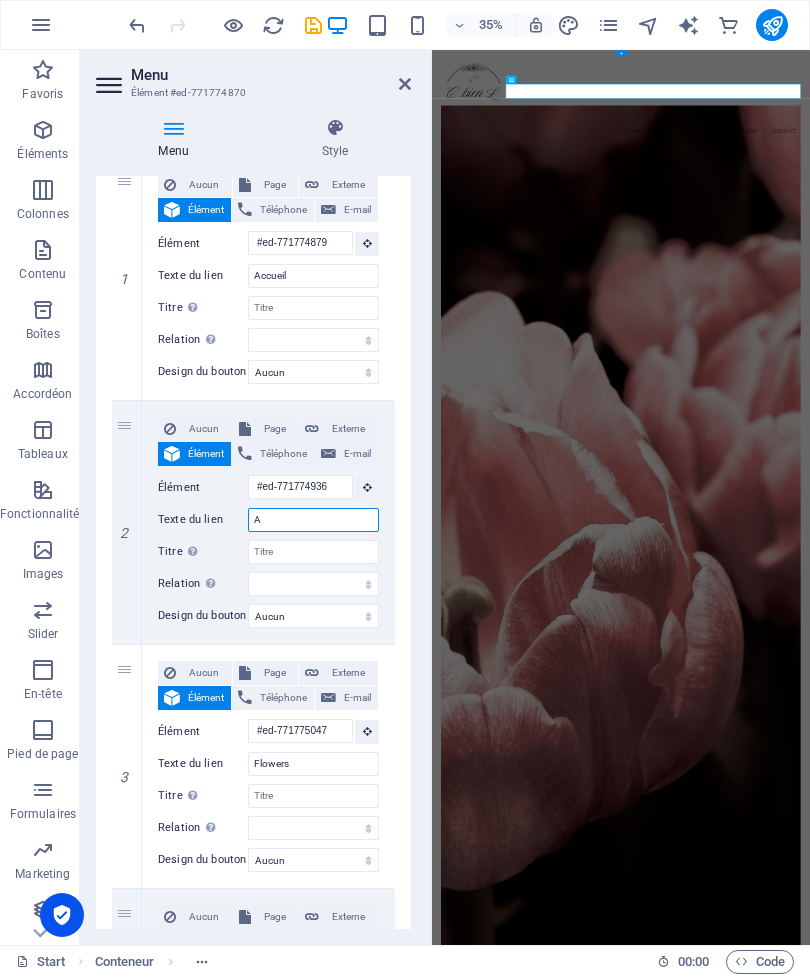 type 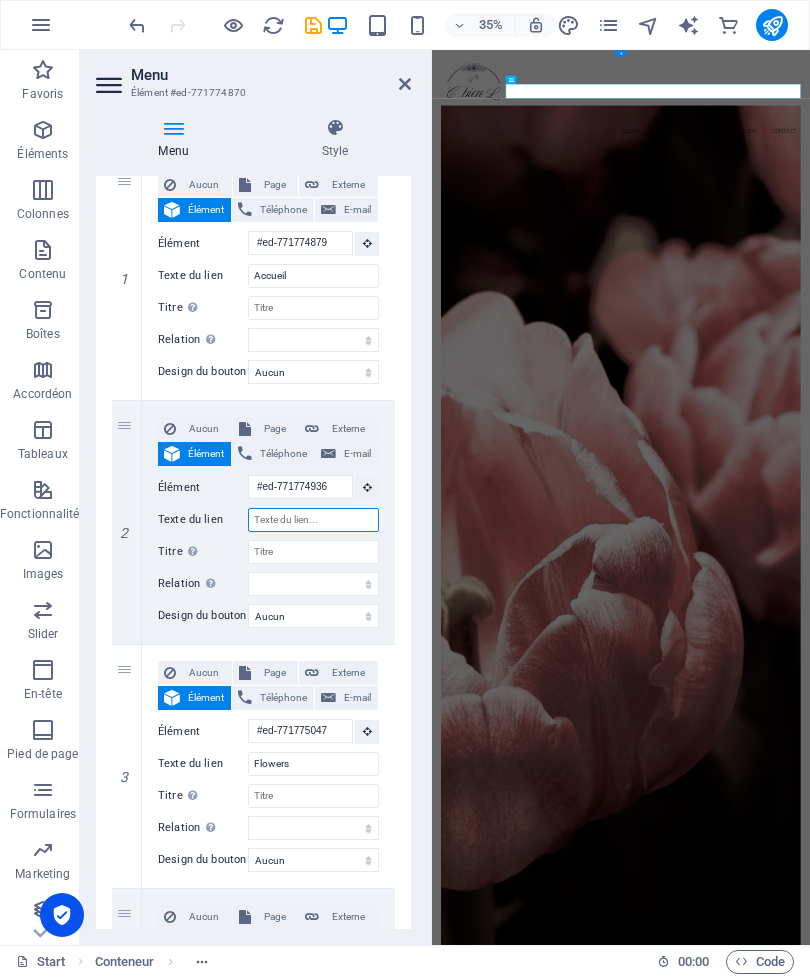select 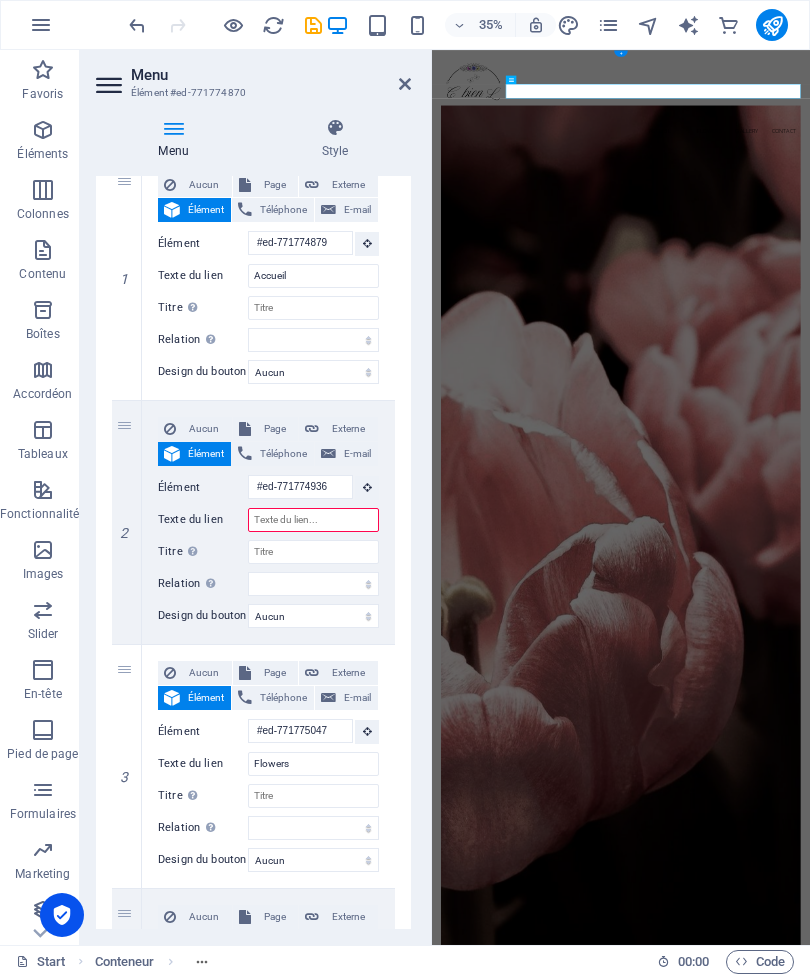 type on "À" 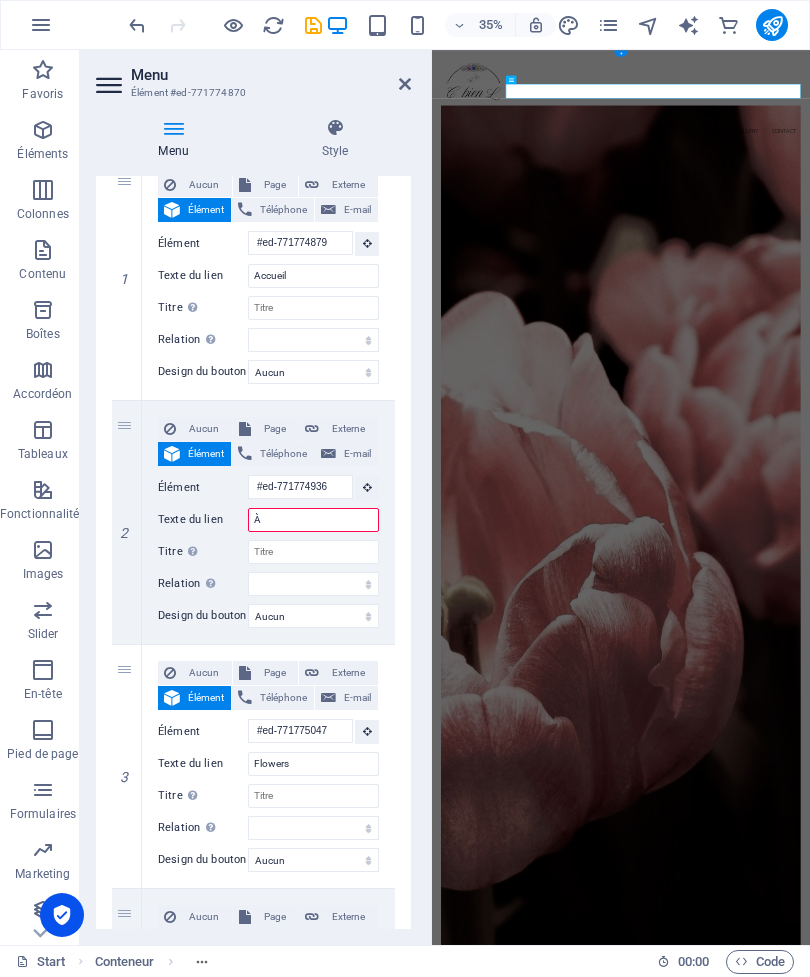 select 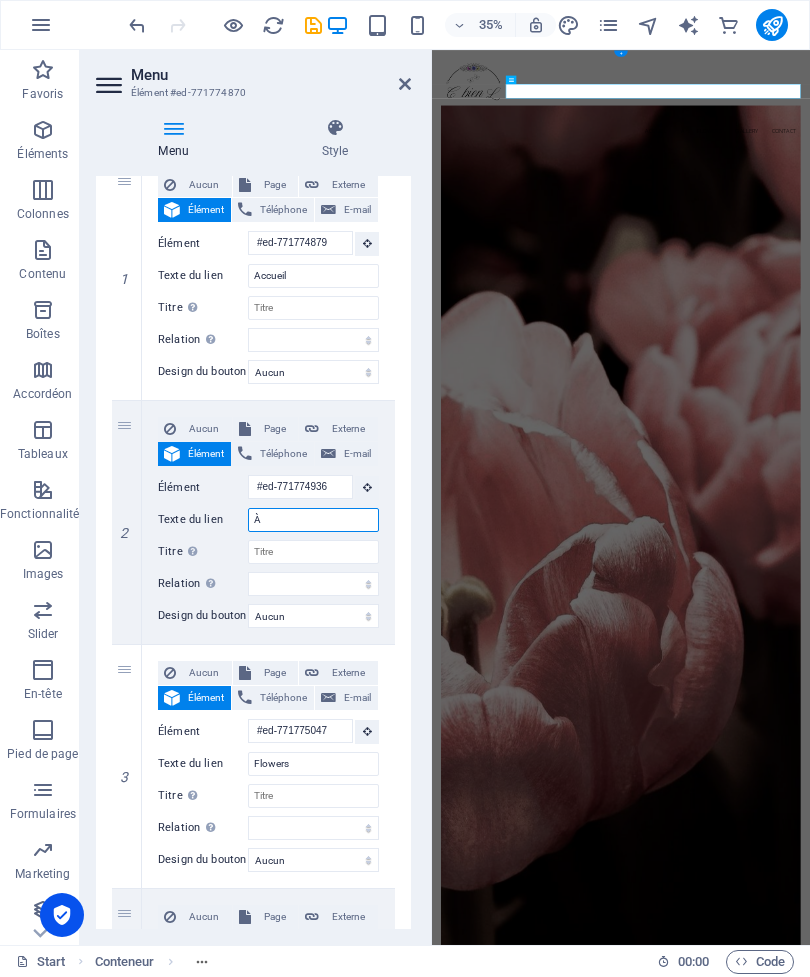 type on "À" 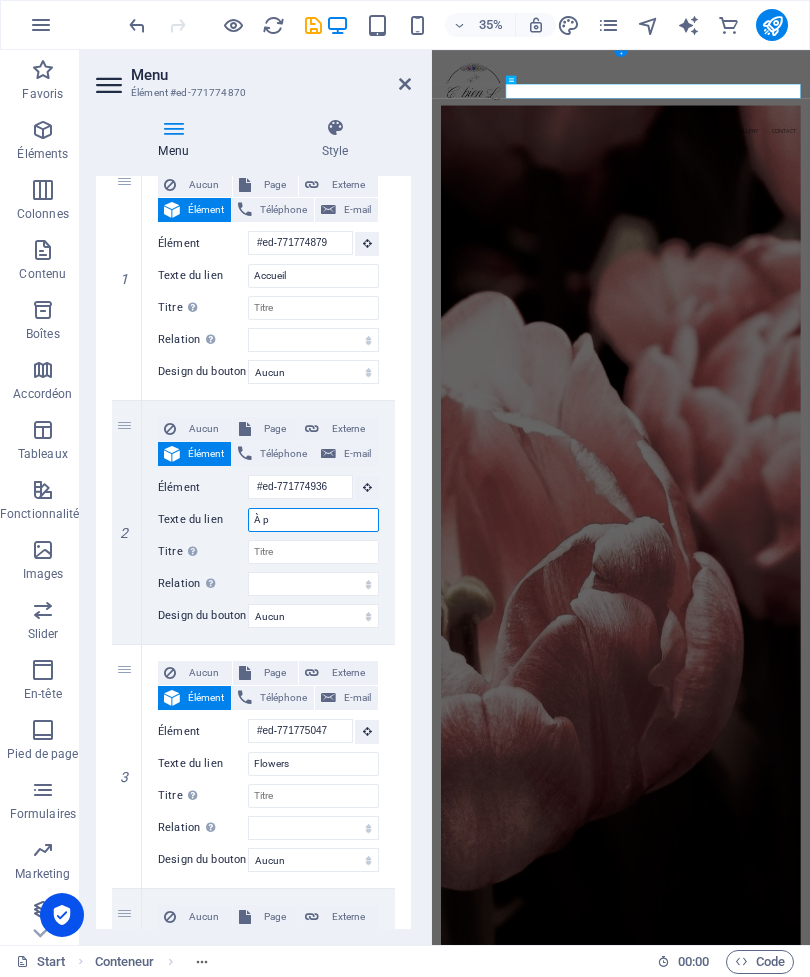 select 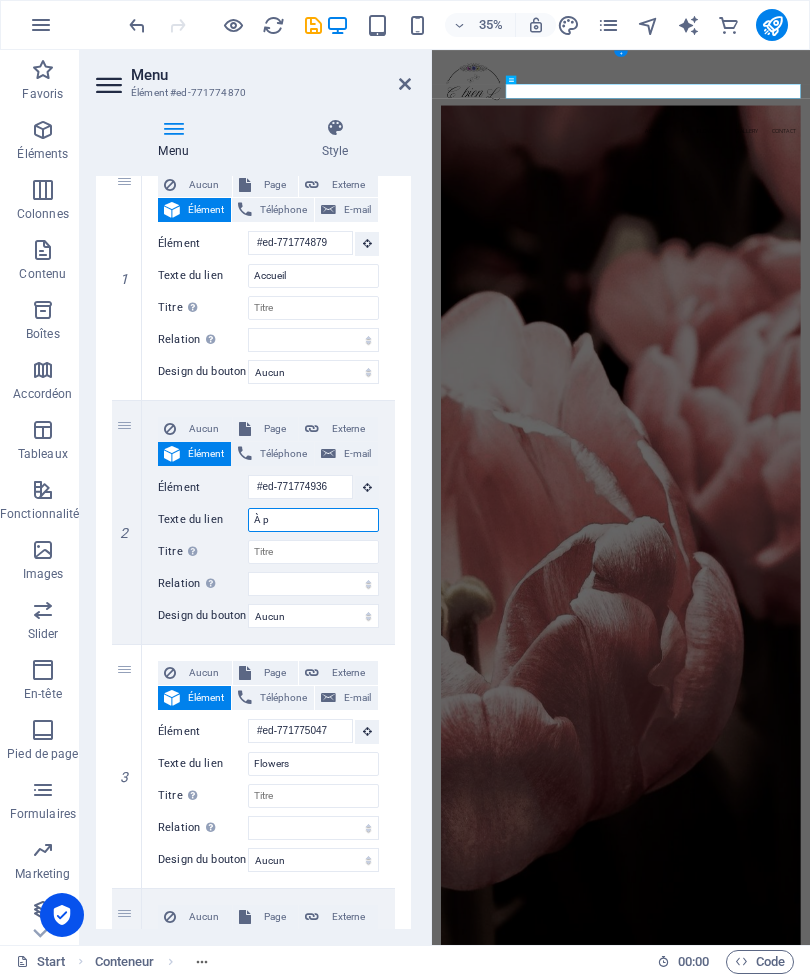 select 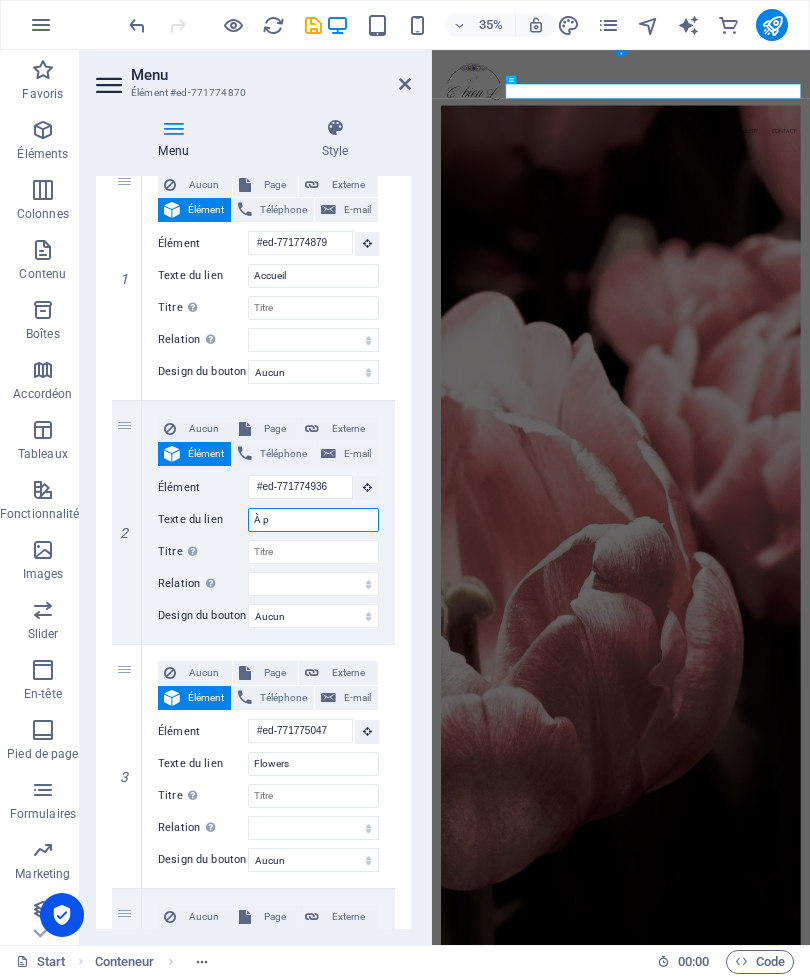 type on "À pr" 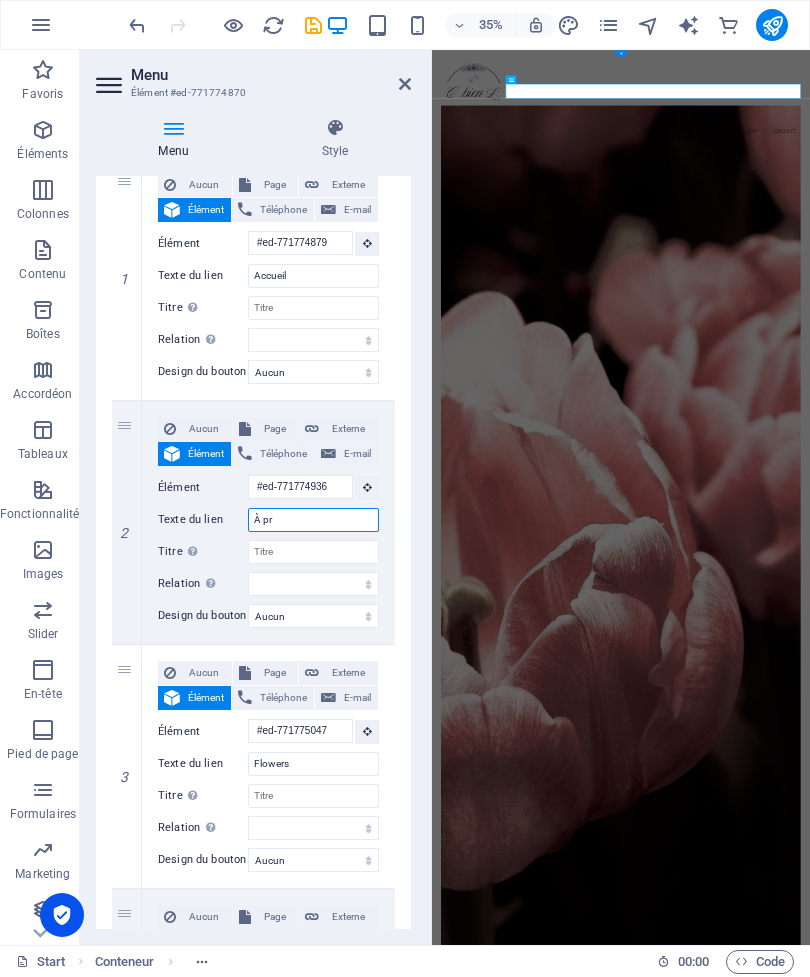 select 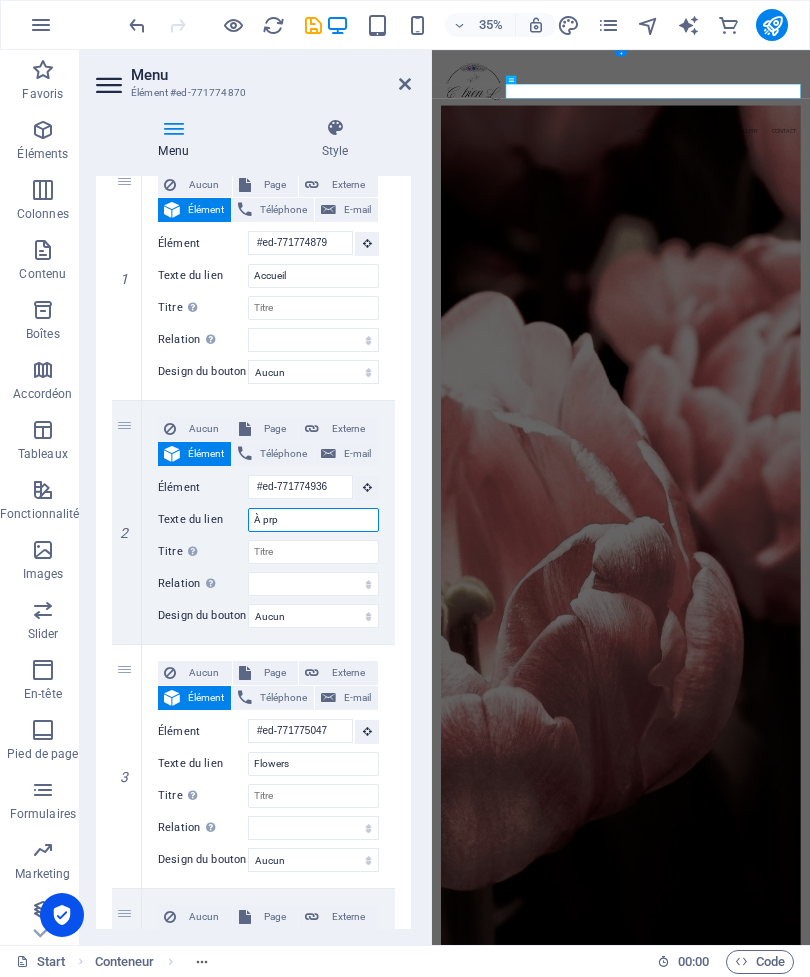 type on "À prpo" 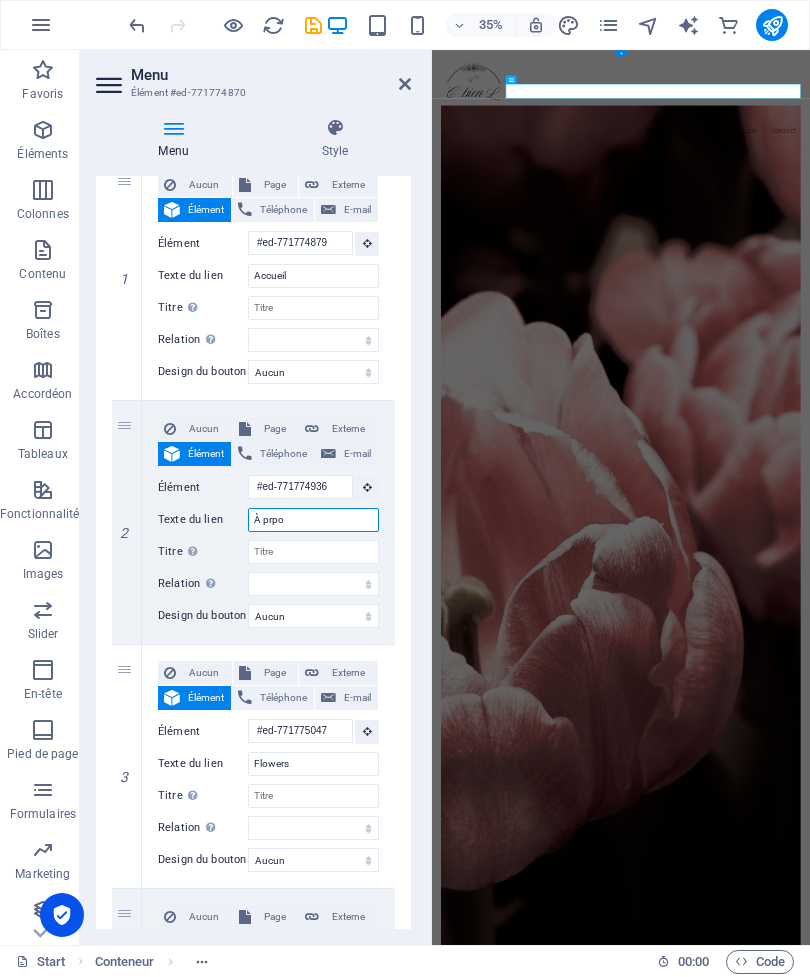 select 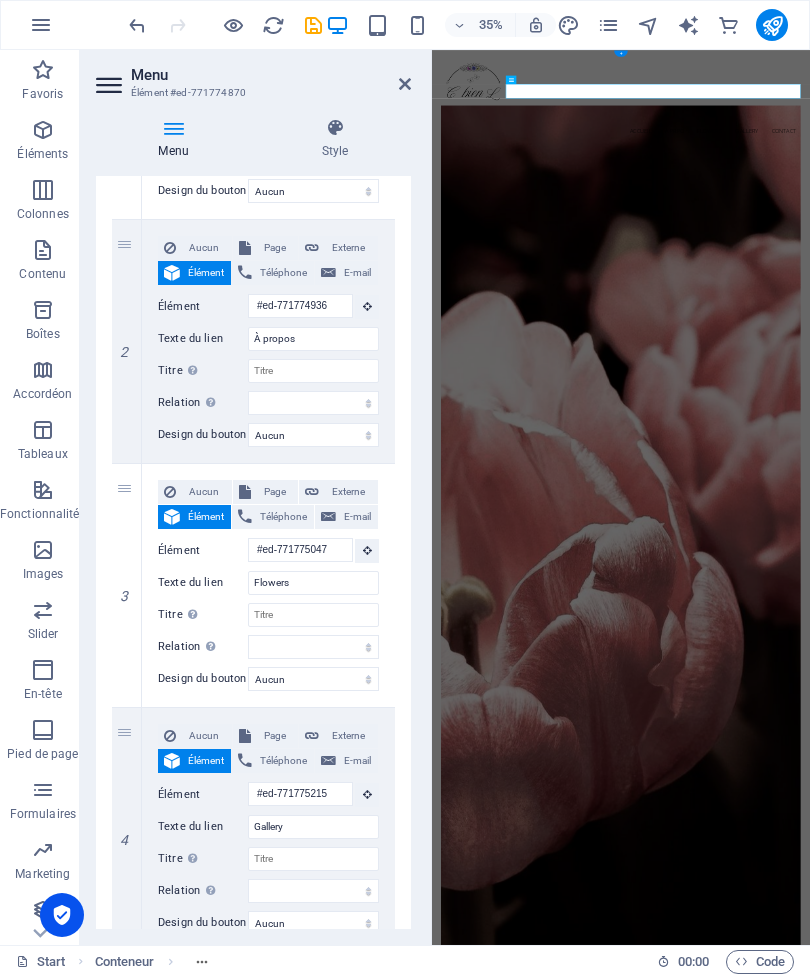 scroll, scrollTop: 407, scrollLeft: 0, axis: vertical 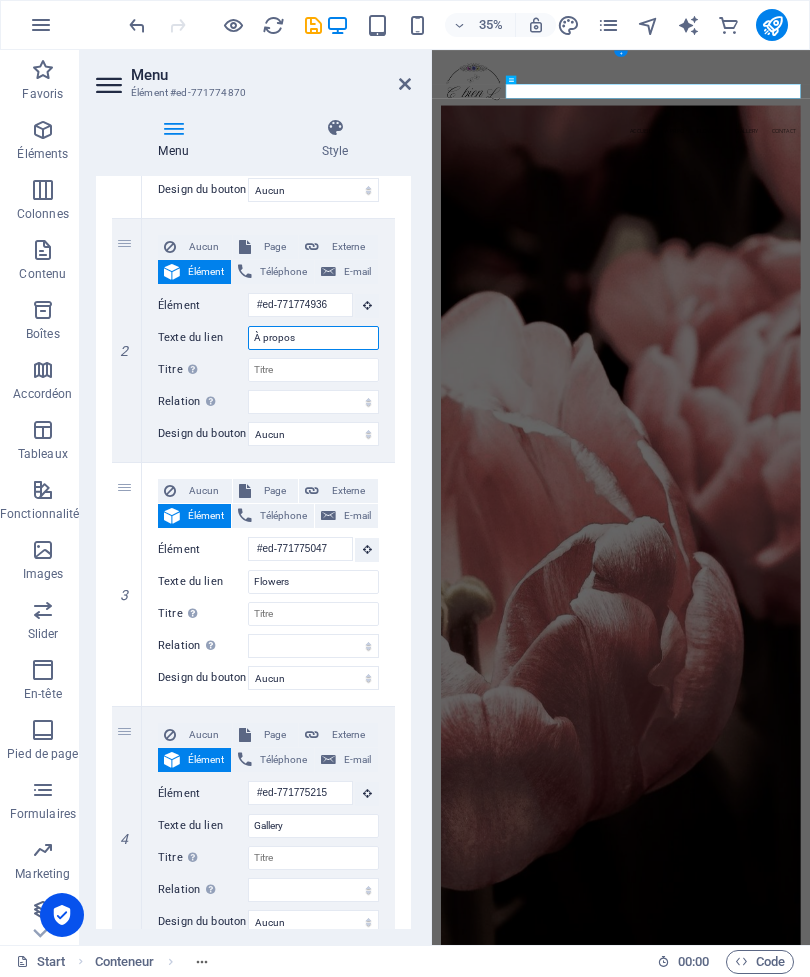 type on "À propos" 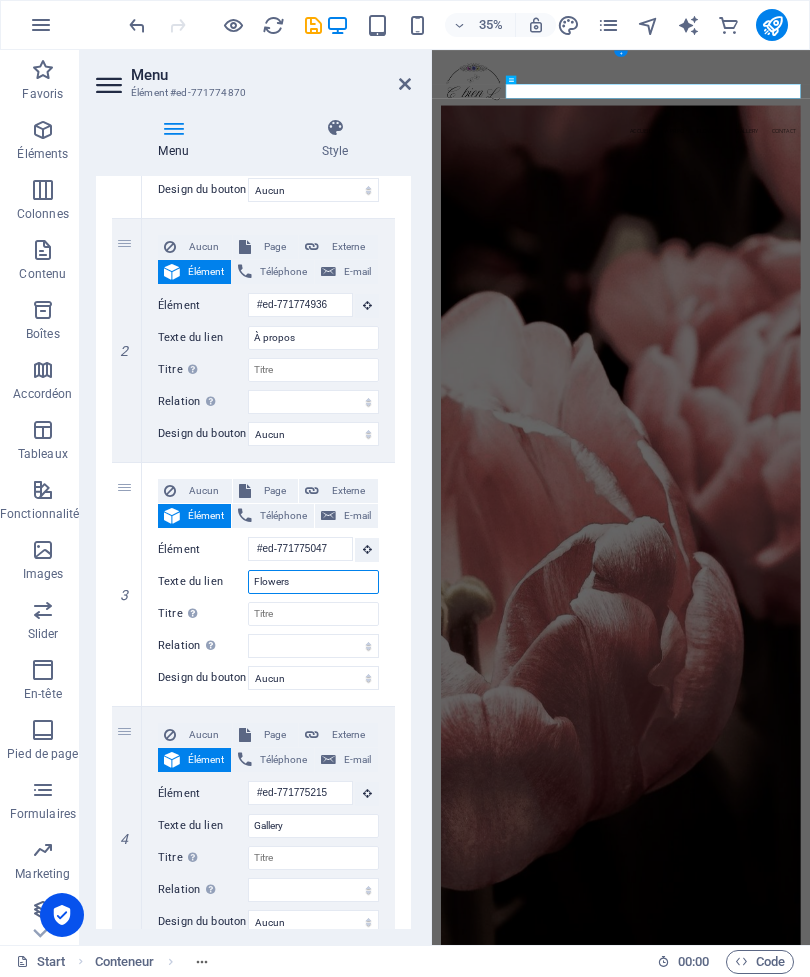 select 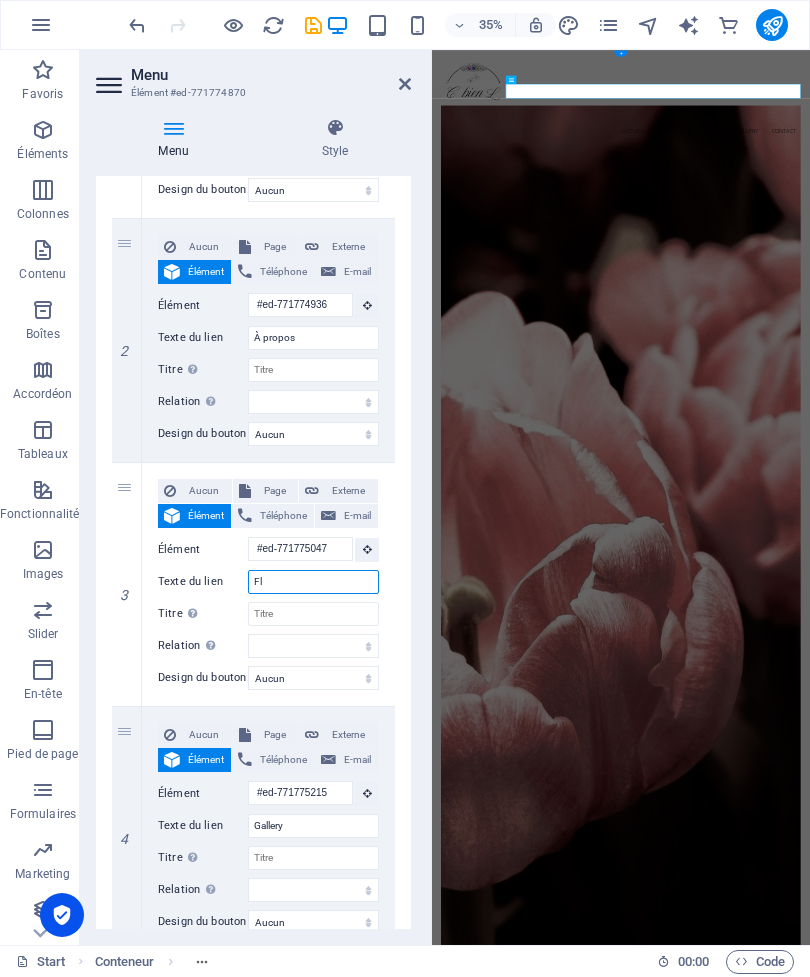 type on "F" 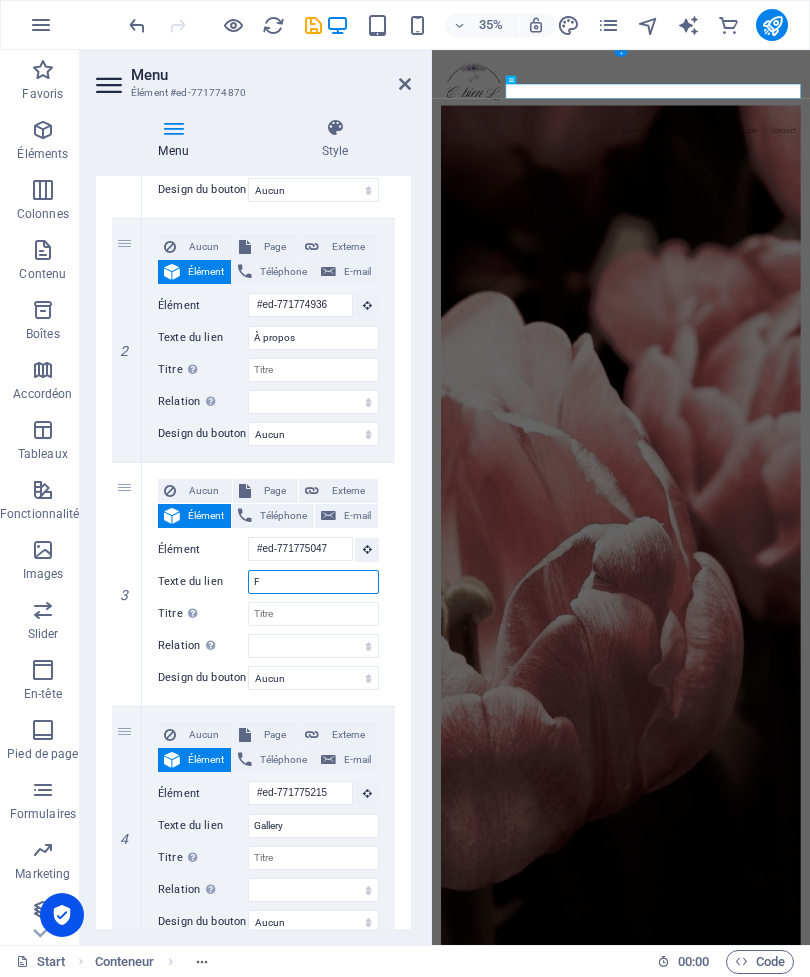 type 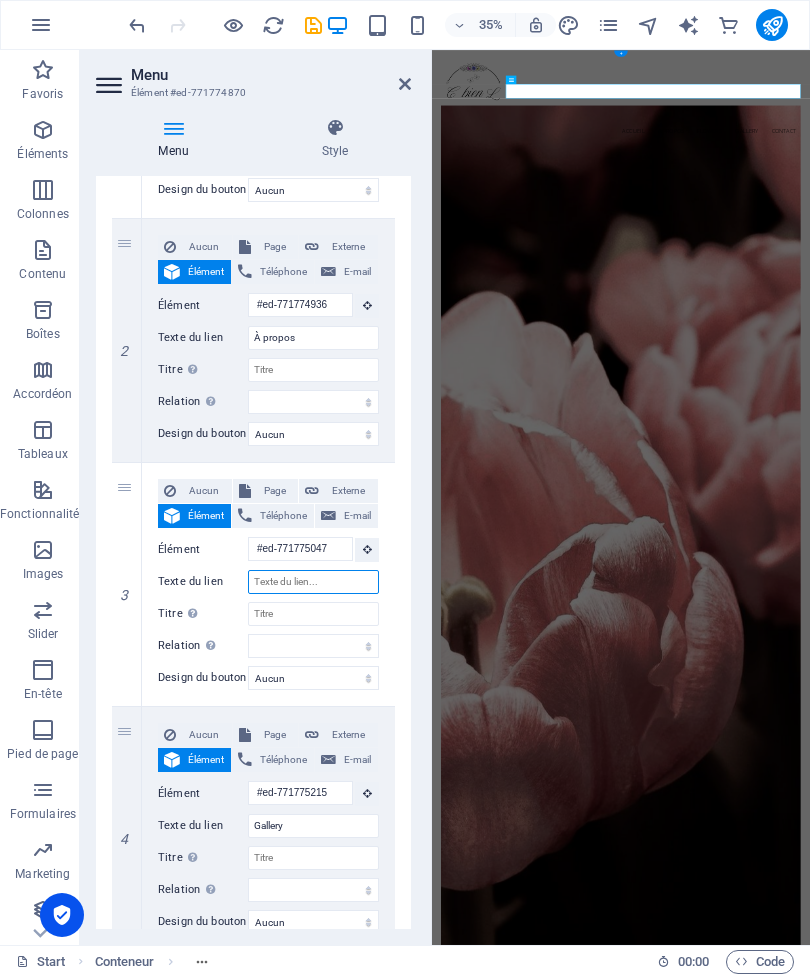 select 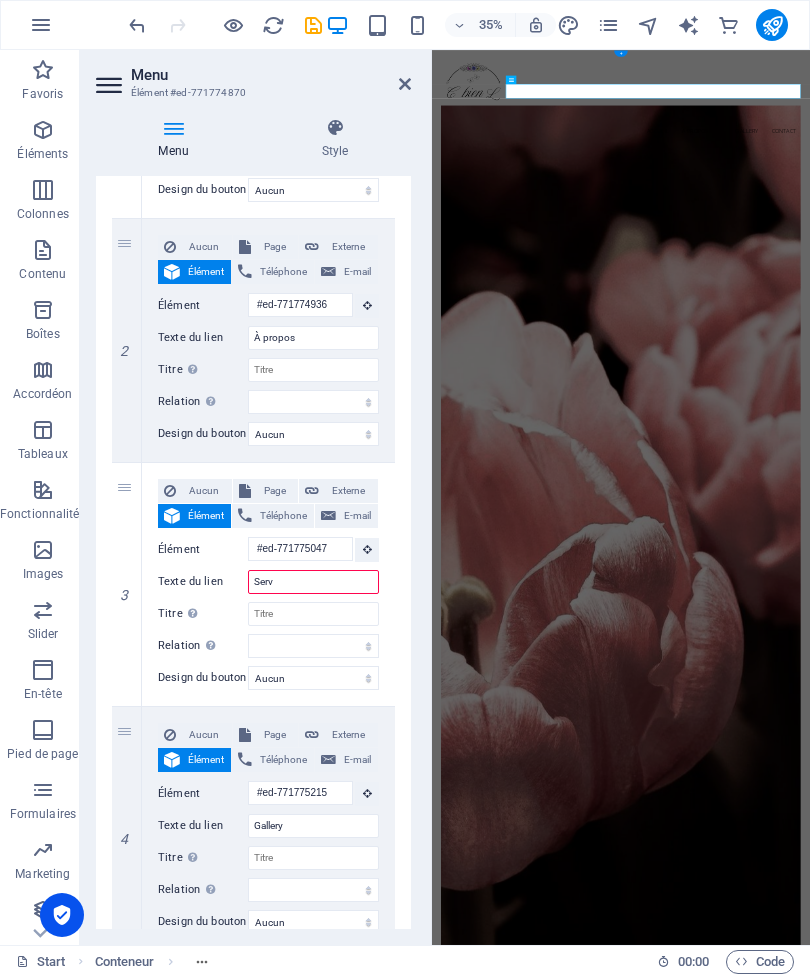 type on "Servi" 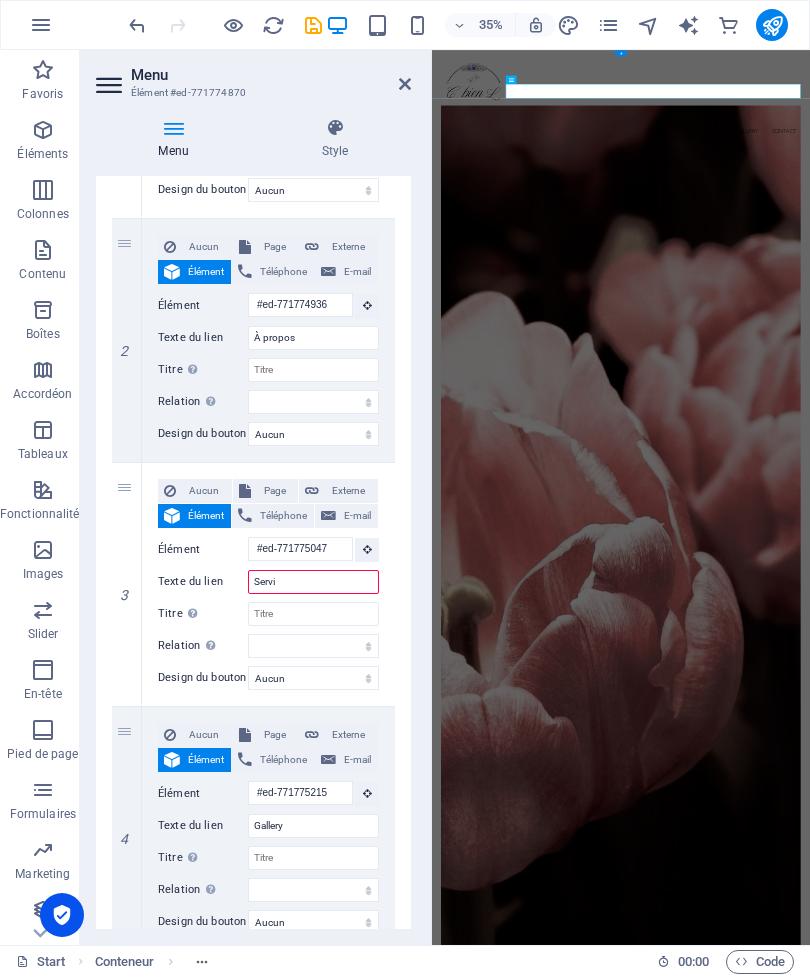 select 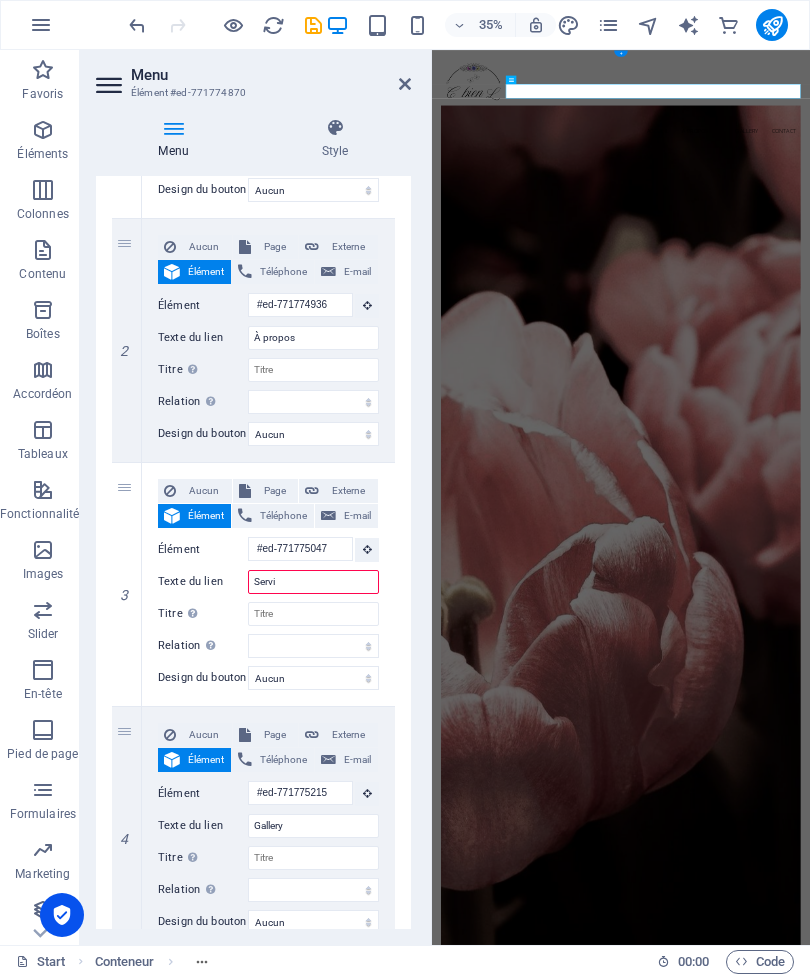 select 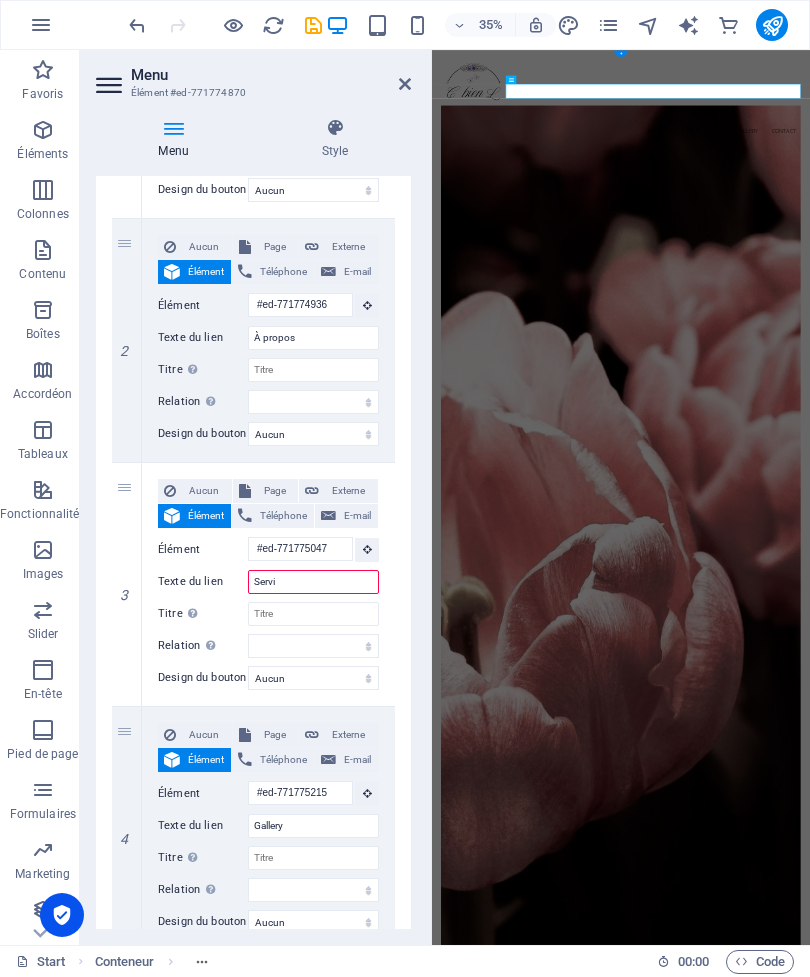 select 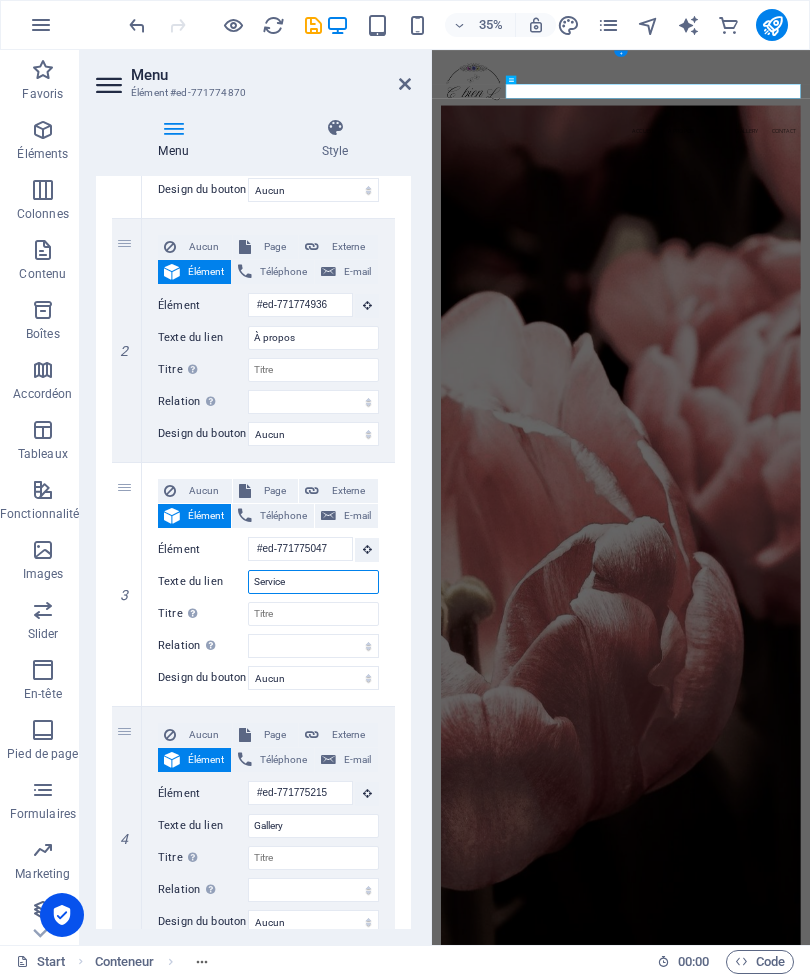 type on "Services" 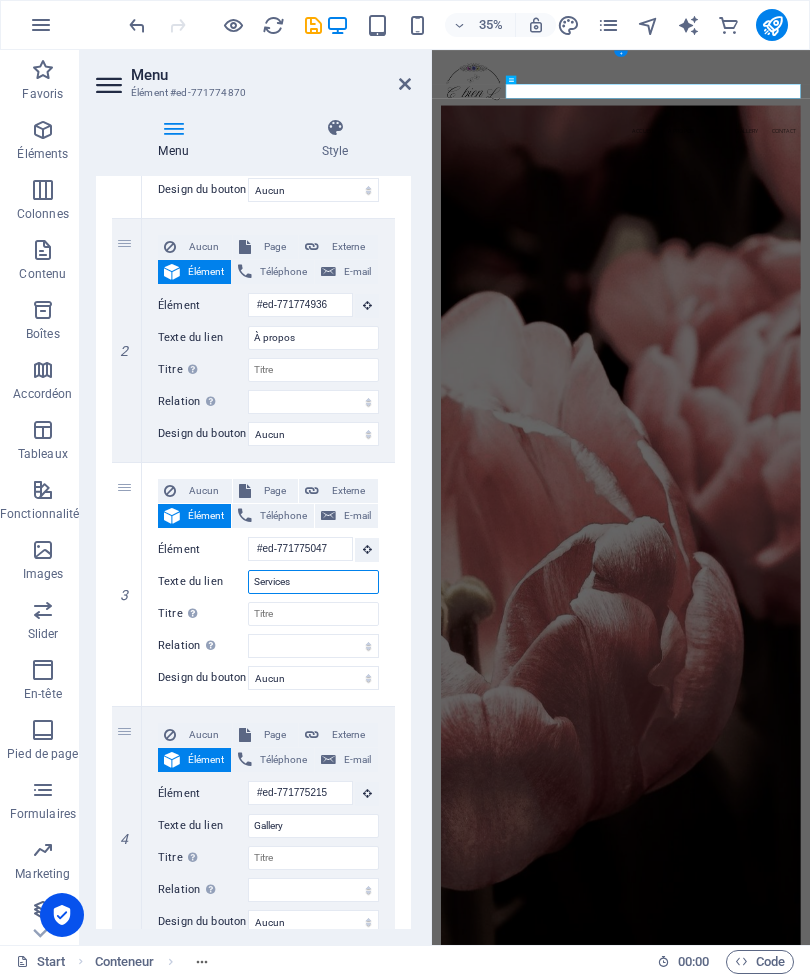 select 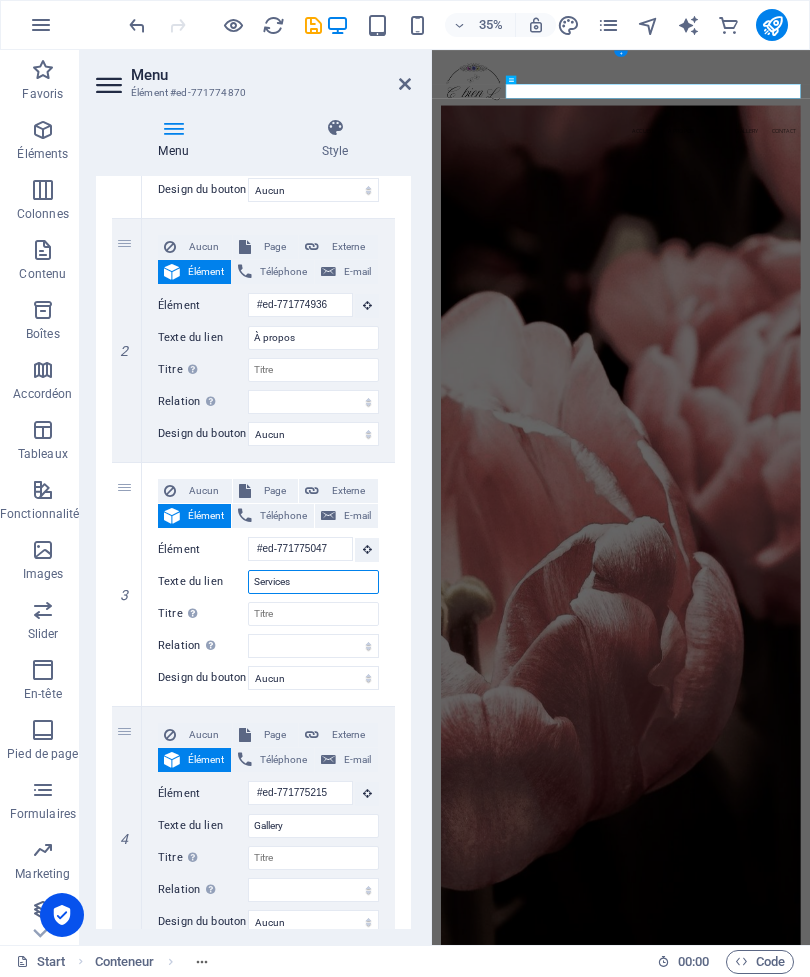 select 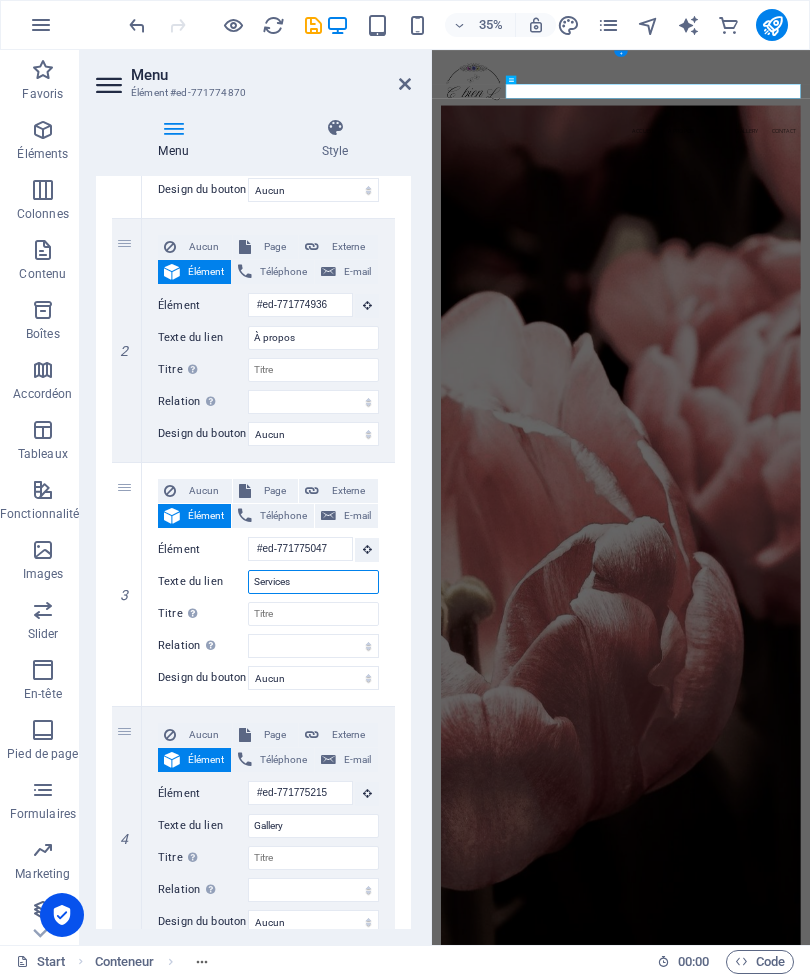select 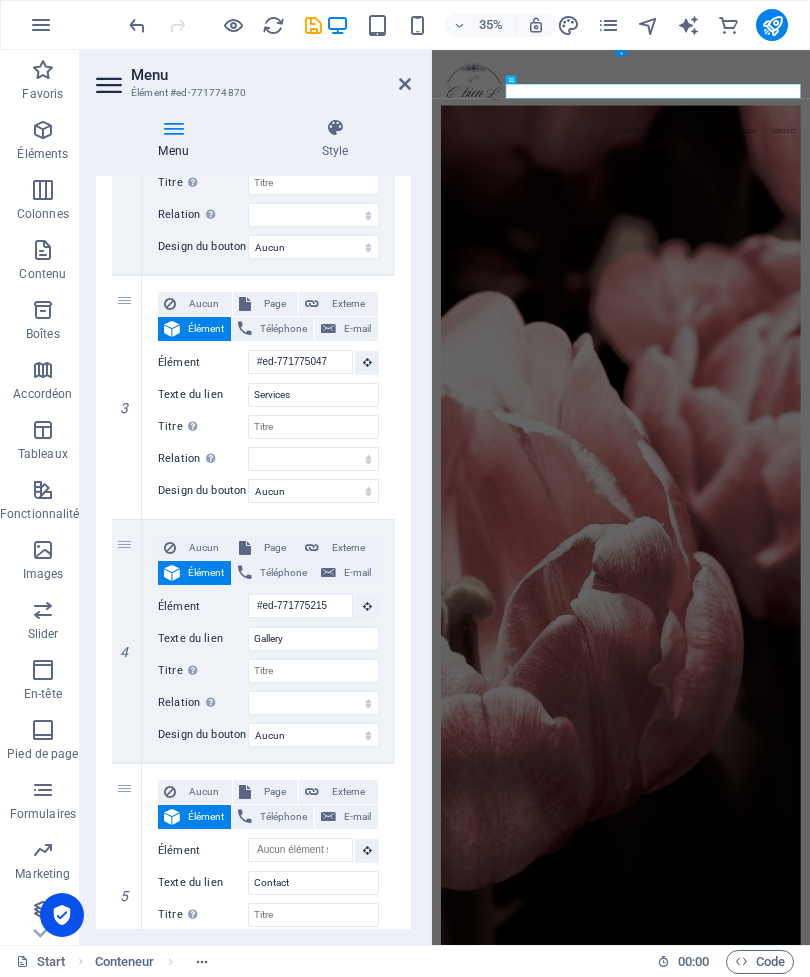 scroll, scrollTop: 610, scrollLeft: 0, axis: vertical 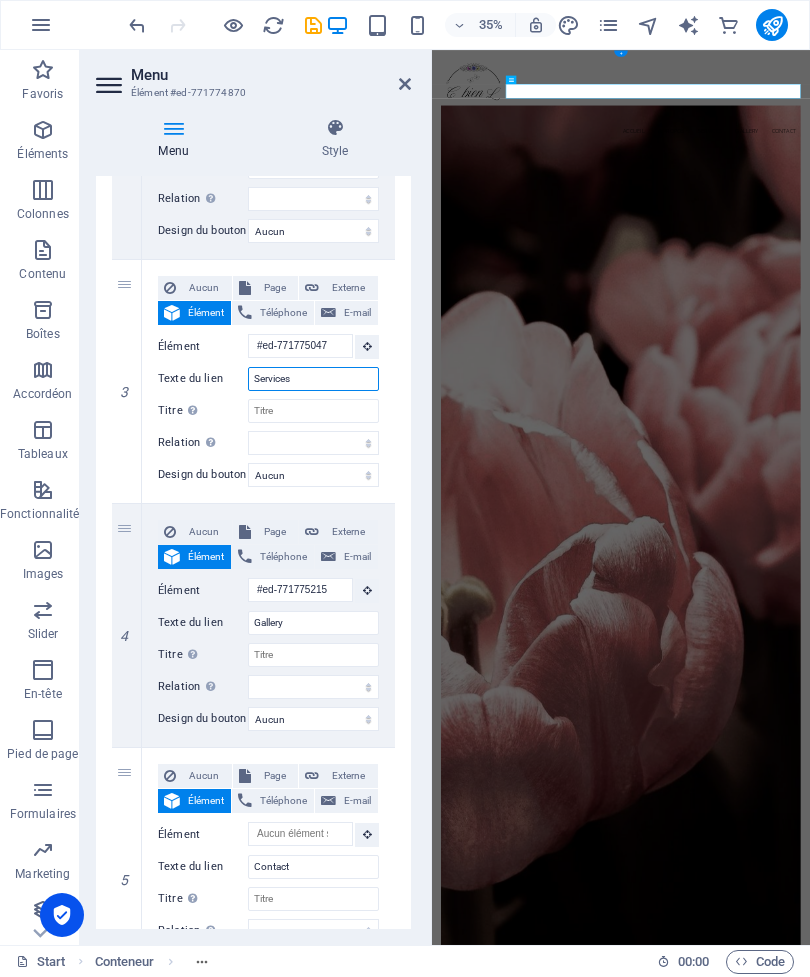 type on "Services" 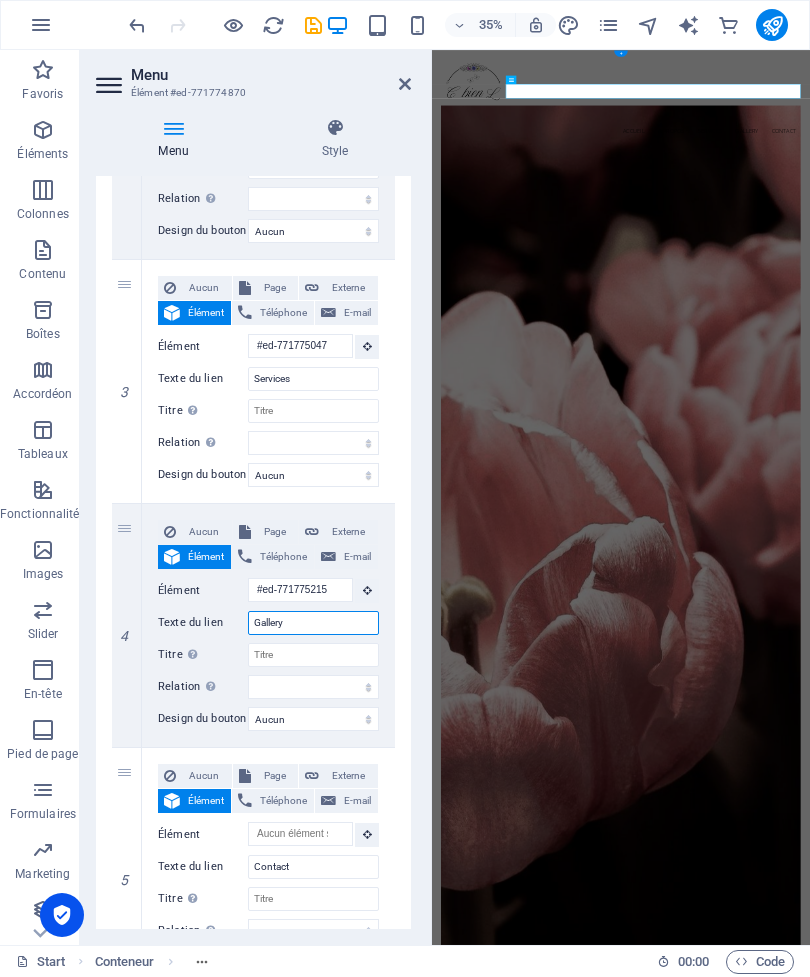 click on "Gallery" at bounding box center [313, 623] 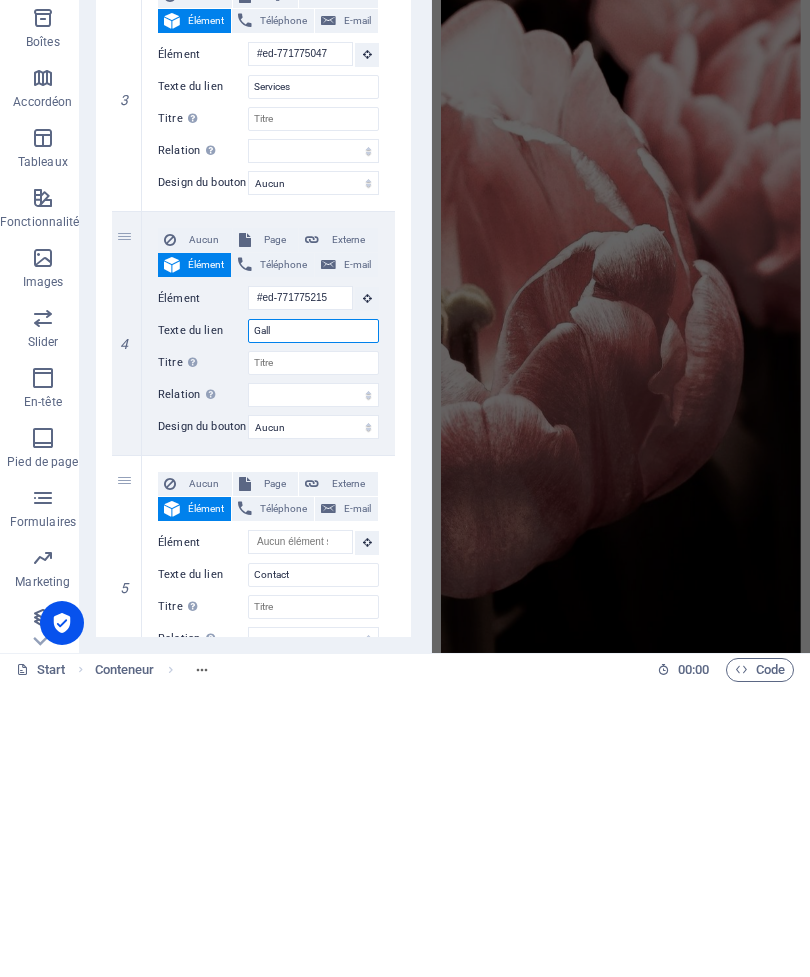 type on "Gal" 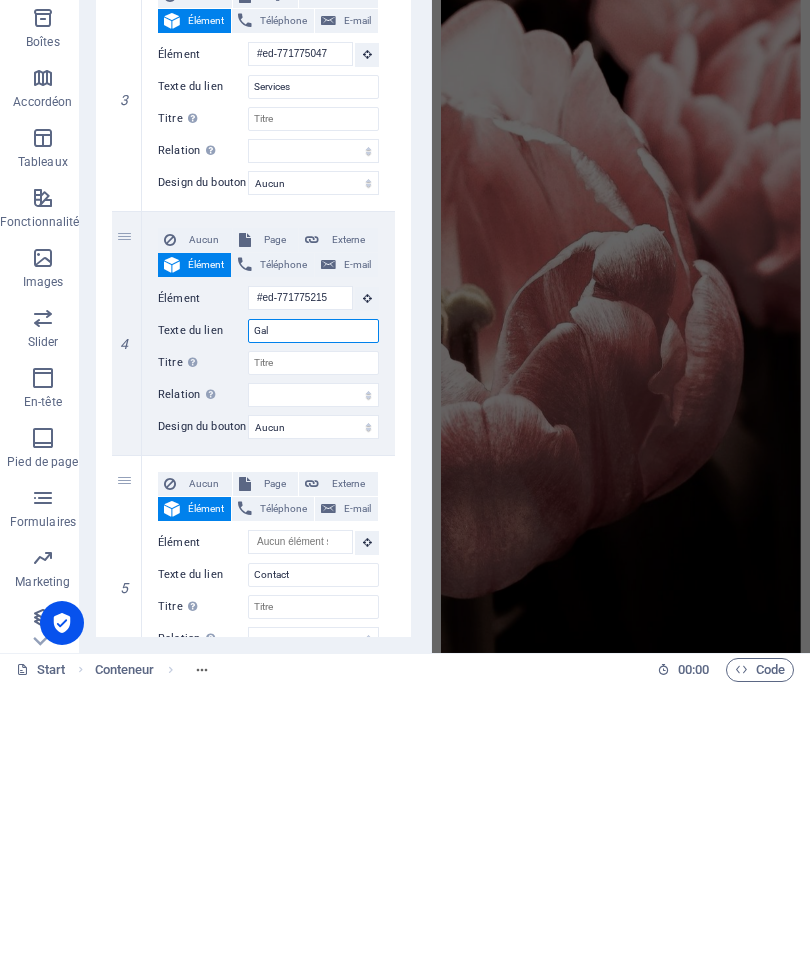 select 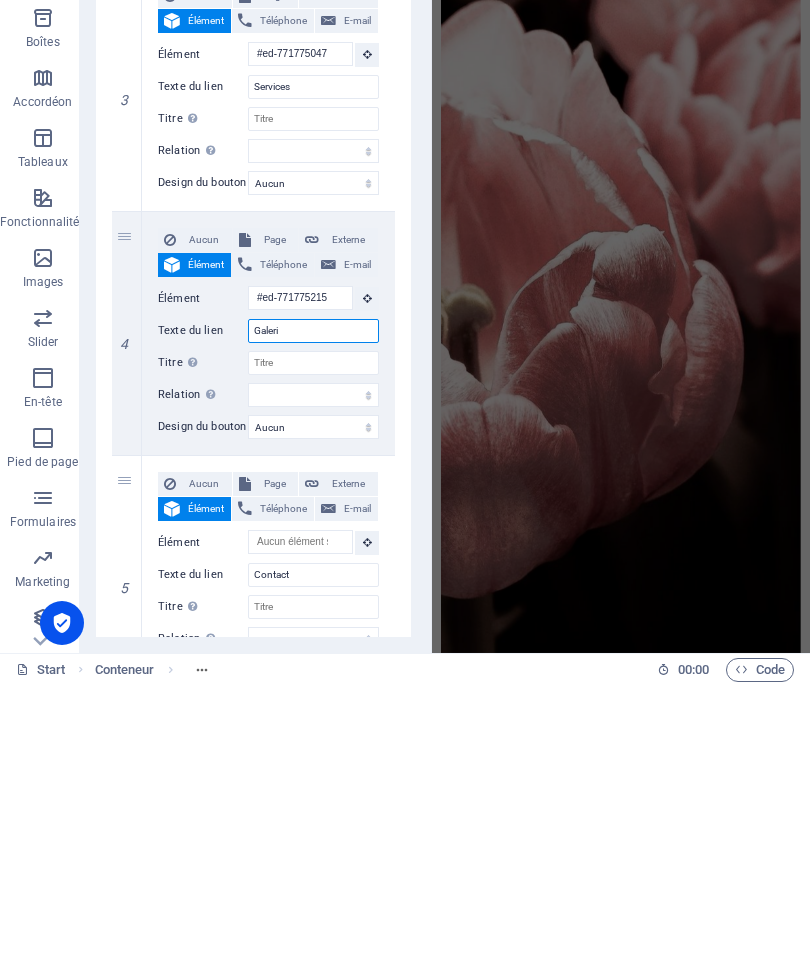 type on "Galerie" 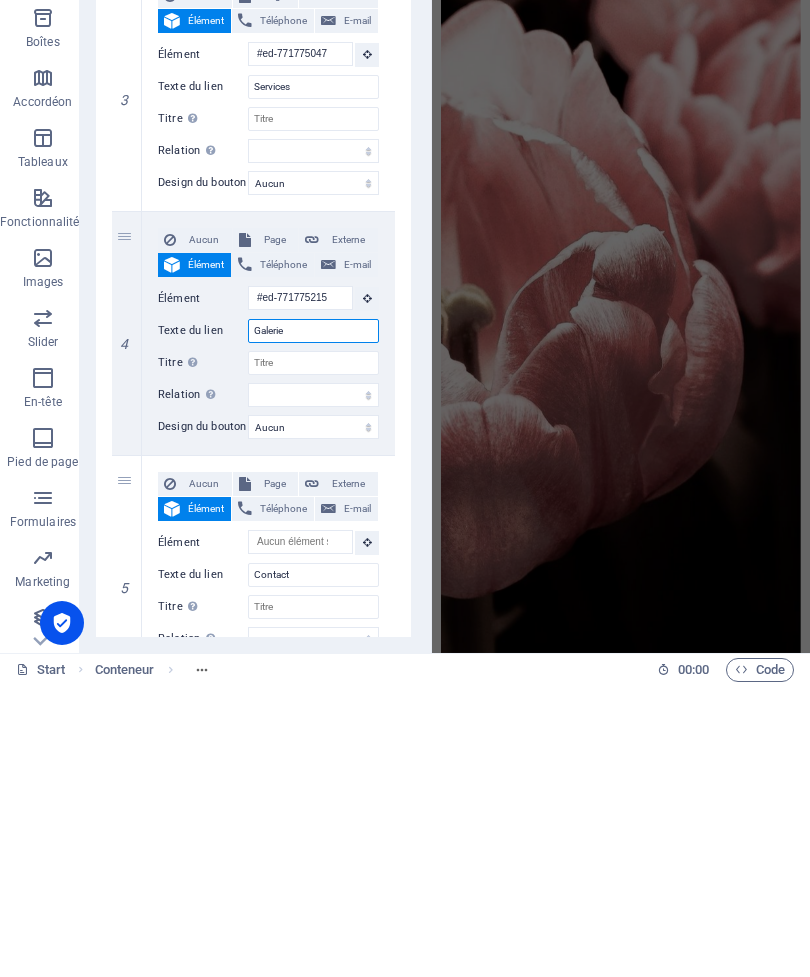 select 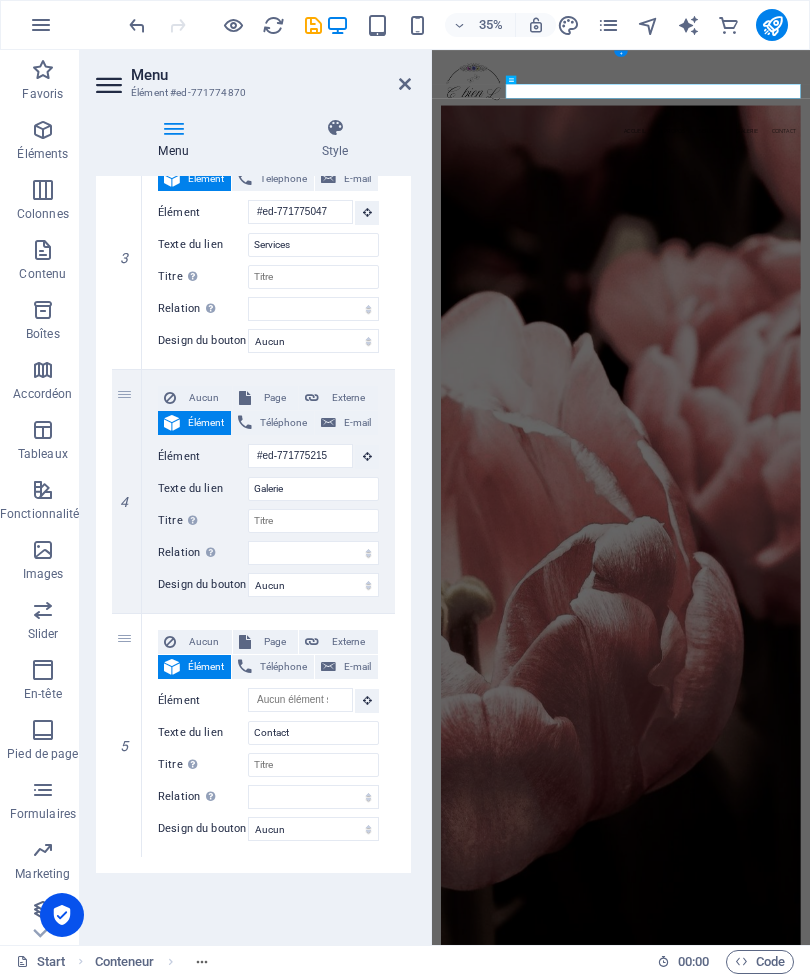 scroll, scrollTop: 744, scrollLeft: 0, axis: vertical 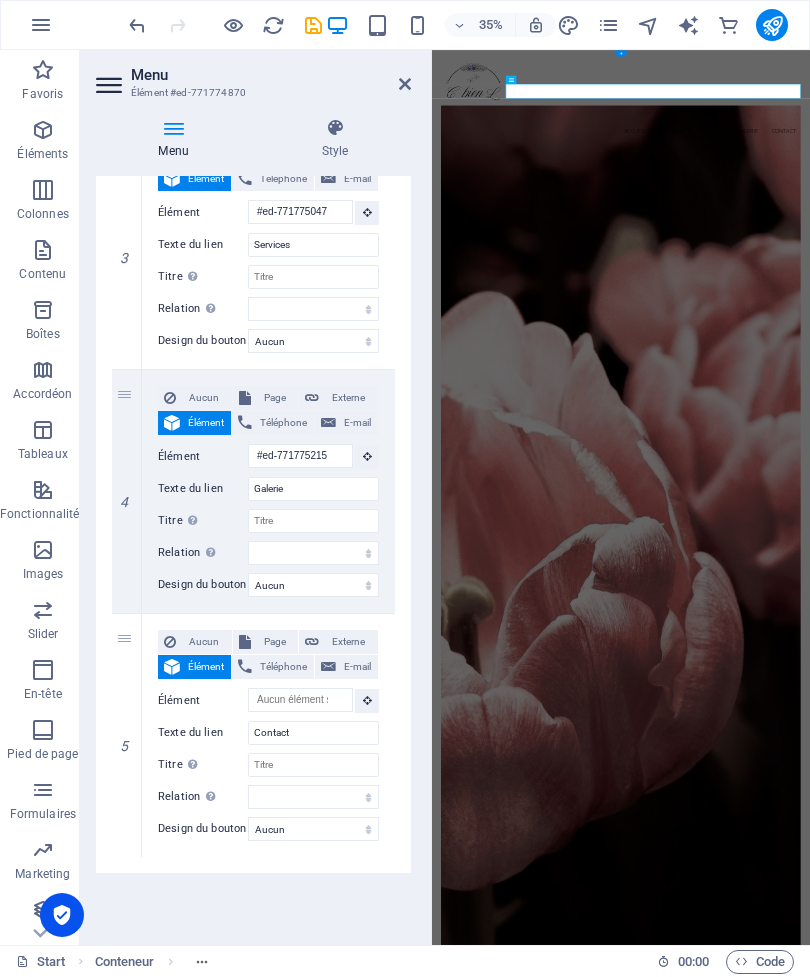 click at bounding box center (405, 84) 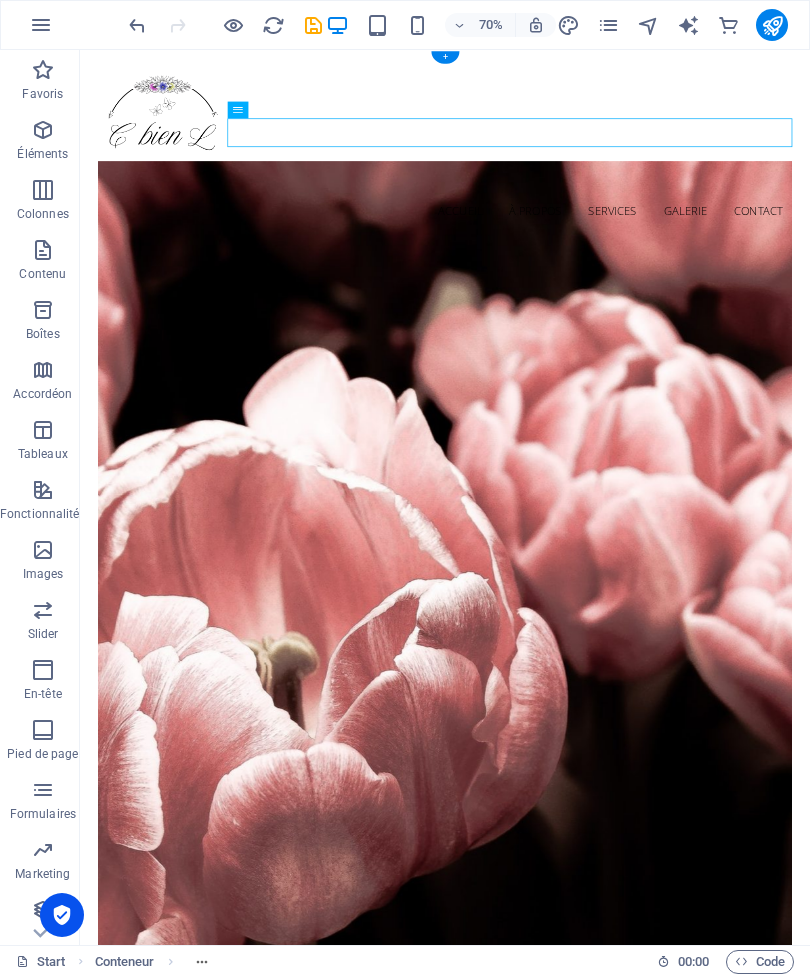 scroll, scrollTop: 0, scrollLeft: 0, axis: both 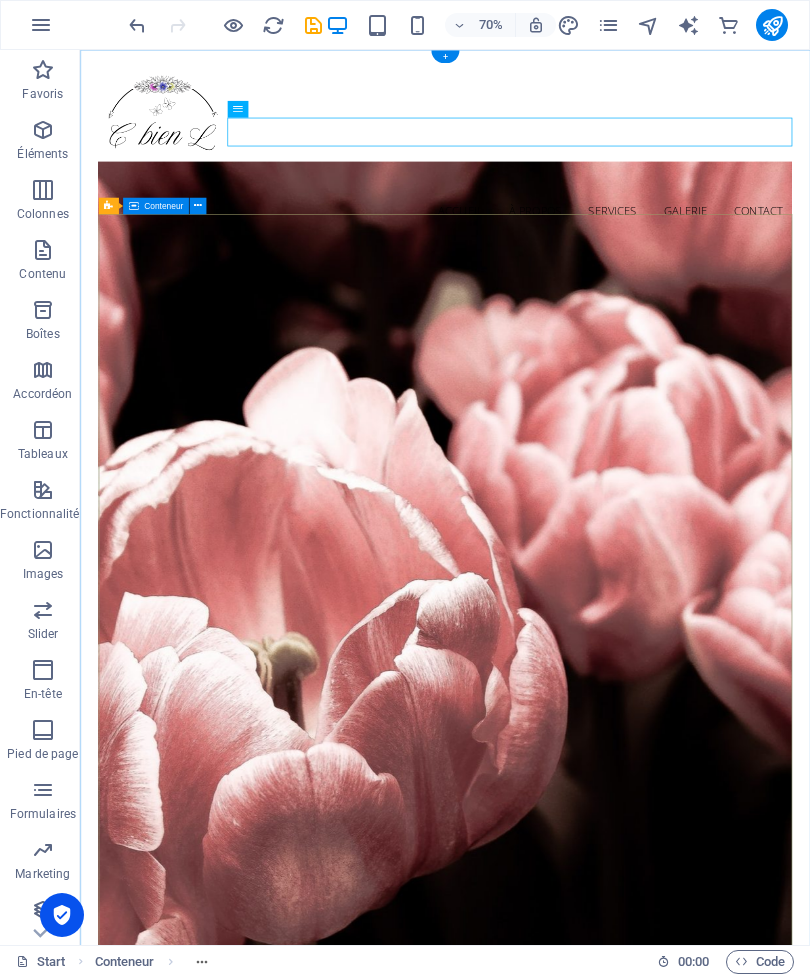 click on "Flower Store in [US_STATE] Come and visit our wonderful arrangements Learn more" at bounding box center (601, 1726) 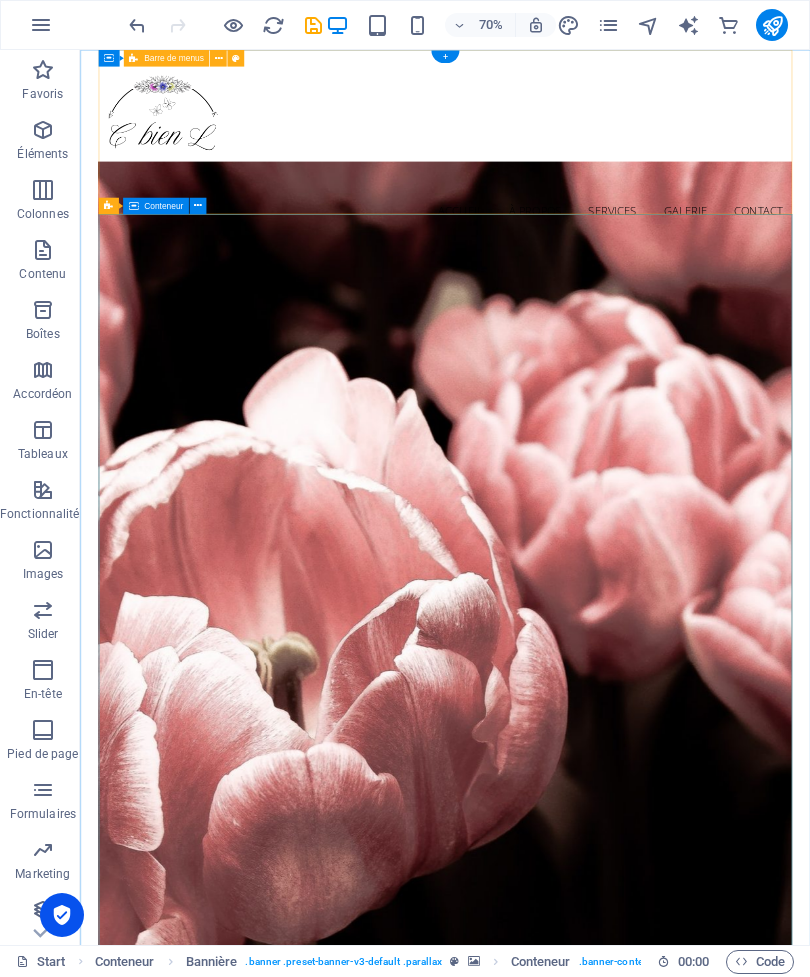 click at bounding box center [198, 206] 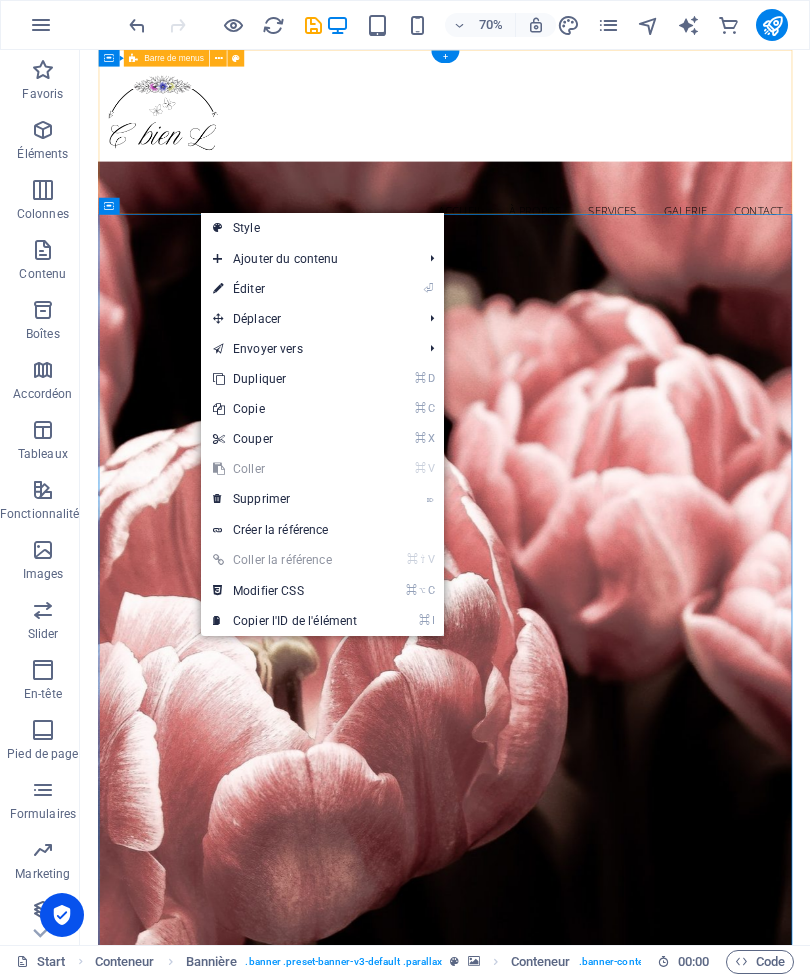 click on "⏎  Éditer" at bounding box center [285, 289] 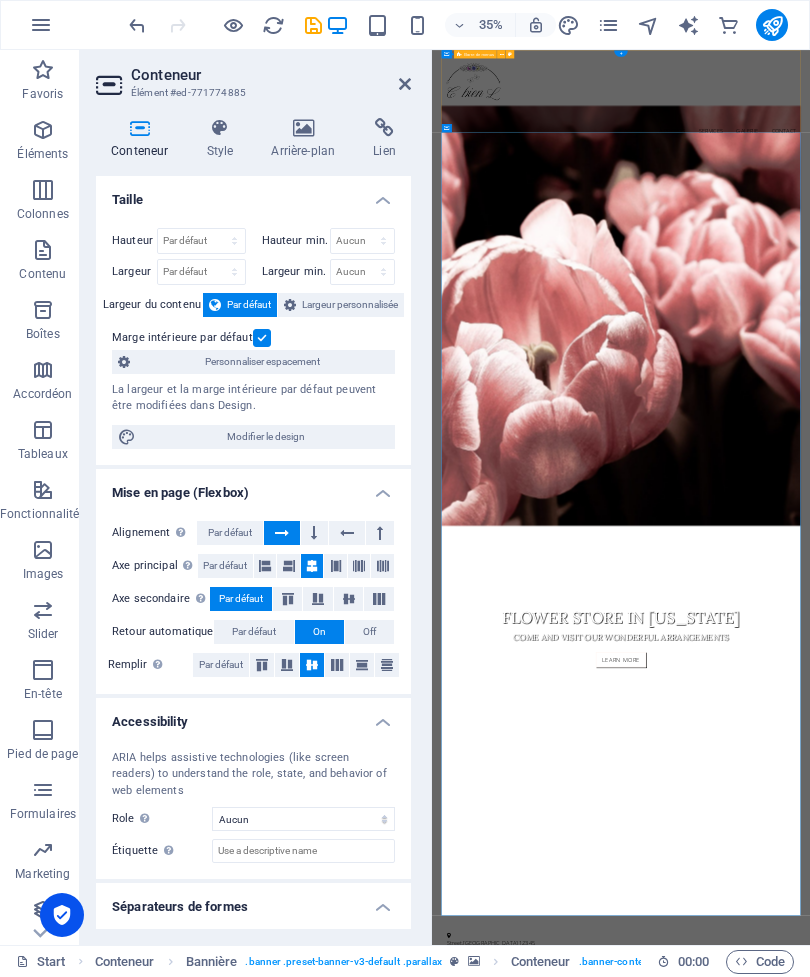 click on "Arrière-plan" at bounding box center [307, 139] 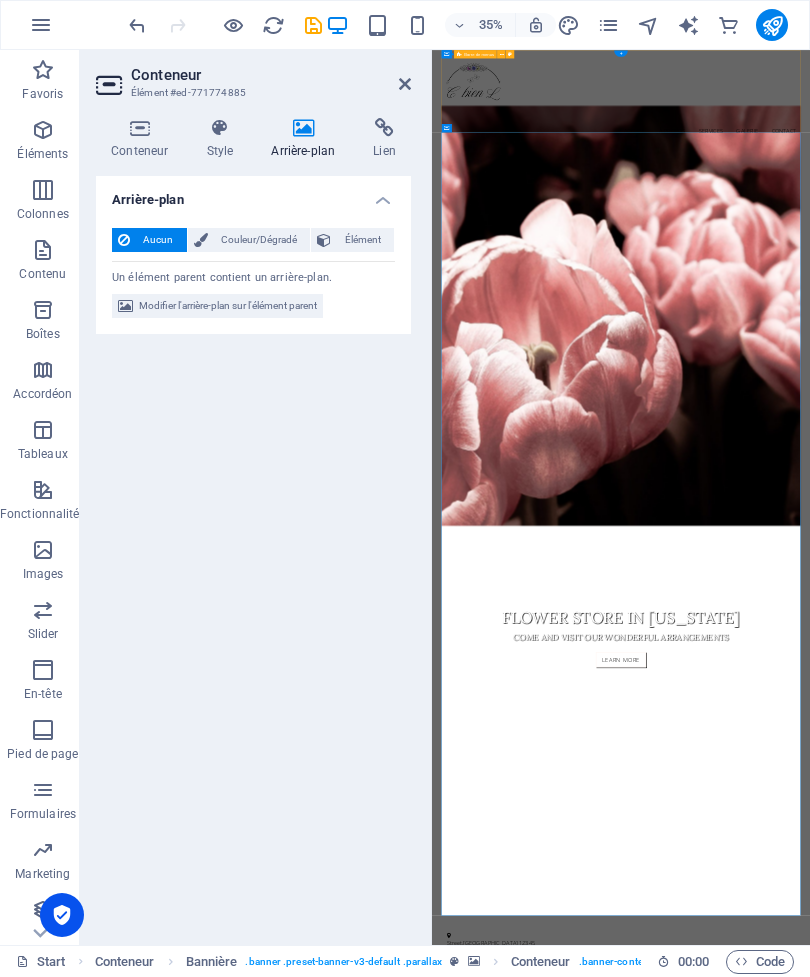 click on "Élément" at bounding box center (362, 240) 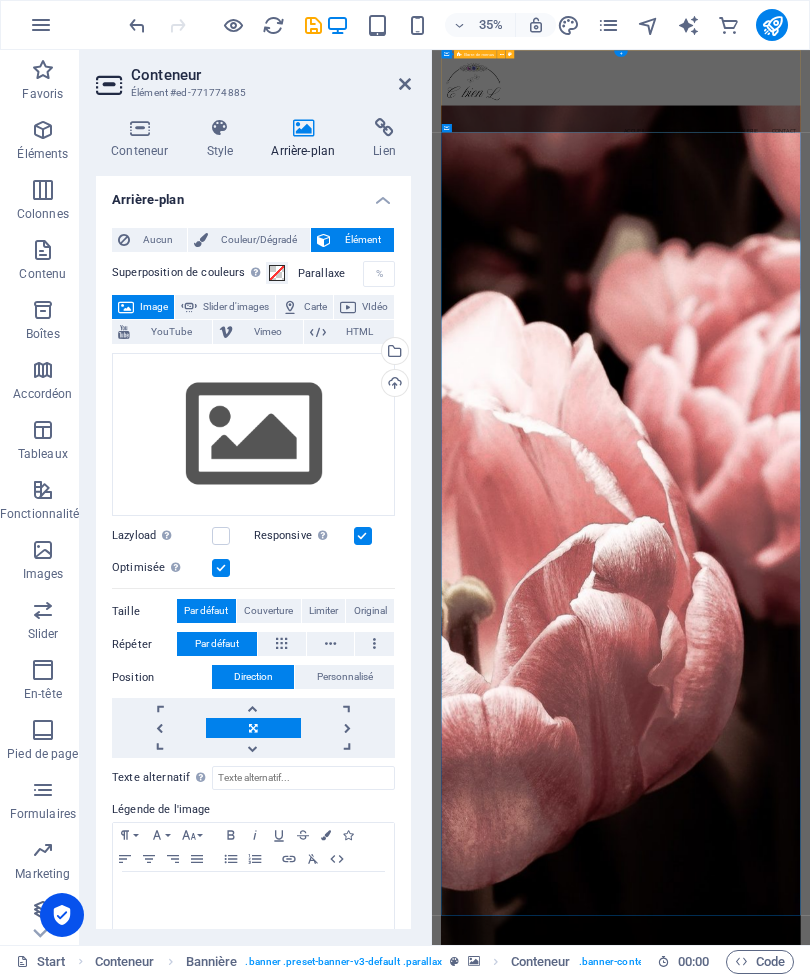 click on "Téléverser" at bounding box center [393, 385] 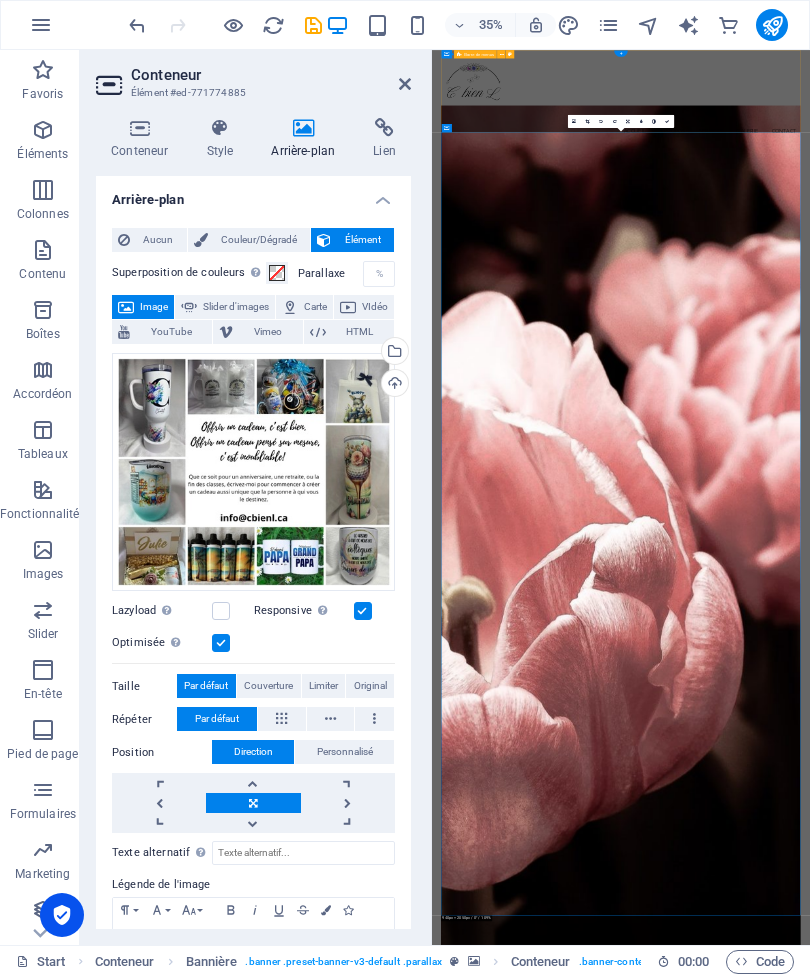 click at bounding box center (405, 84) 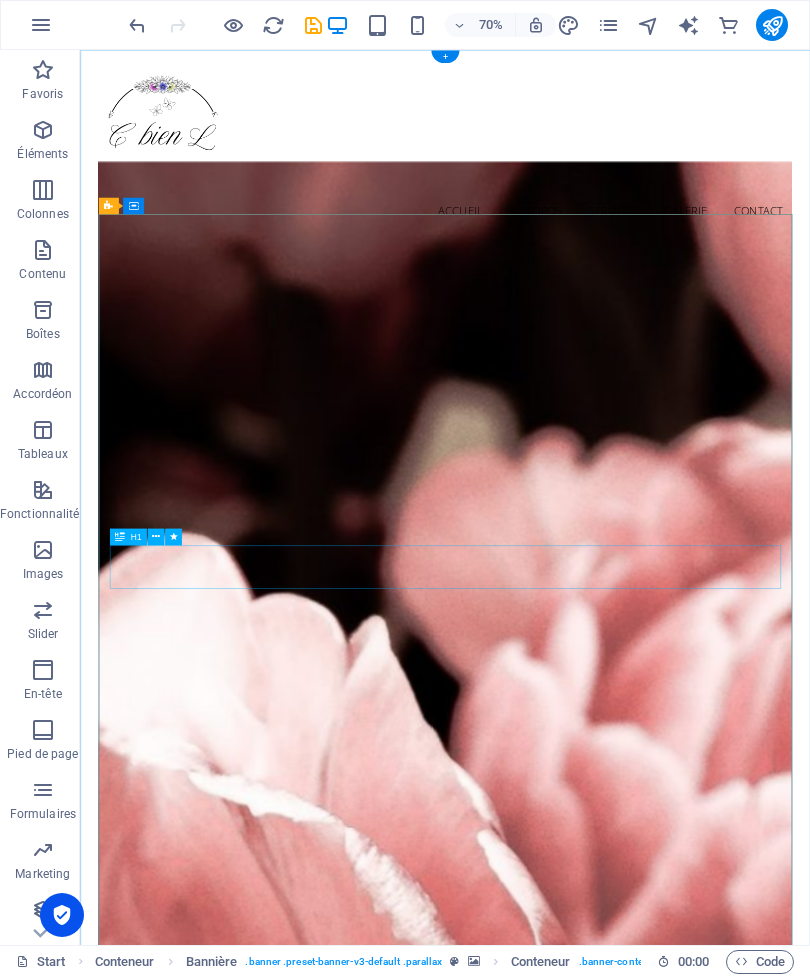 click on "Flower Store in [US_STATE]" at bounding box center [601, 5234] 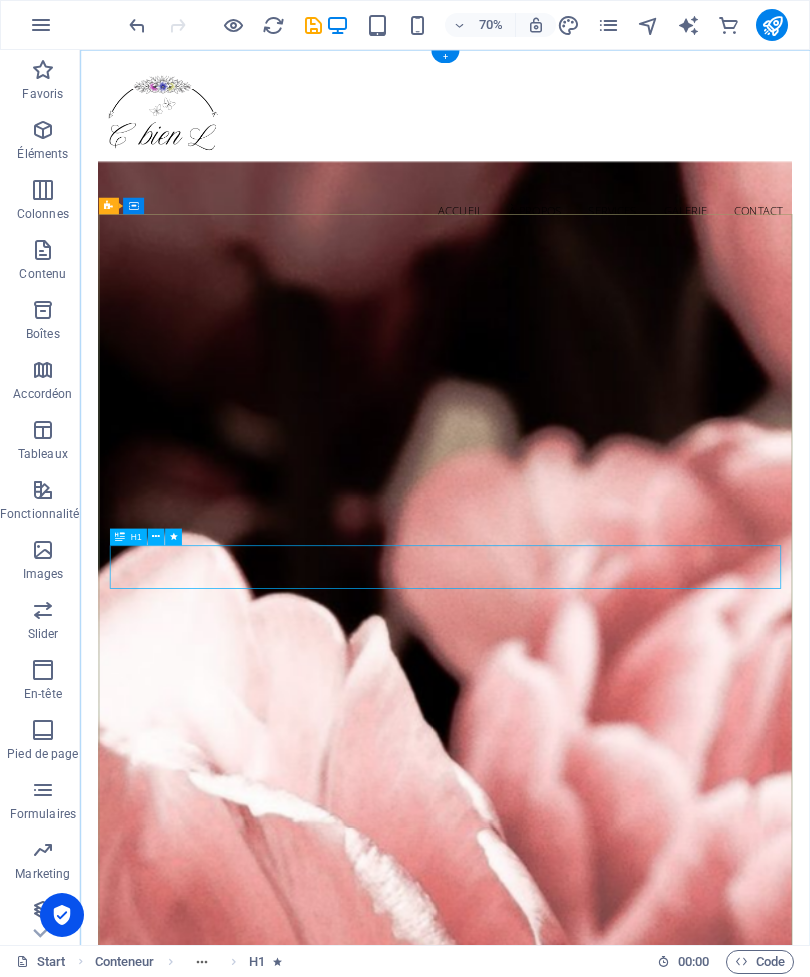 click at bounding box center (156, 537) 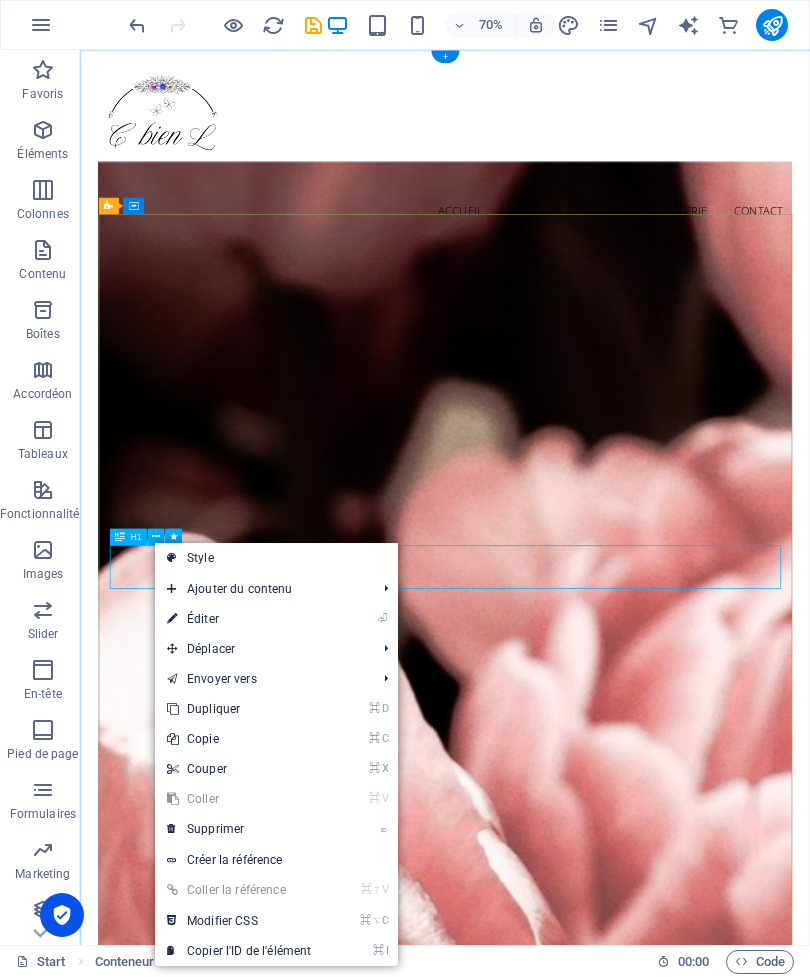 click on "⌦  Supprimer" at bounding box center (239, 829) 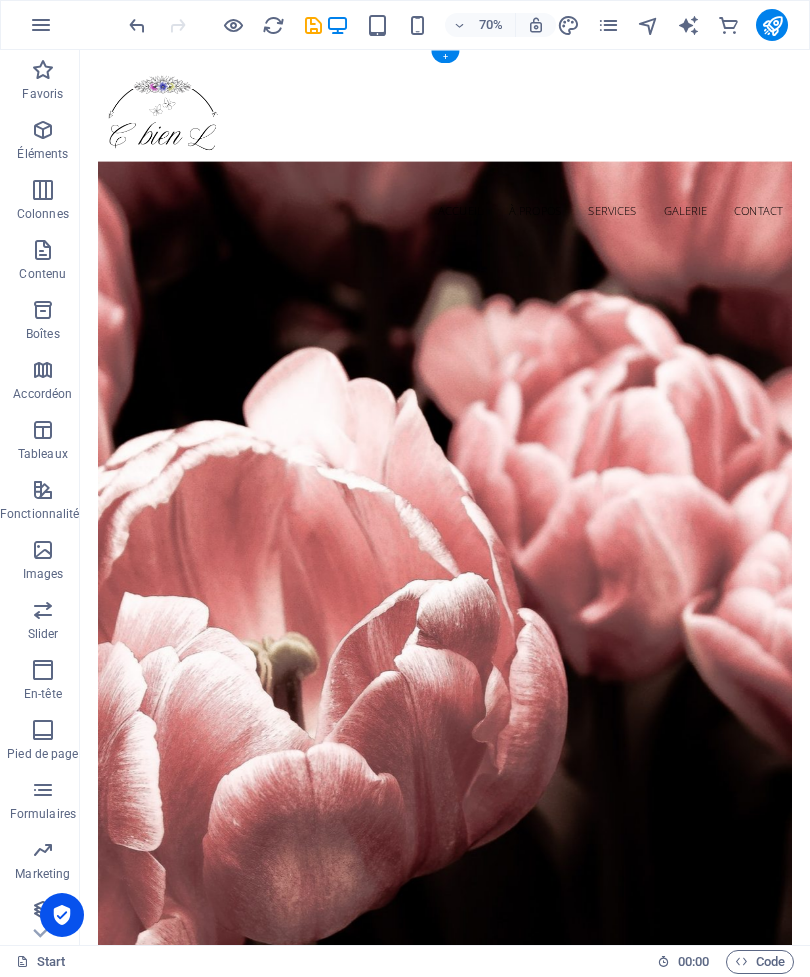click on "Come and visit our wonderful arrangements" at bounding box center (601, 2850) 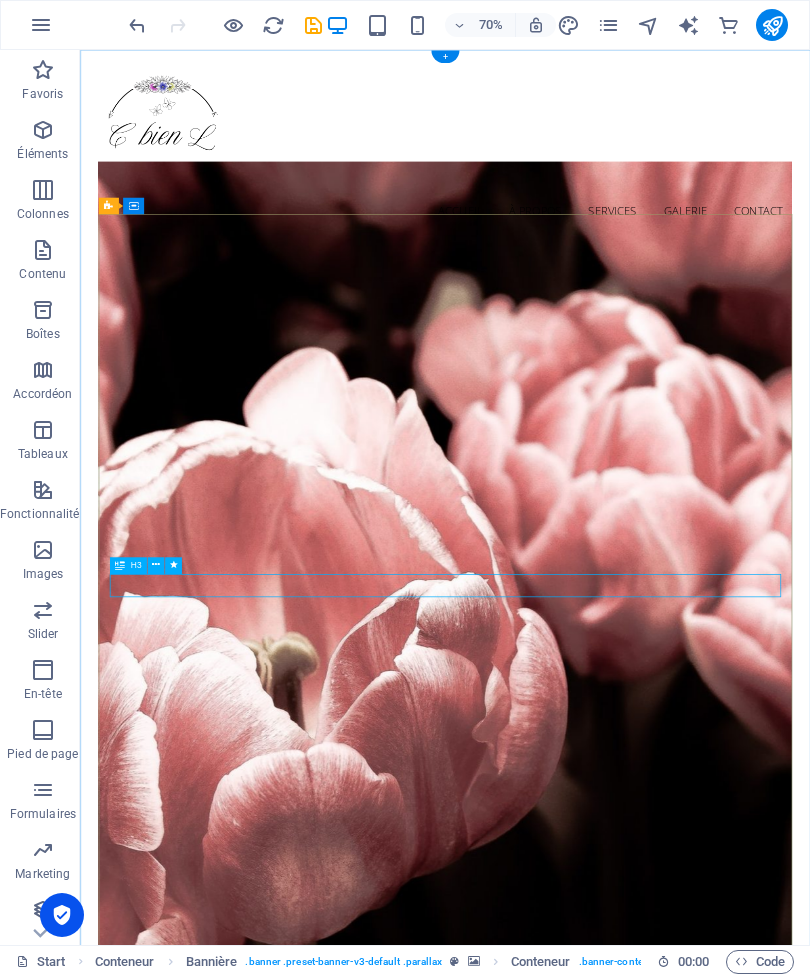 click at bounding box center (156, 565) 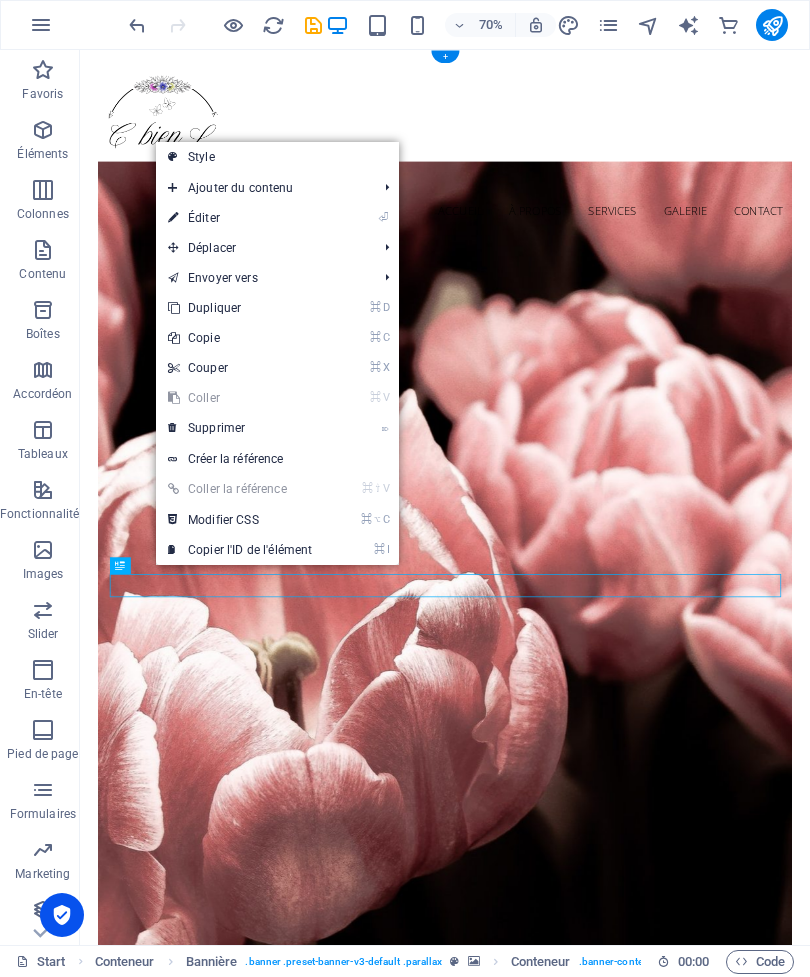 click on "⌦  Supprimer" at bounding box center [240, 428] 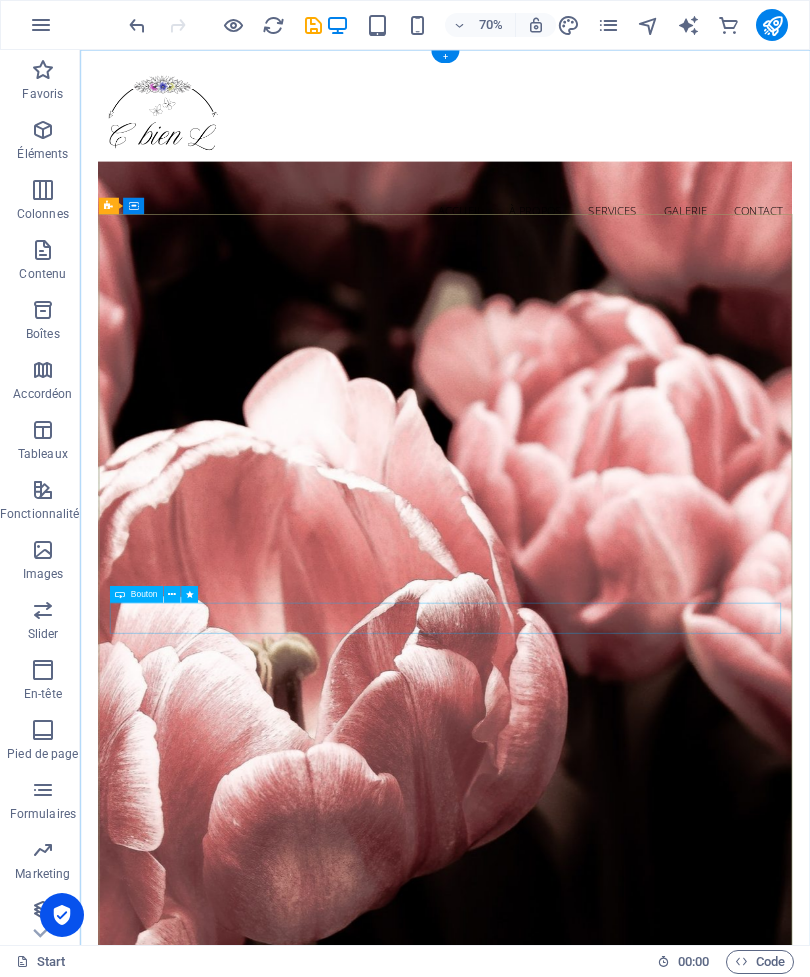 click on "Learn more" at bounding box center (601, 2880) 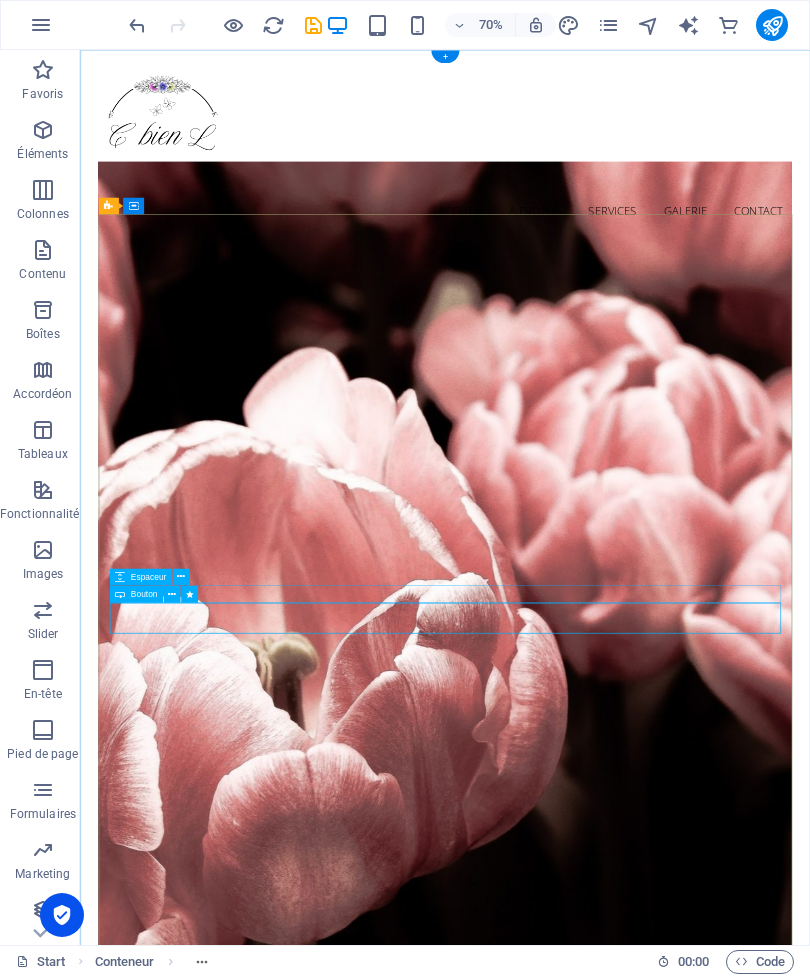 click at bounding box center (181, 577) 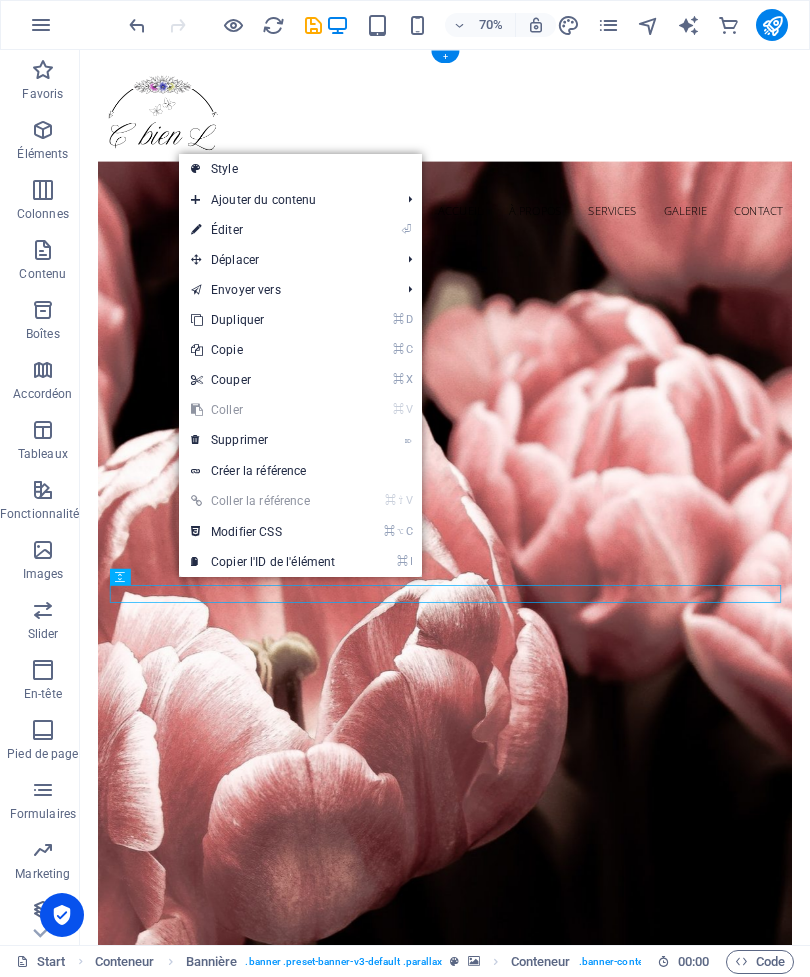 click on "⌦  Supprimer" at bounding box center [263, 440] 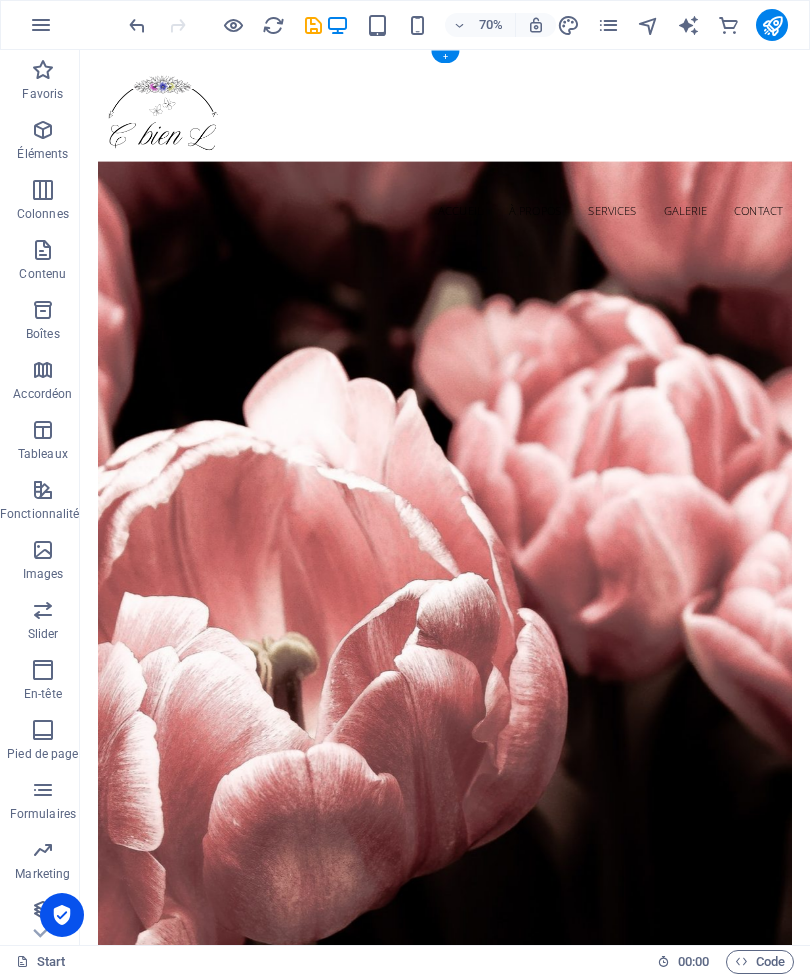 click on "Learn more" at bounding box center [601, 2855] 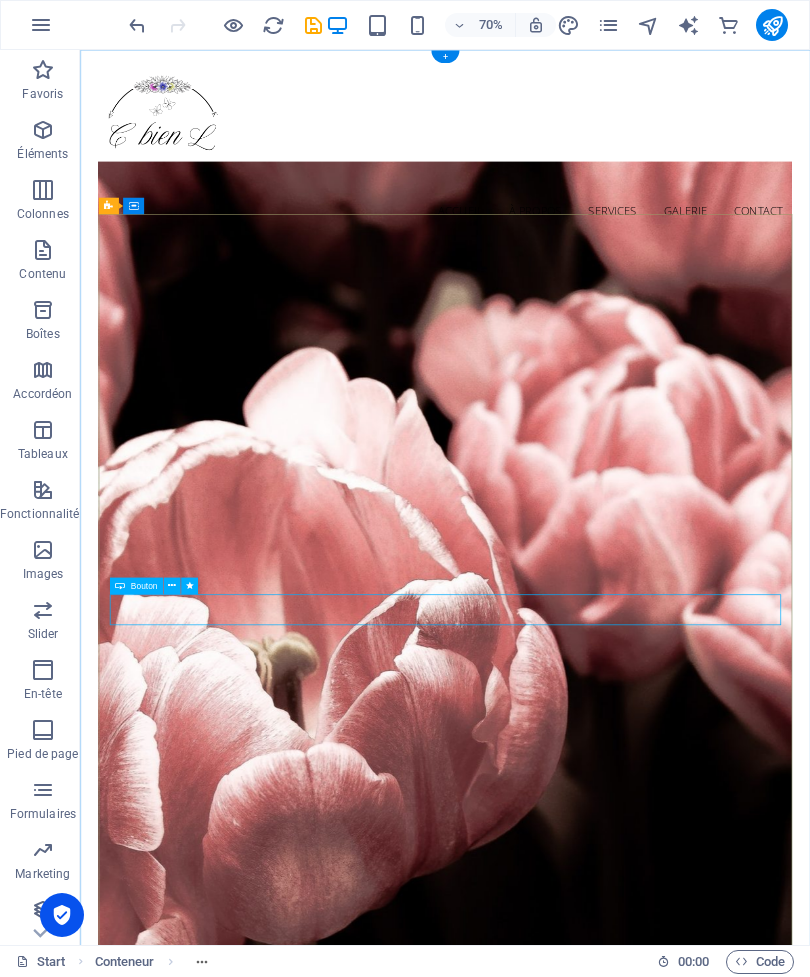 click at bounding box center [171, 586] 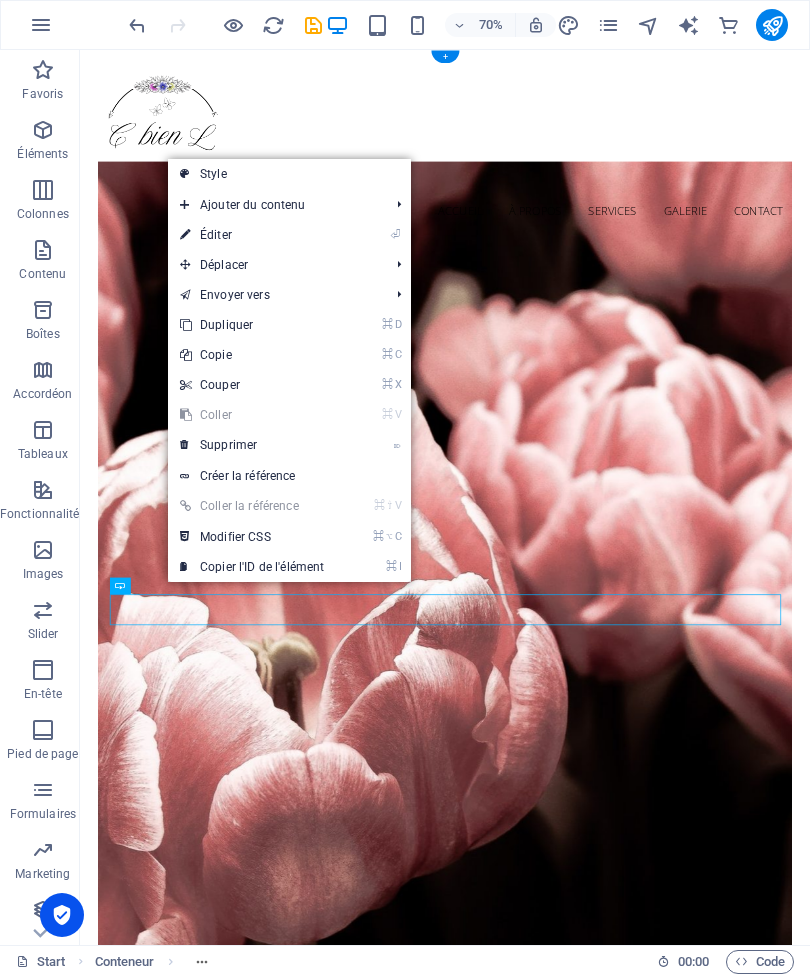 click on "⌦  Supprimer" at bounding box center [252, 445] 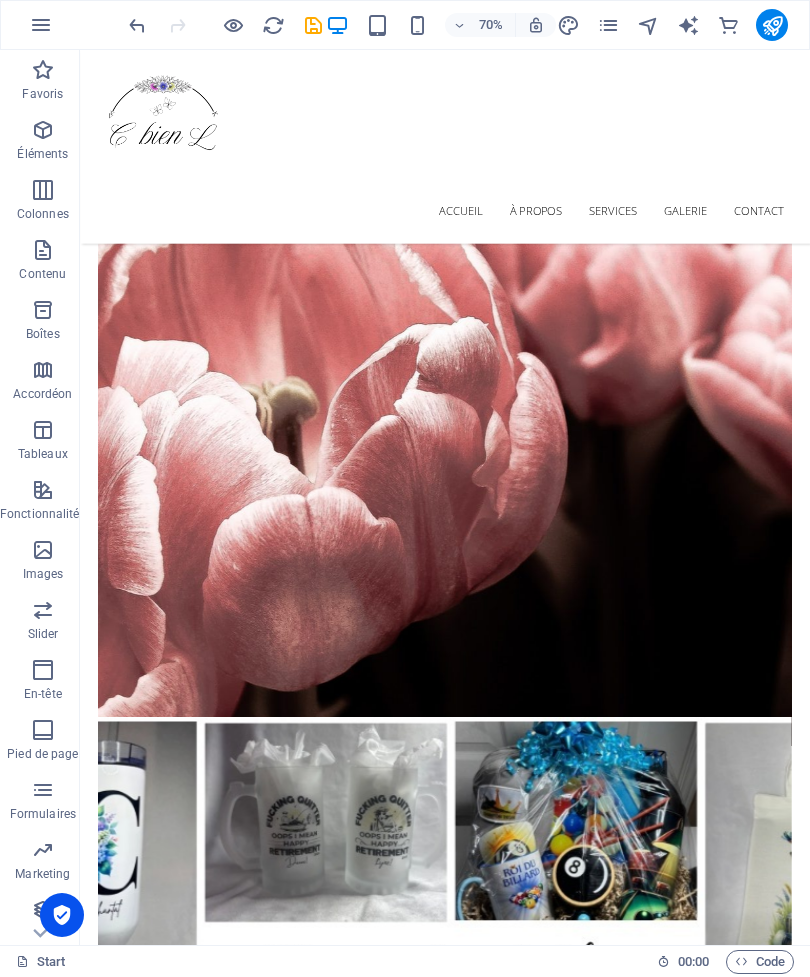 scroll, scrollTop: 644, scrollLeft: 0, axis: vertical 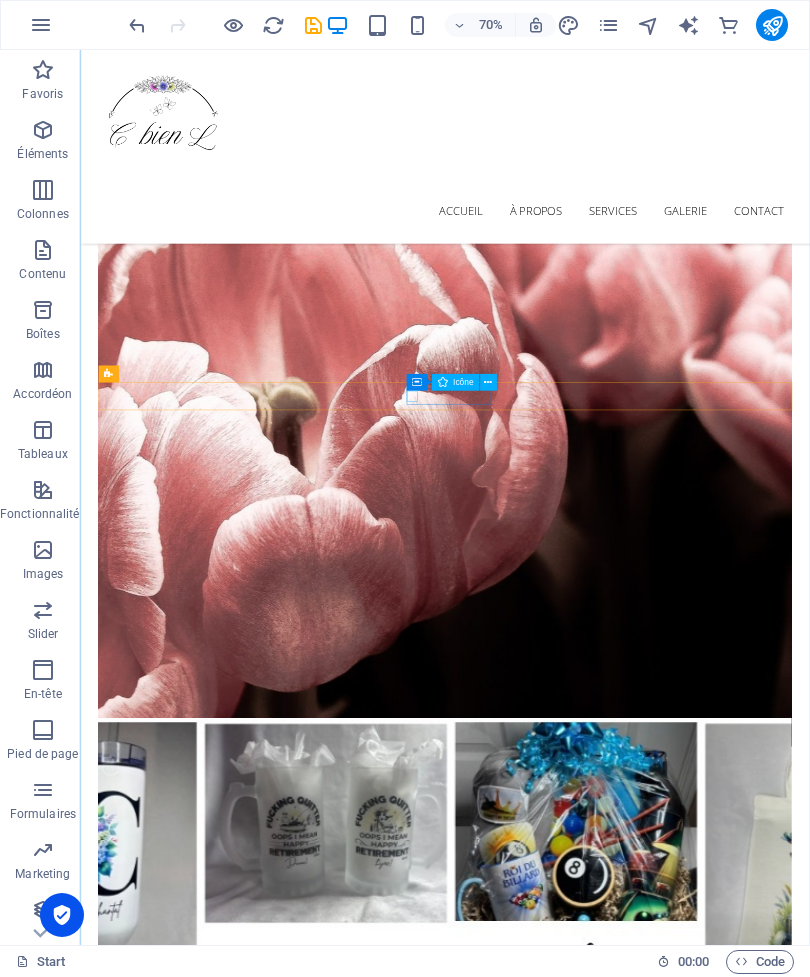 click at bounding box center (593, 2315) 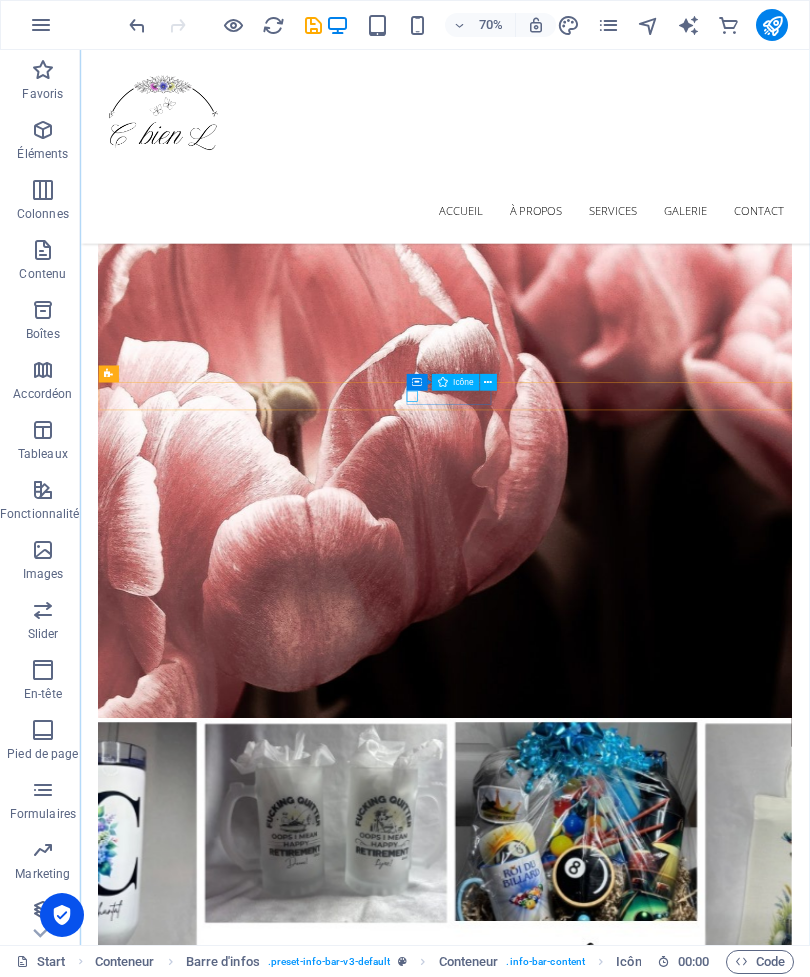 click at bounding box center (488, 382) 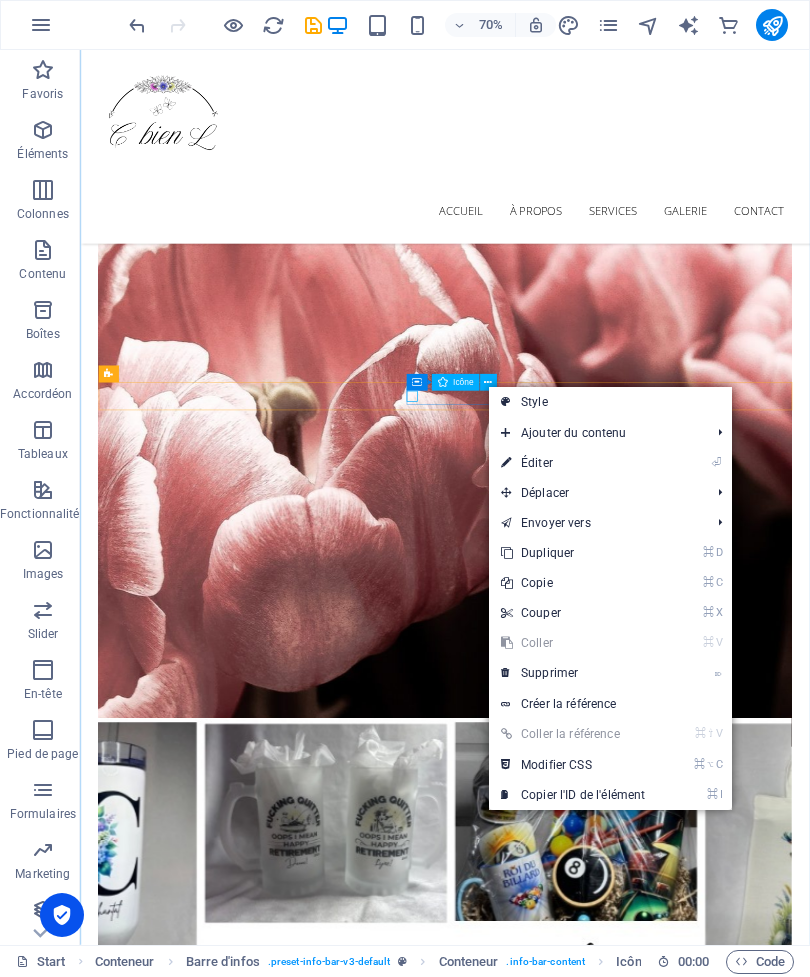 click on "⌦  Supprimer" at bounding box center [573, 673] 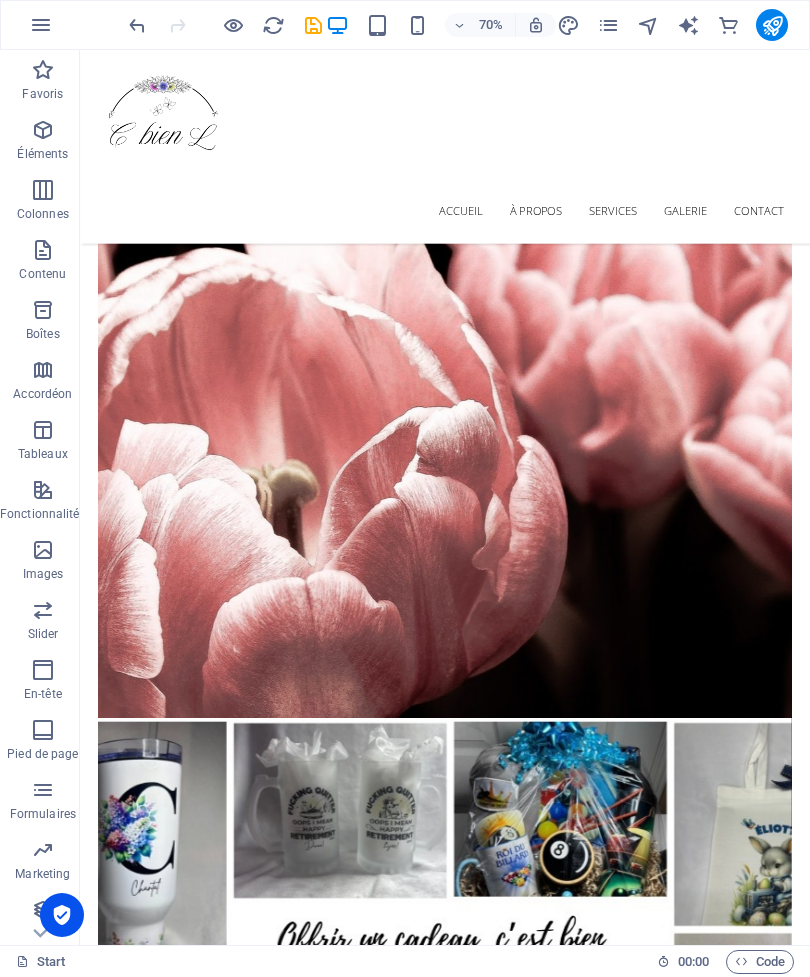 click on "[GEOGRAPHIC_DATA]" at bounding box center (593, 2153) 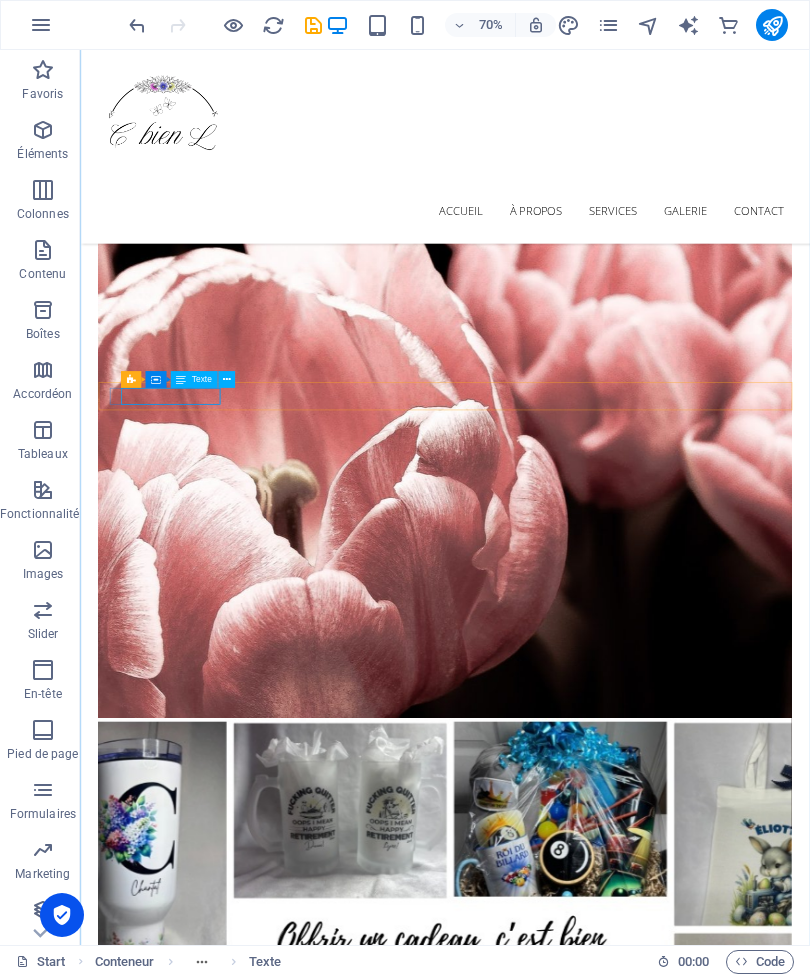 click at bounding box center [226, 379] 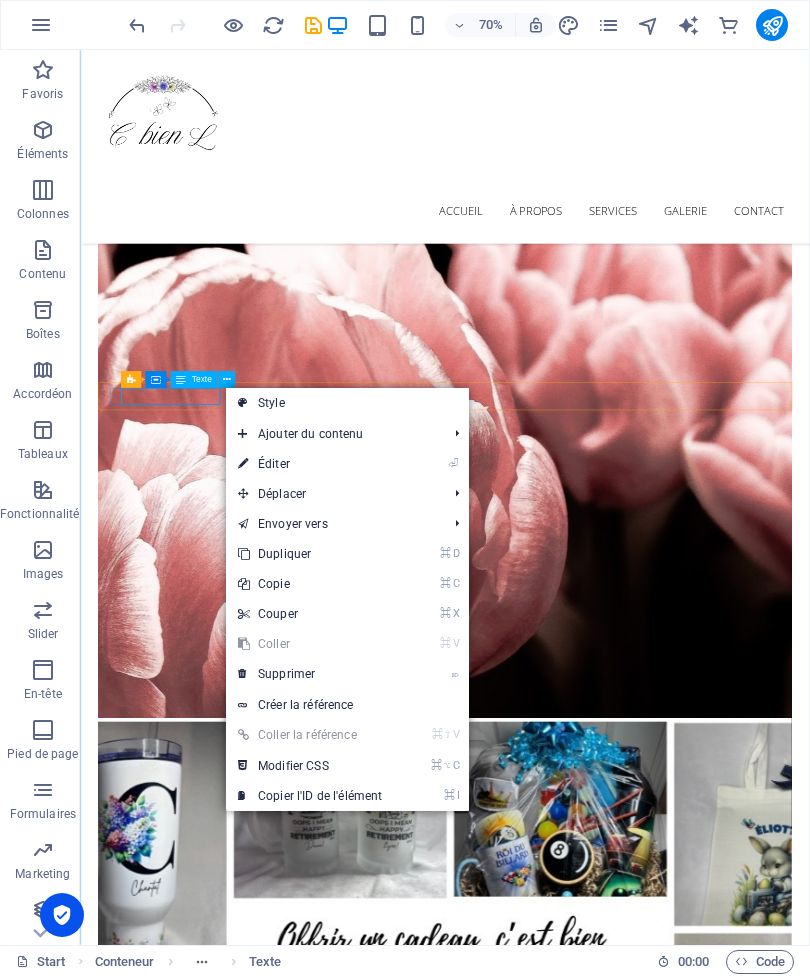 click on "⌦  Supprimer" at bounding box center [310, 674] 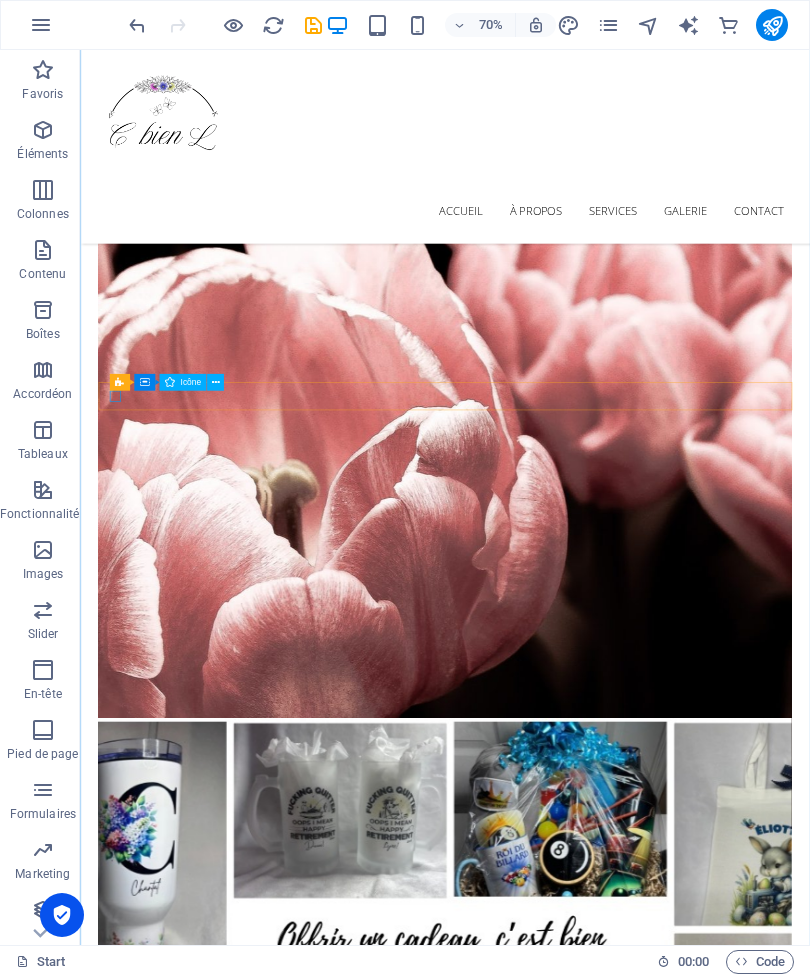 click at bounding box center (593, 2133) 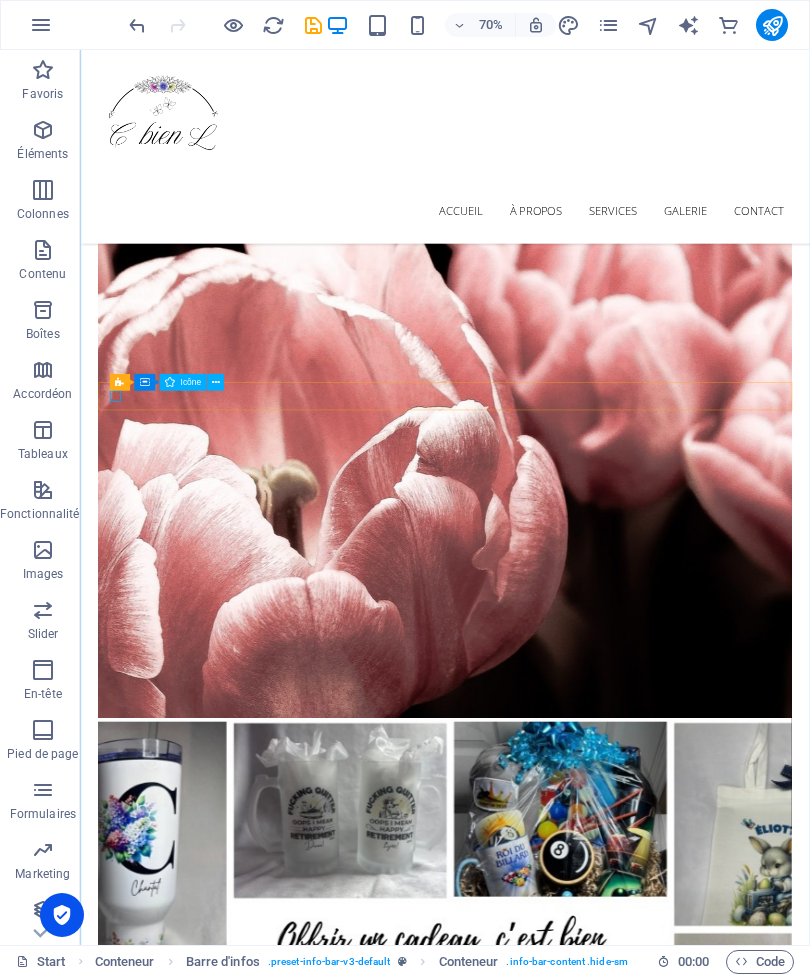 click at bounding box center (216, 382) 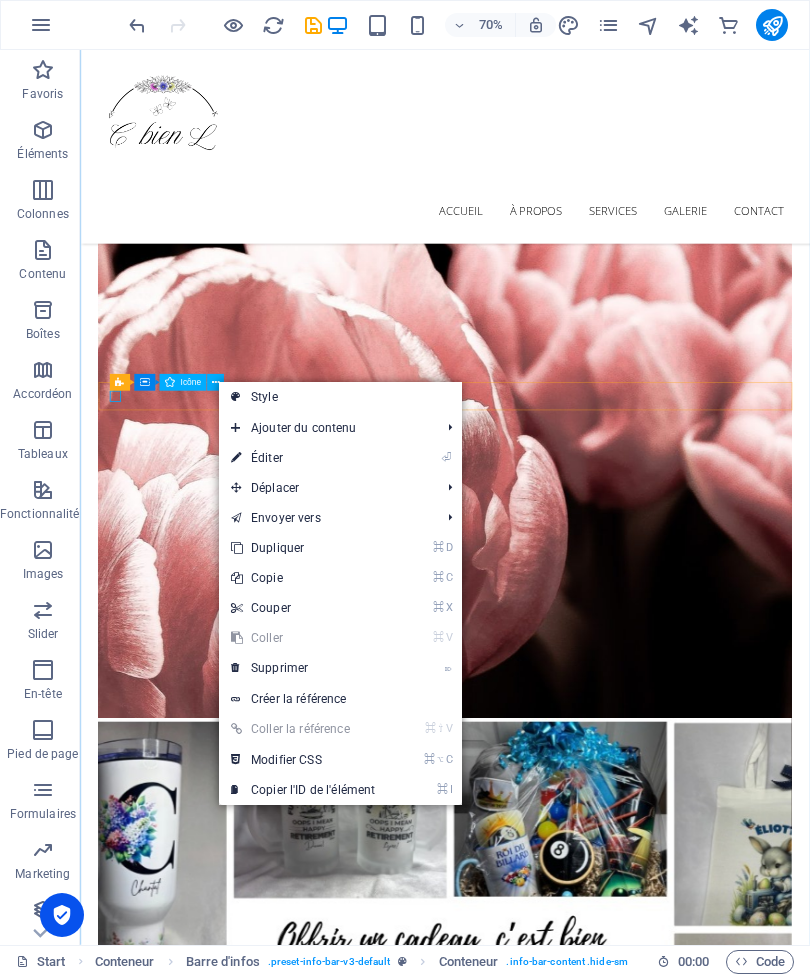 click on "⌦  Supprimer" at bounding box center (303, 668) 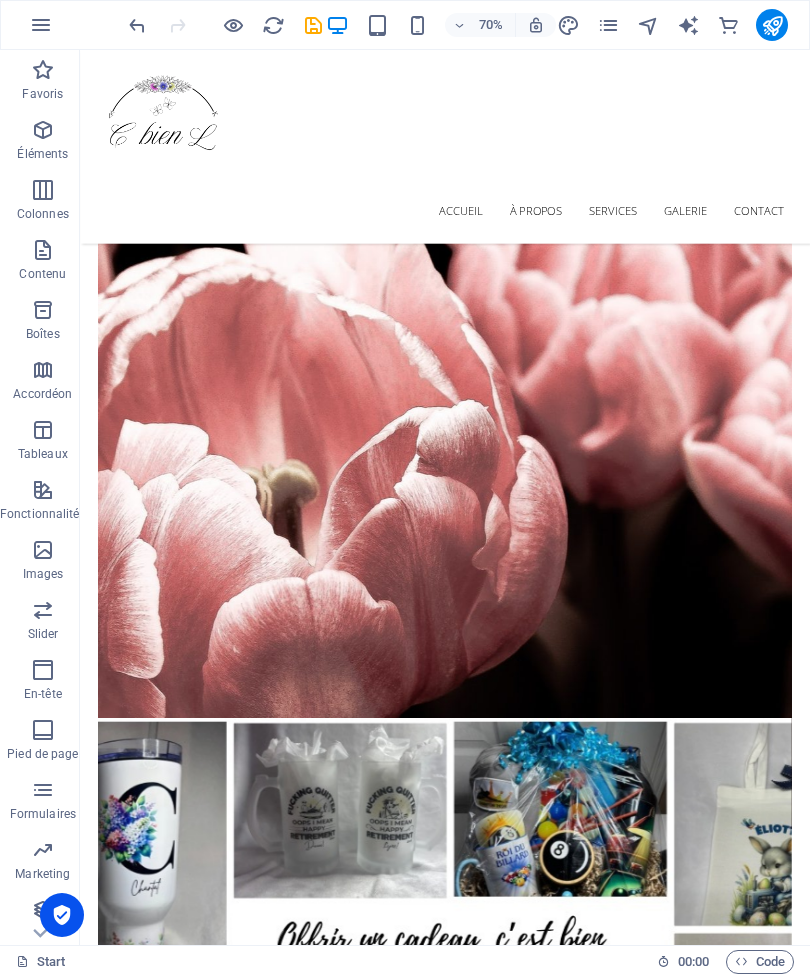 click at bounding box center (137, 25) 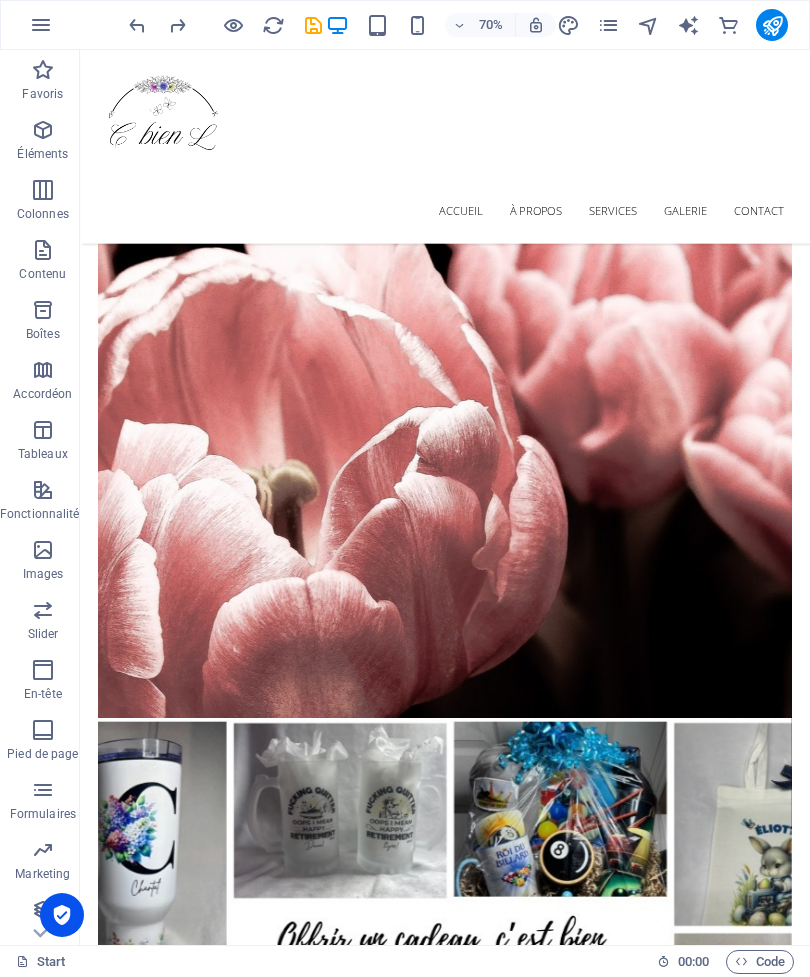 click at bounding box center (137, 25) 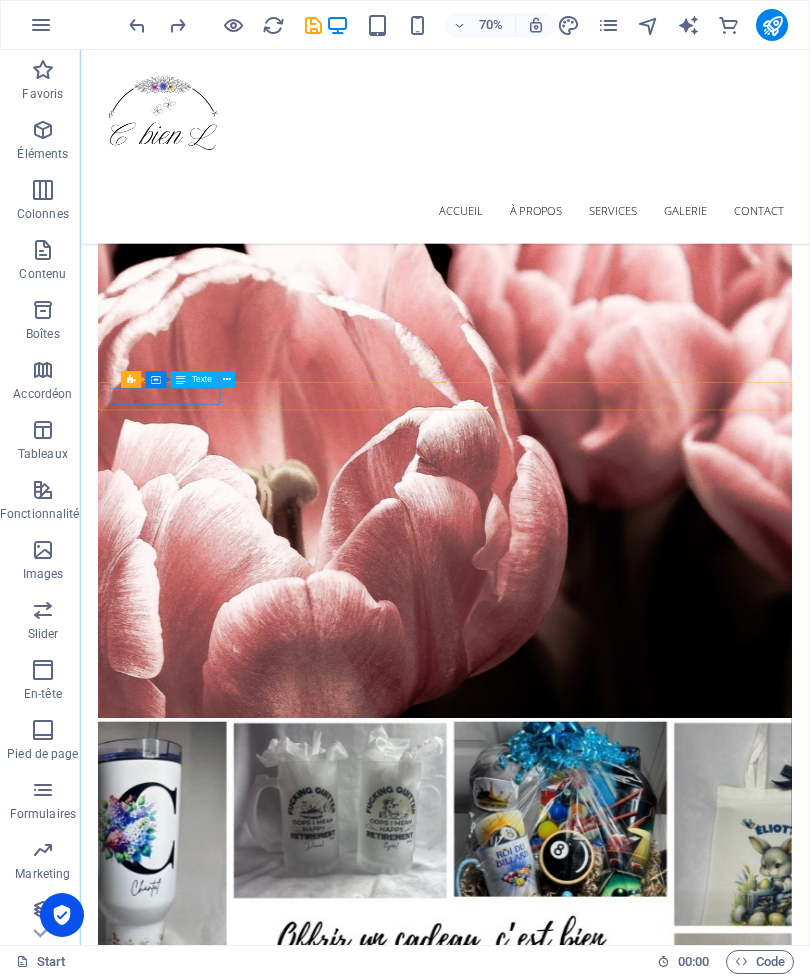 click on "[GEOGRAPHIC_DATA]" at bounding box center [593, 2153] 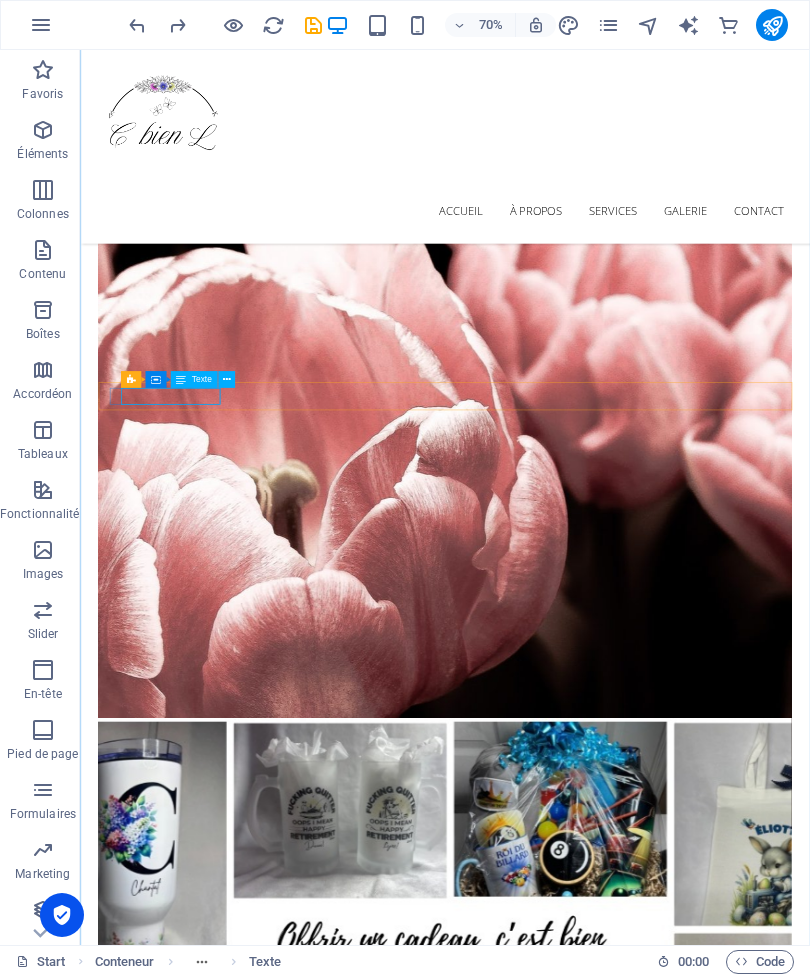 click at bounding box center (226, 379) 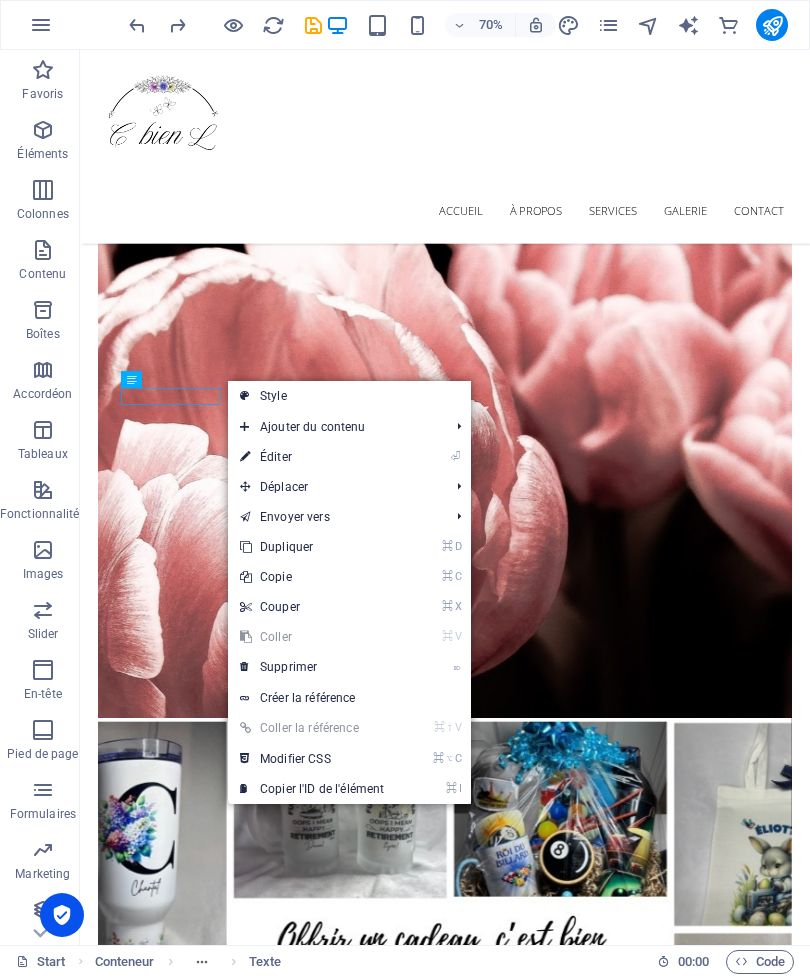 click on "⏎  Éditer" at bounding box center [312, 457] 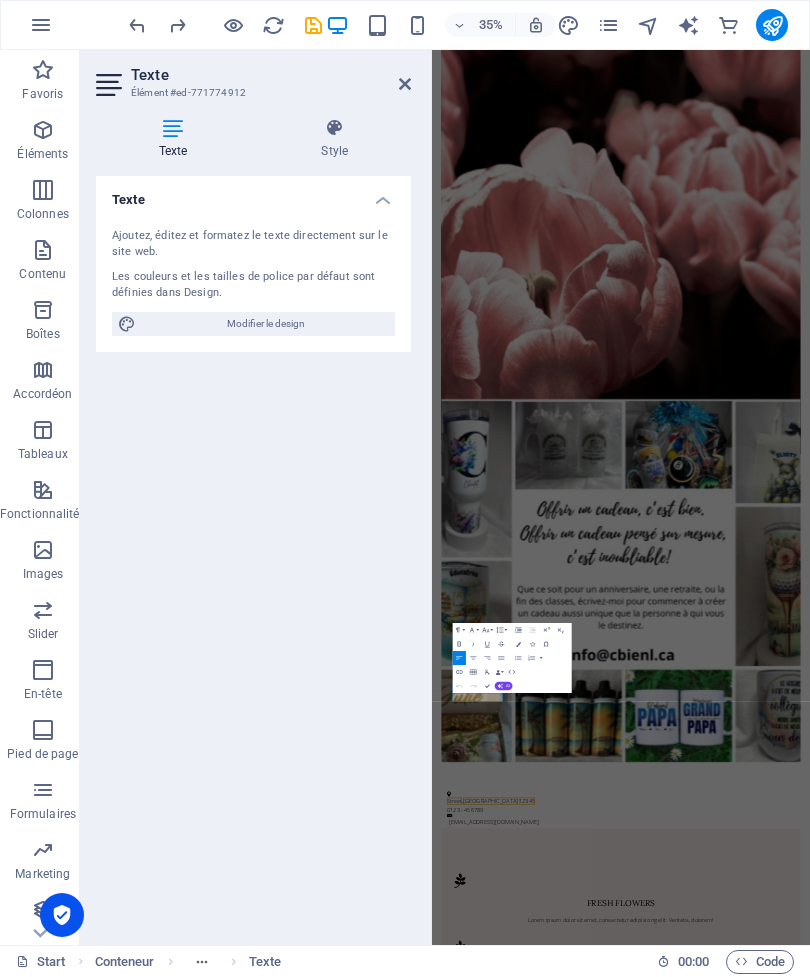click on "Style" at bounding box center [335, 139] 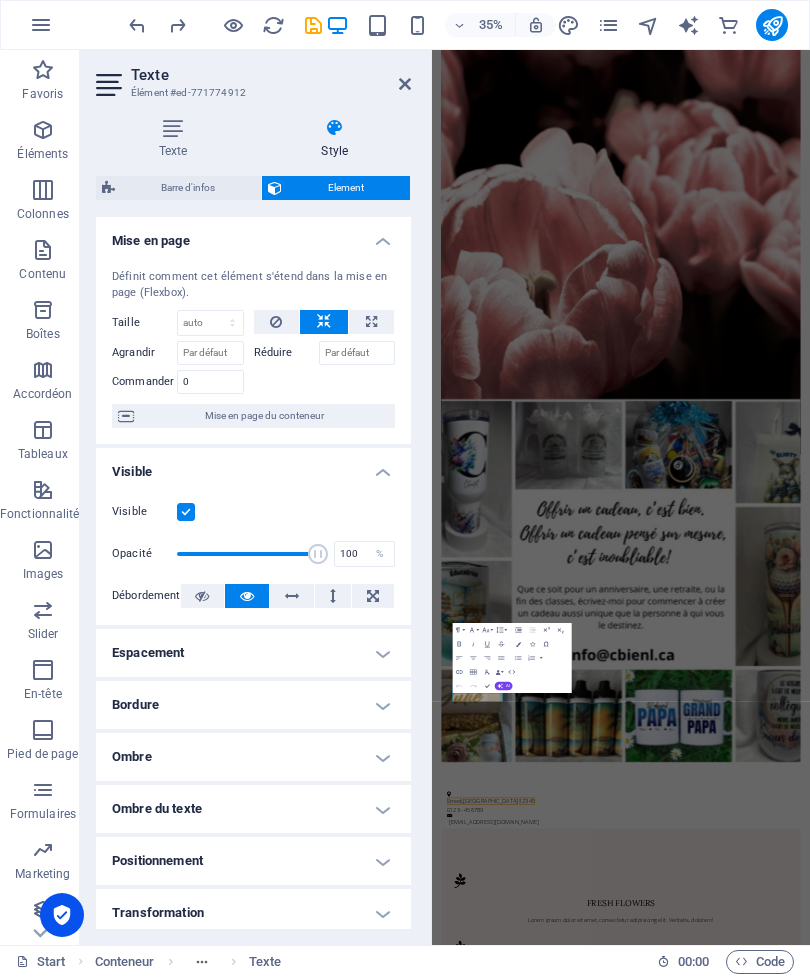 scroll, scrollTop: 0, scrollLeft: 0, axis: both 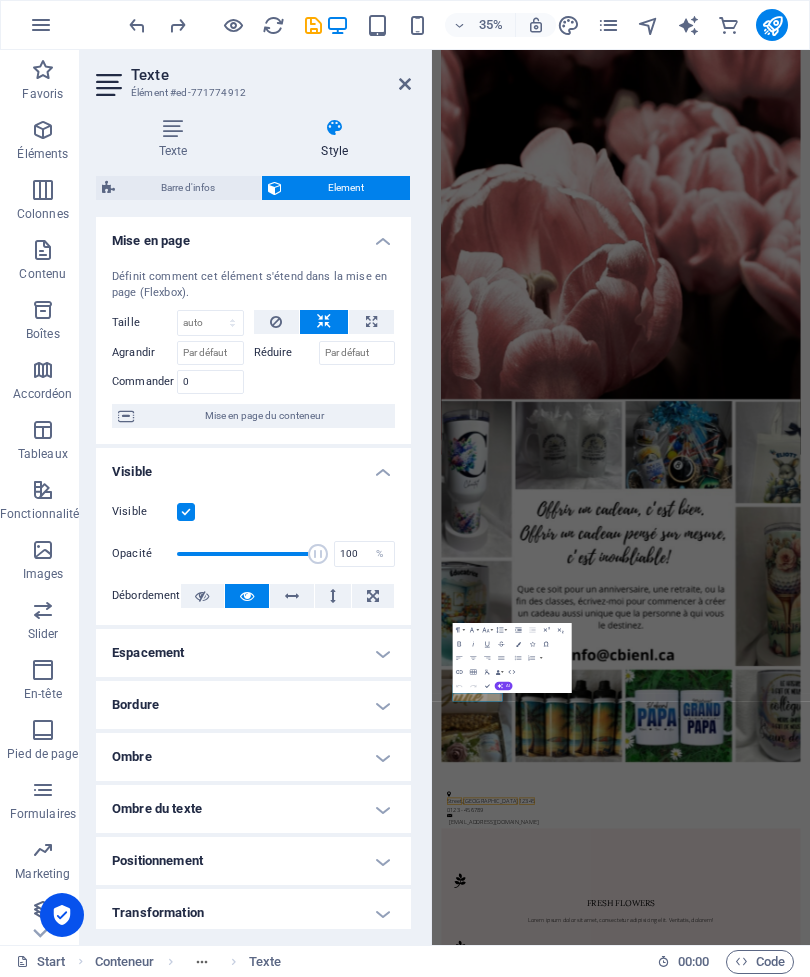 click on "Barre d'infos" at bounding box center (188, 188) 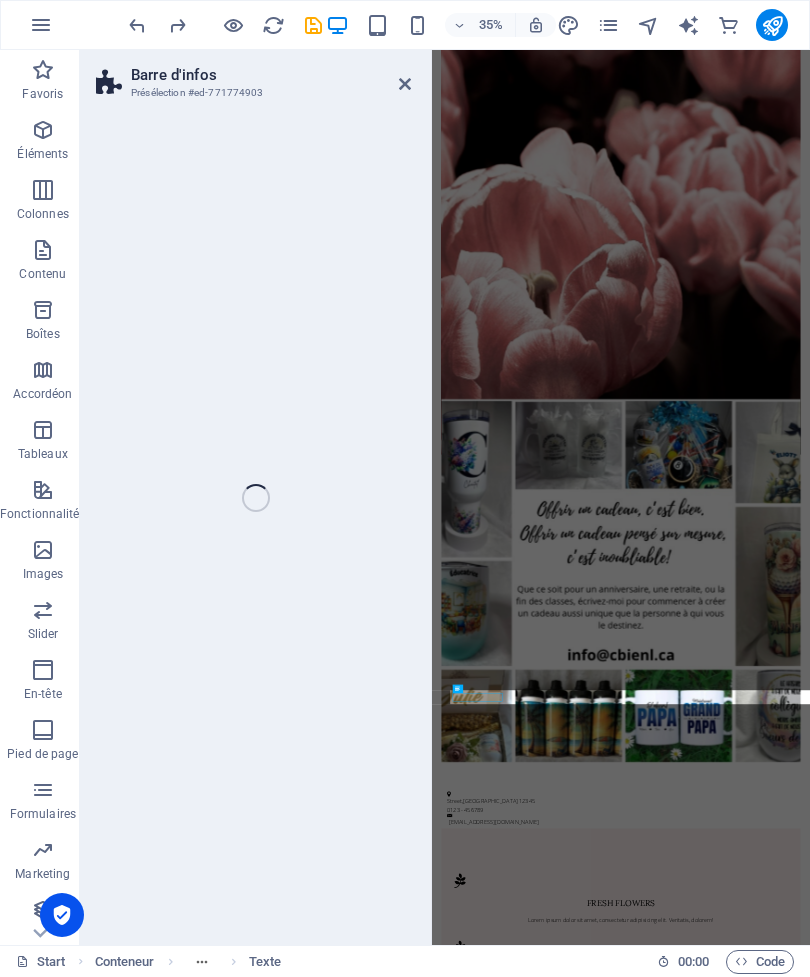 select on "rem" 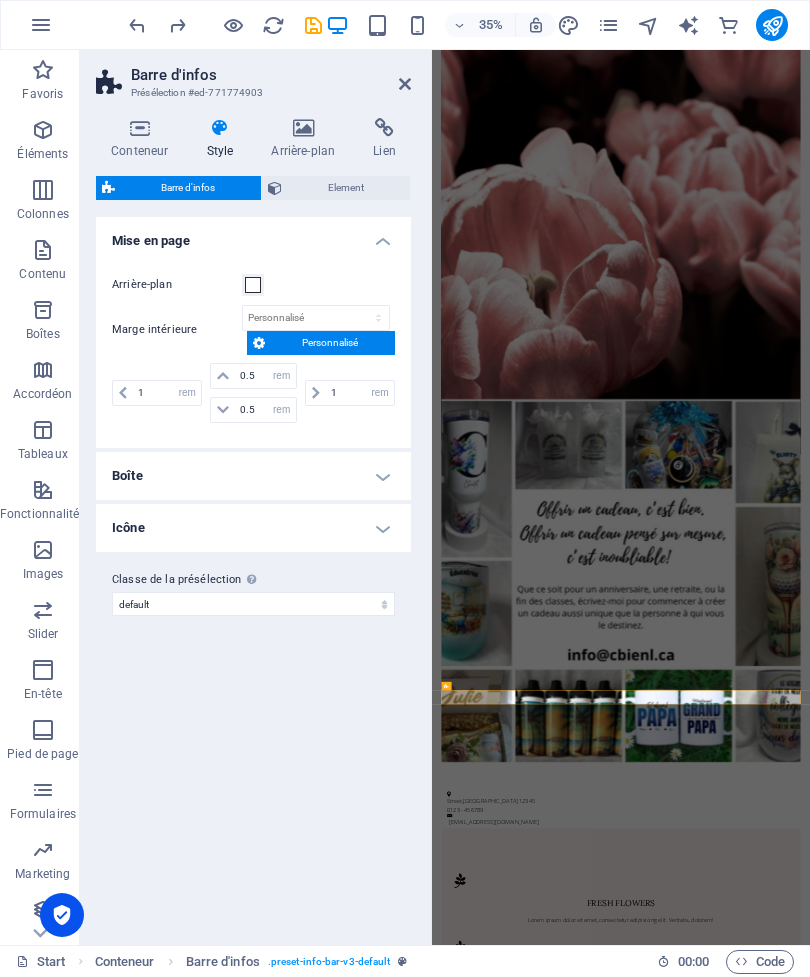 click on "Boîte" at bounding box center [253, 476] 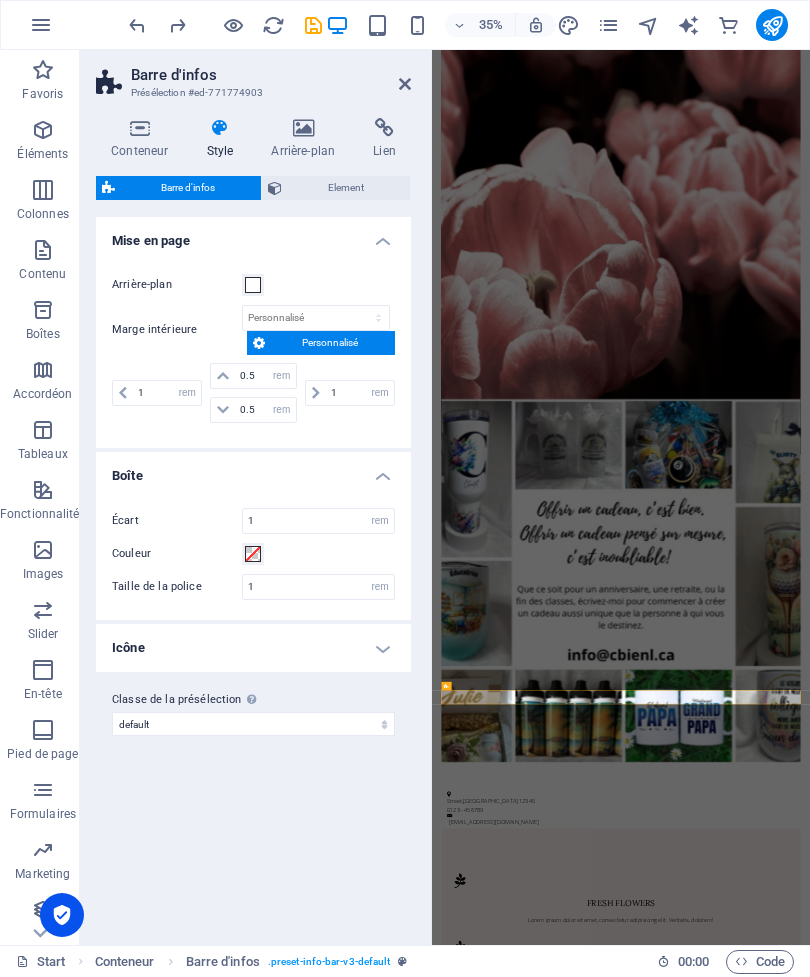 click on "Icône" at bounding box center (253, 648) 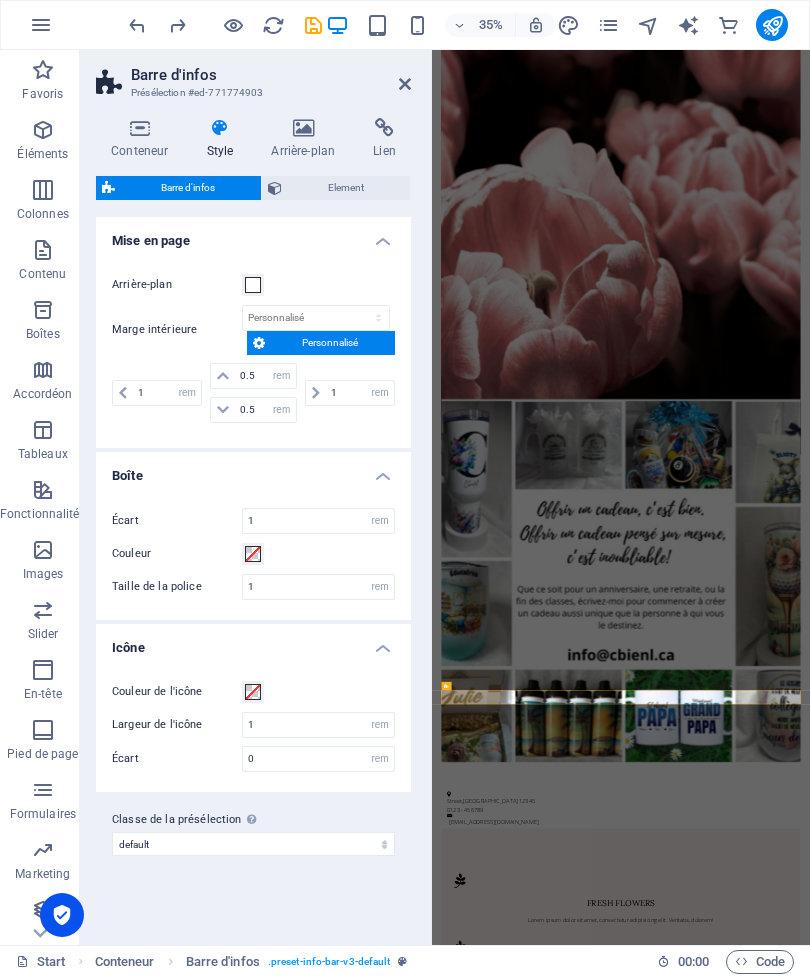 click on "Conteneur" at bounding box center (143, 139) 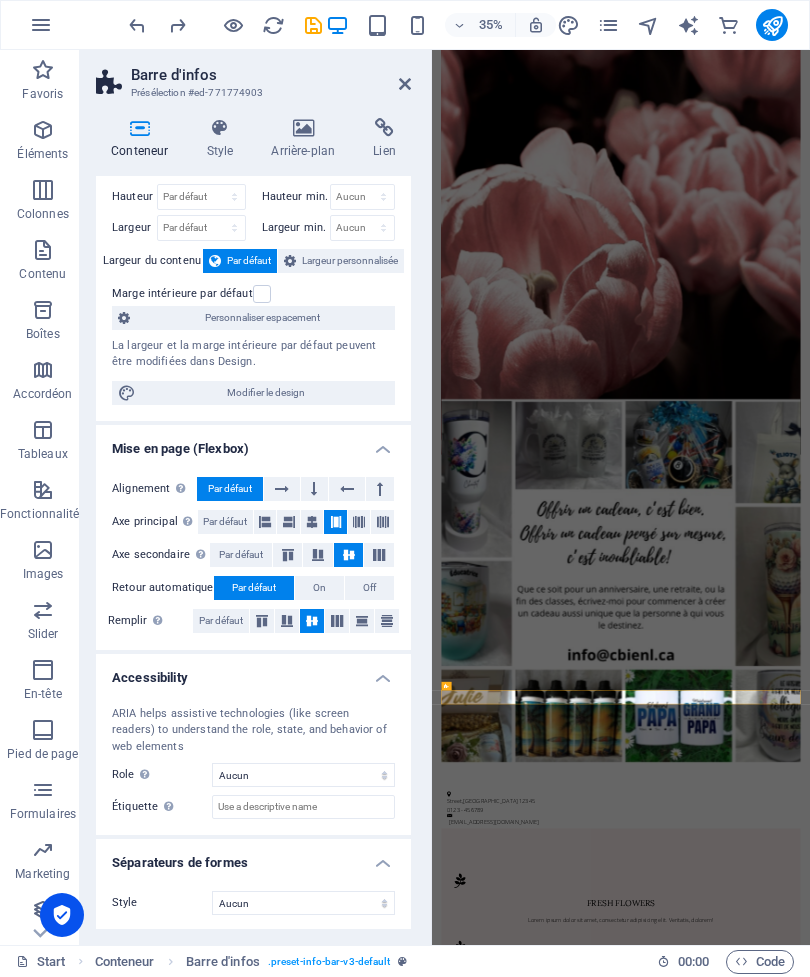 scroll, scrollTop: 43, scrollLeft: 0, axis: vertical 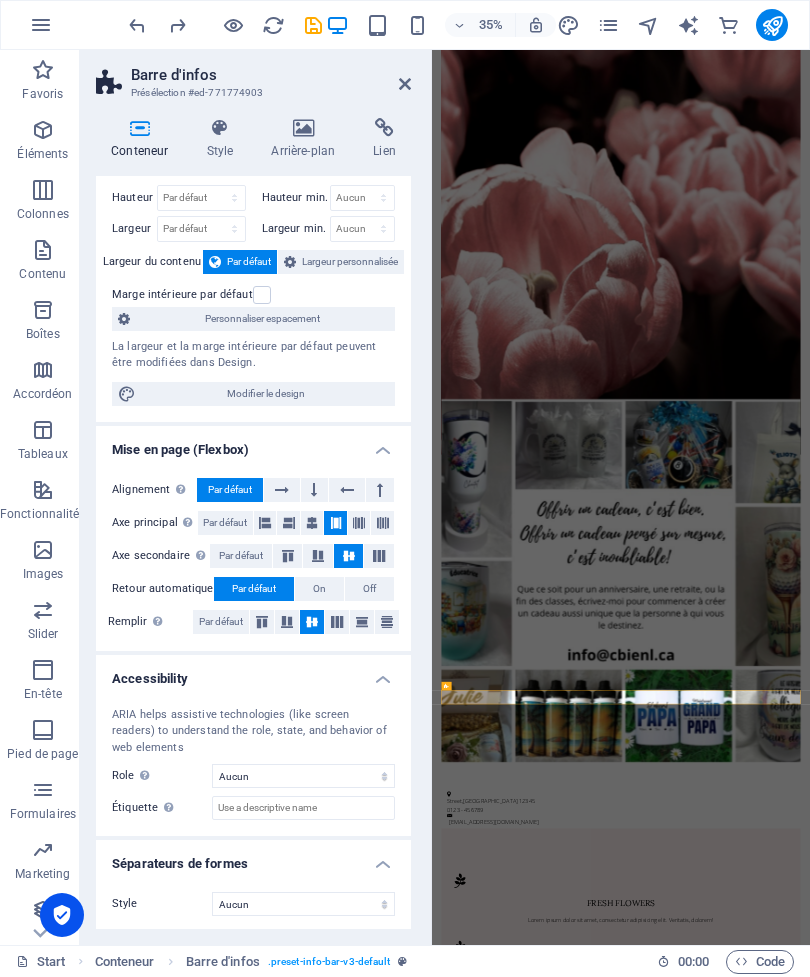 click at bounding box center (303, 128) 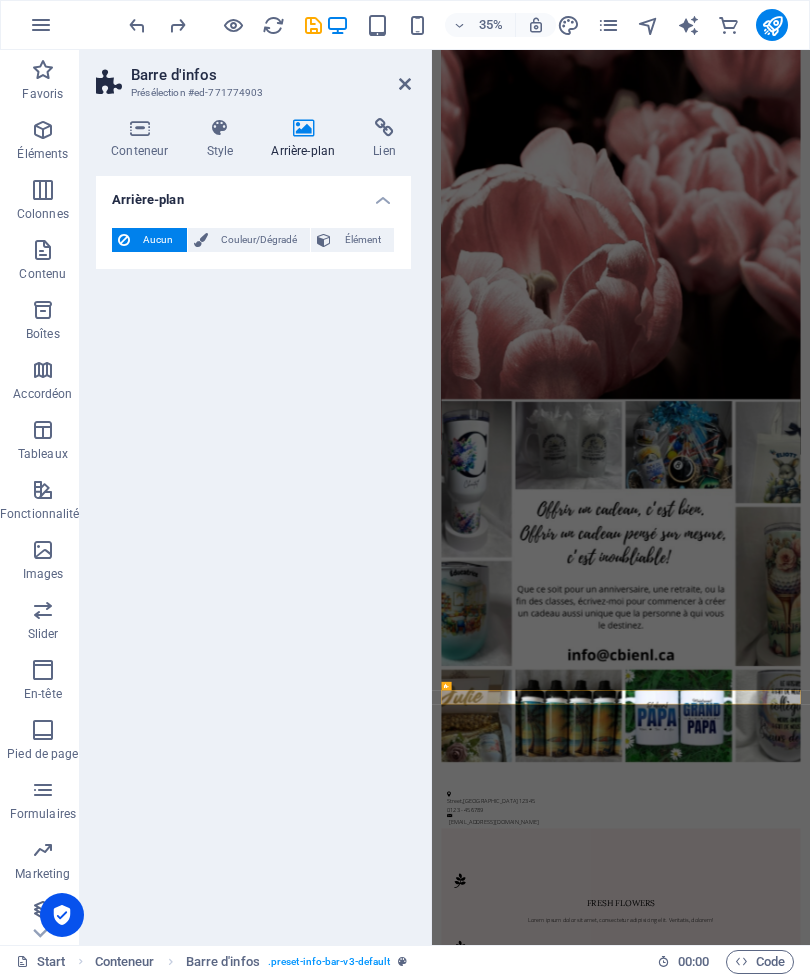 click at bounding box center (405, 84) 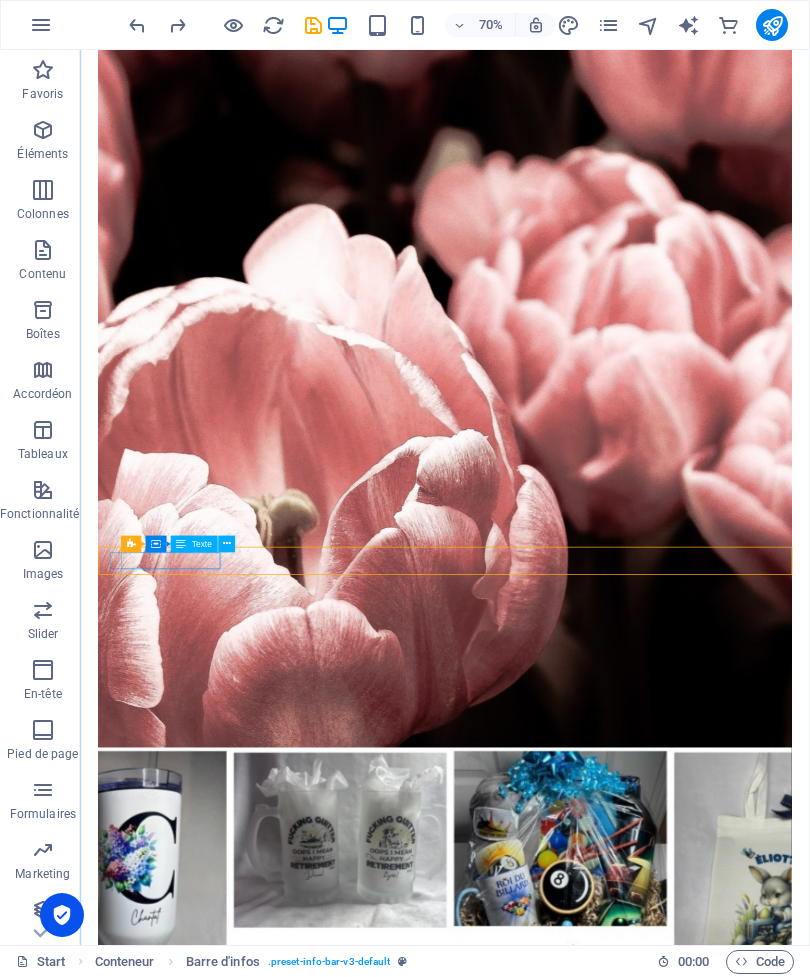 click on "[GEOGRAPHIC_DATA]" at bounding box center [593, 2195] 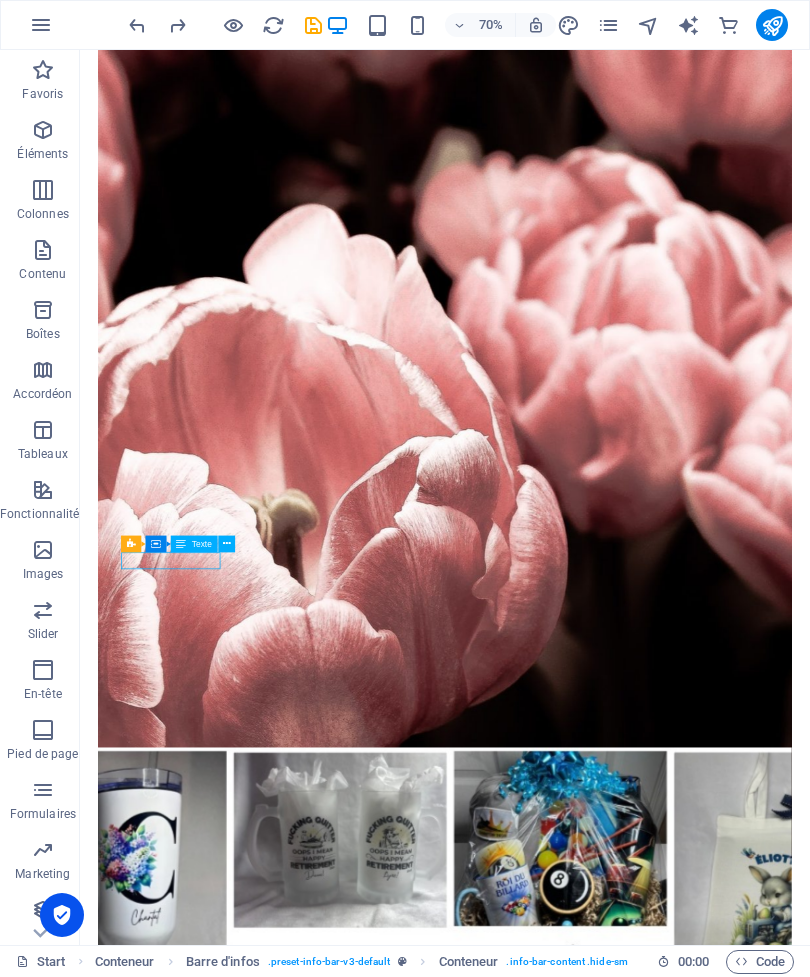 click on "[GEOGRAPHIC_DATA]" at bounding box center [593, 2195] 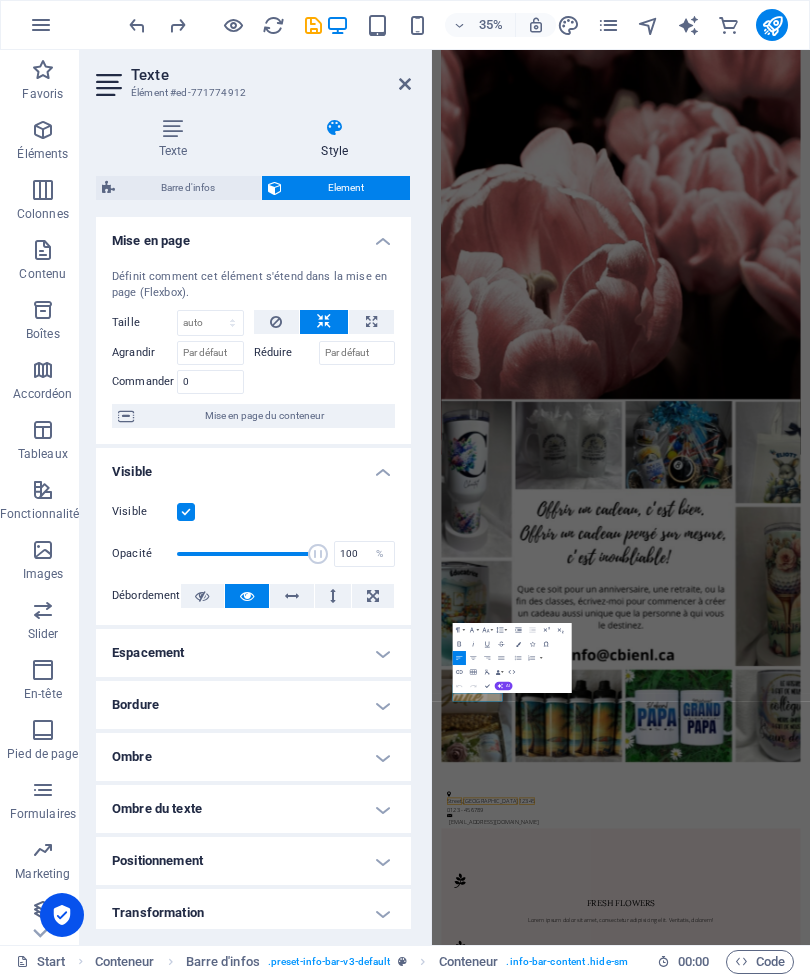 click on "Texte Élément #ed-771774912" at bounding box center [253, 76] 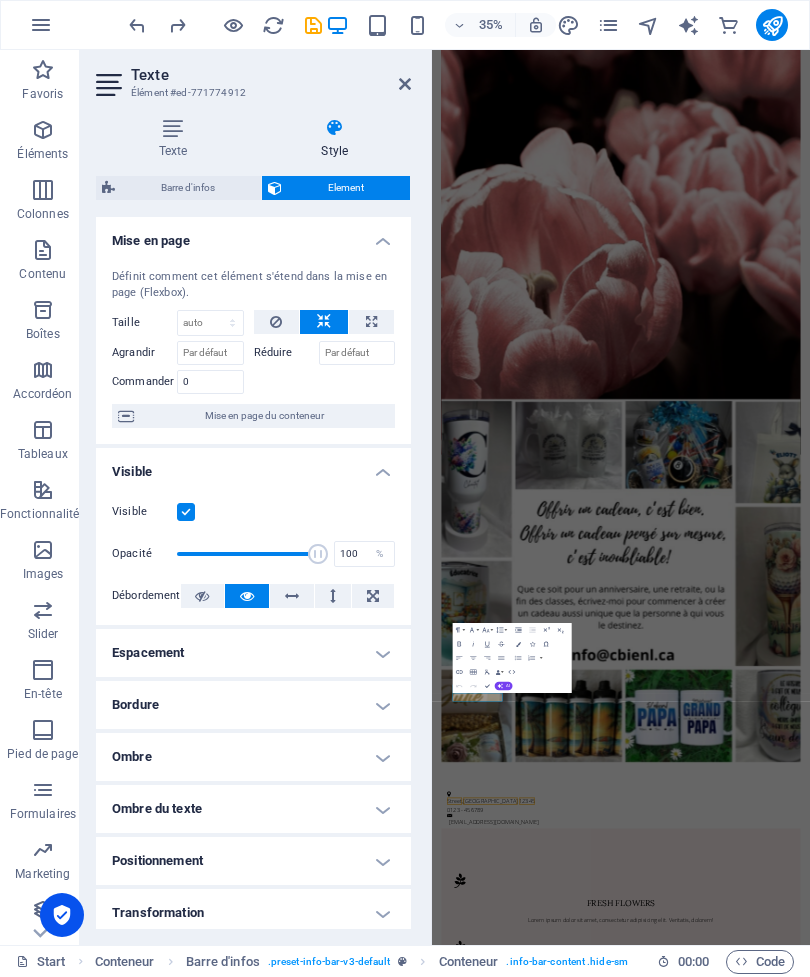 click on "Texte Élément #ed-771774912" at bounding box center (253, 76) 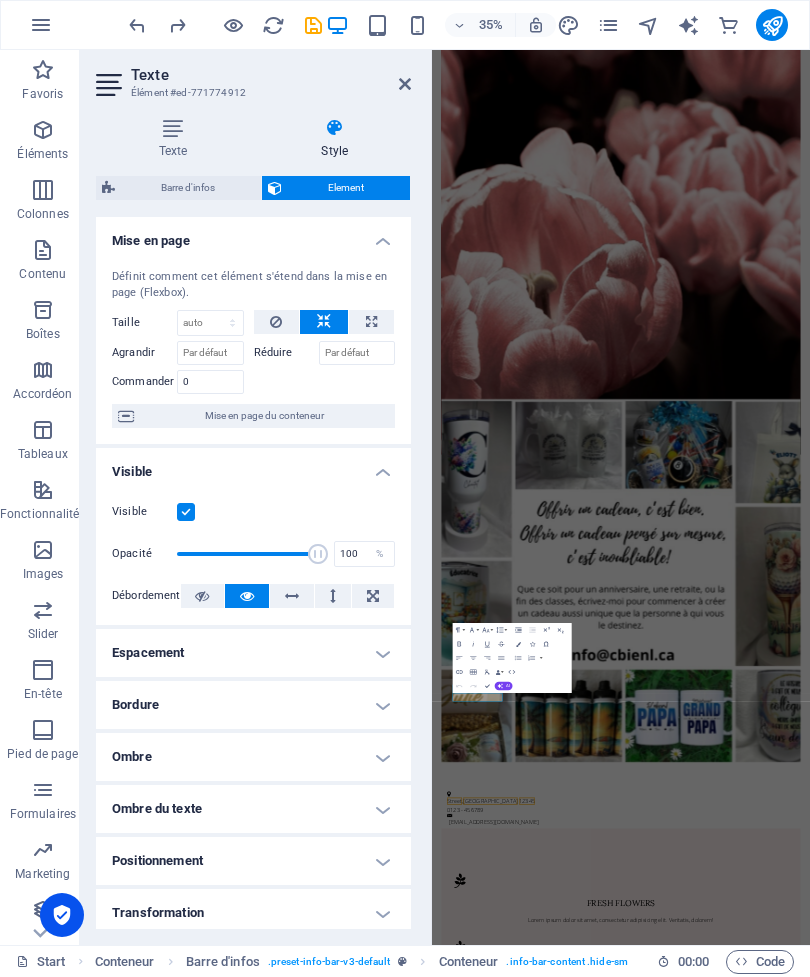 click at bounding box center [405, 84] 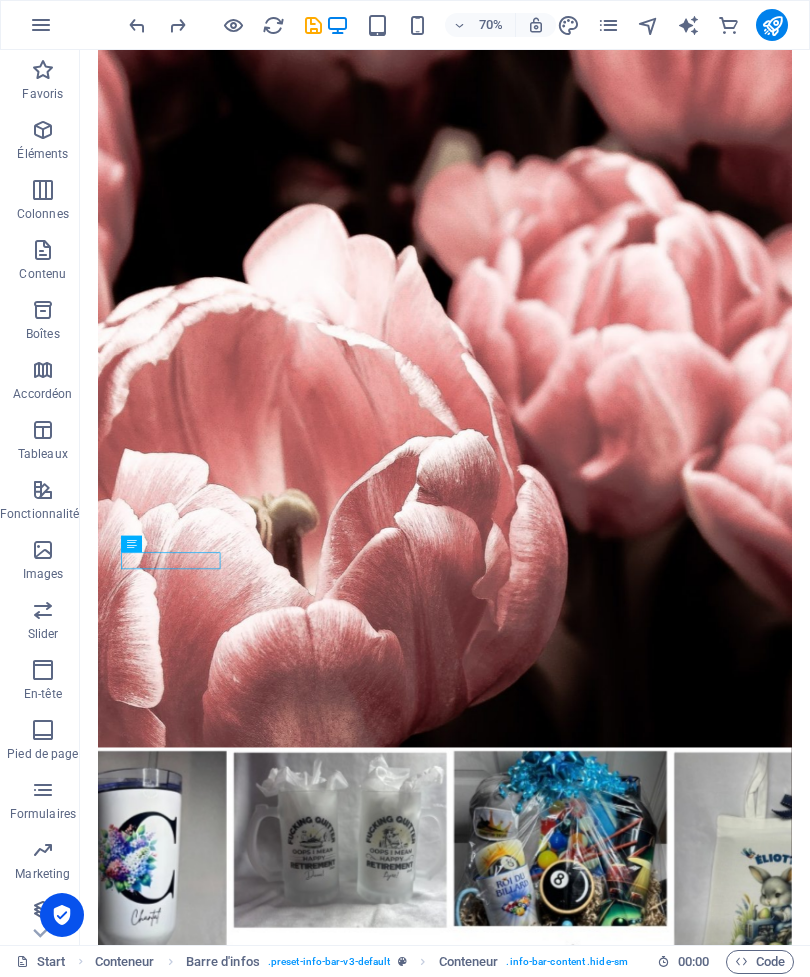 click on "[GEOGRAPHIC_DATA]" at bounding box center [593, 2195] 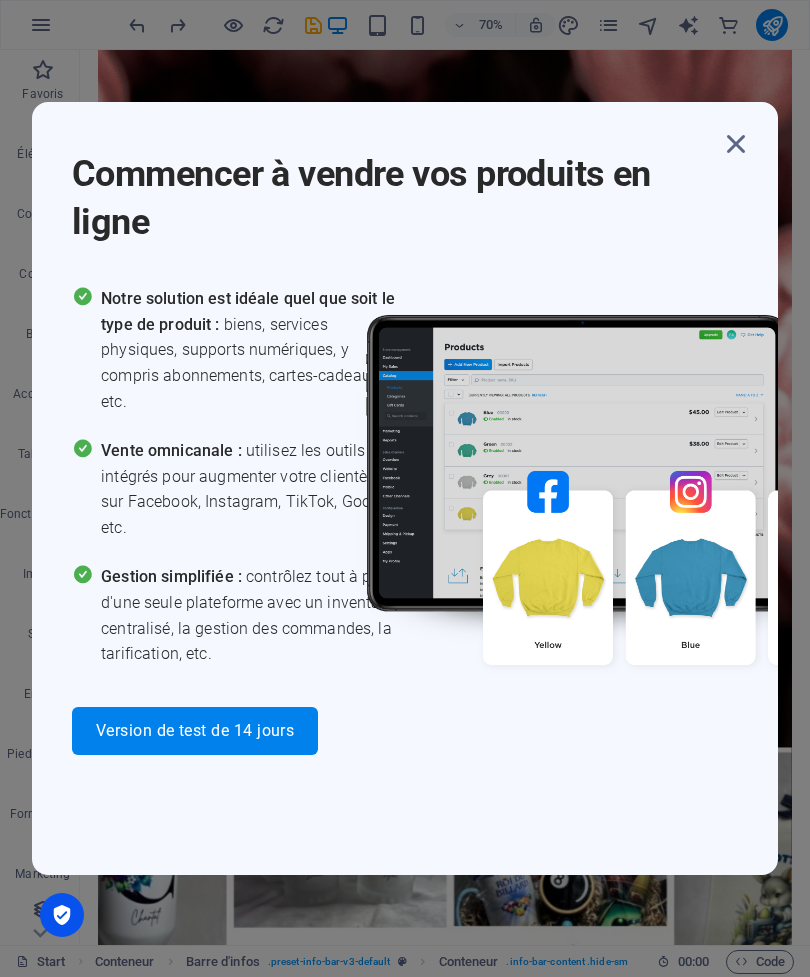 click at bounding box center [736, 144] 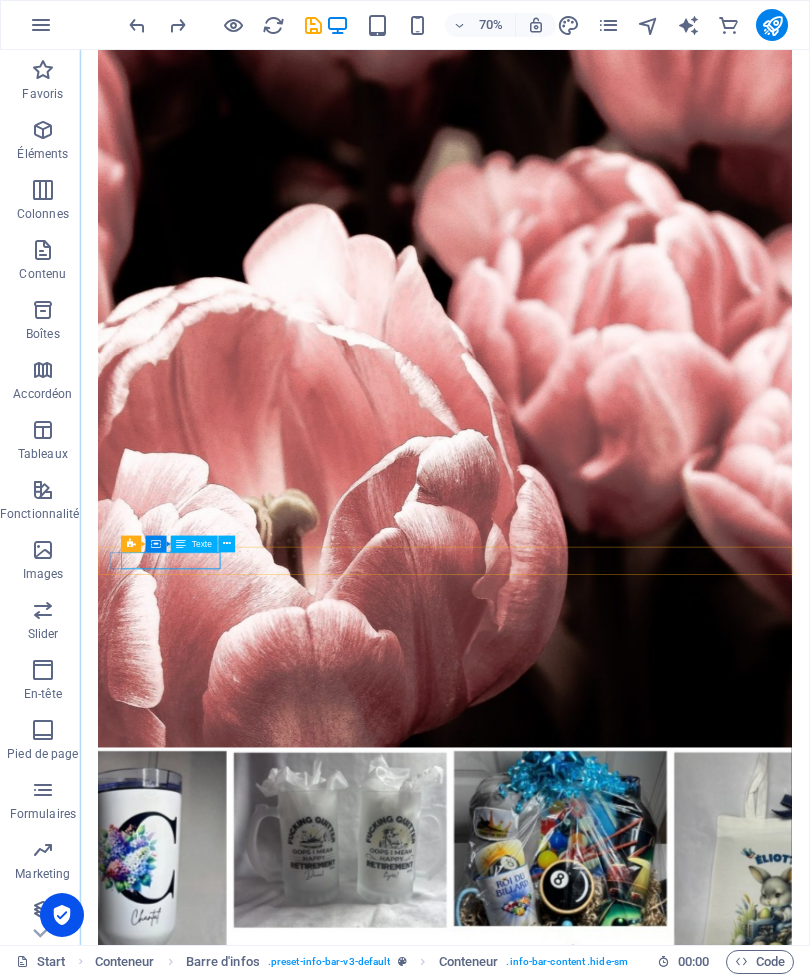 click on "[GEOGRAPHIC_DATA]" at bounding box center [593, 2195] 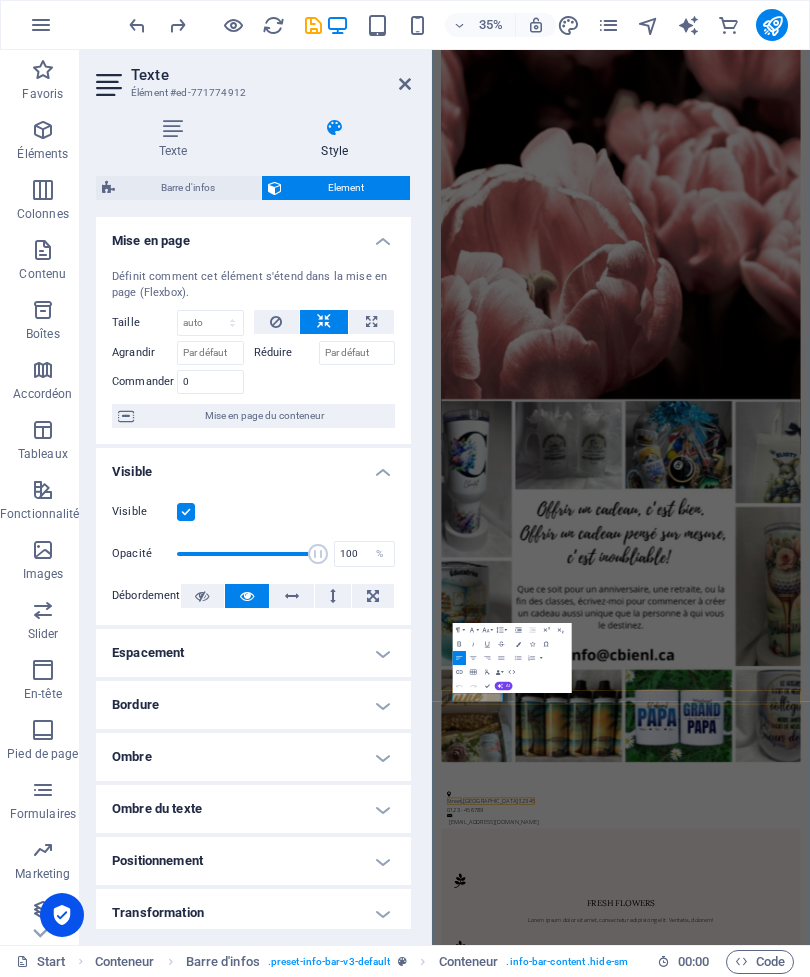 click on "Barre d'infos" at bounding box center [188, 188] 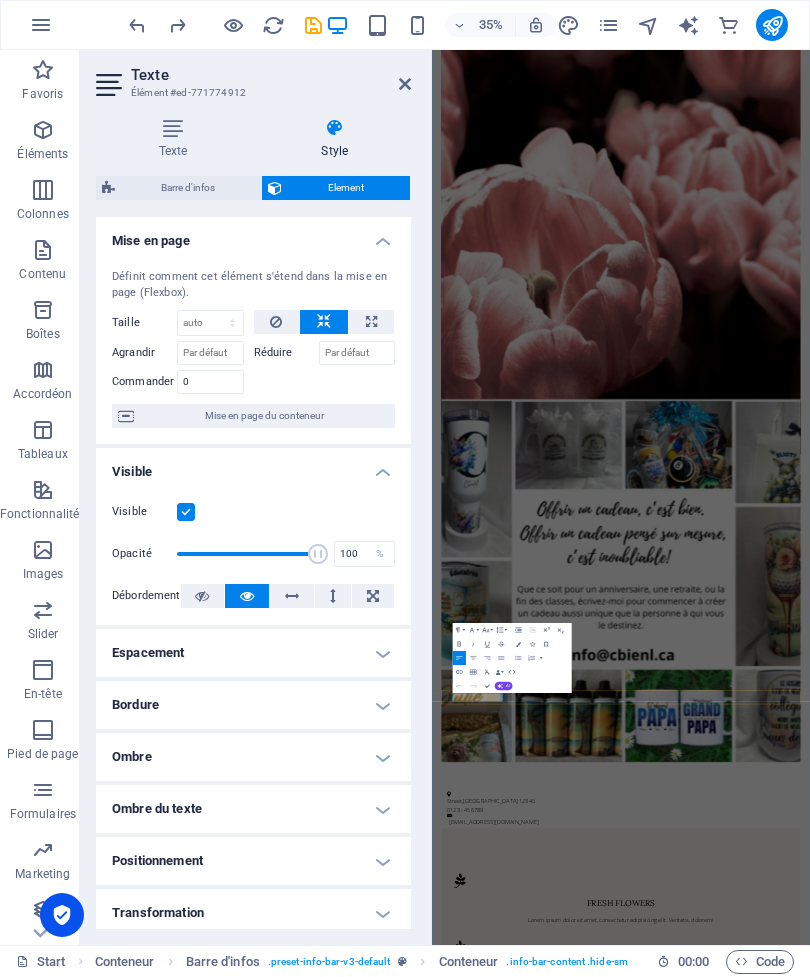 select on "rem" 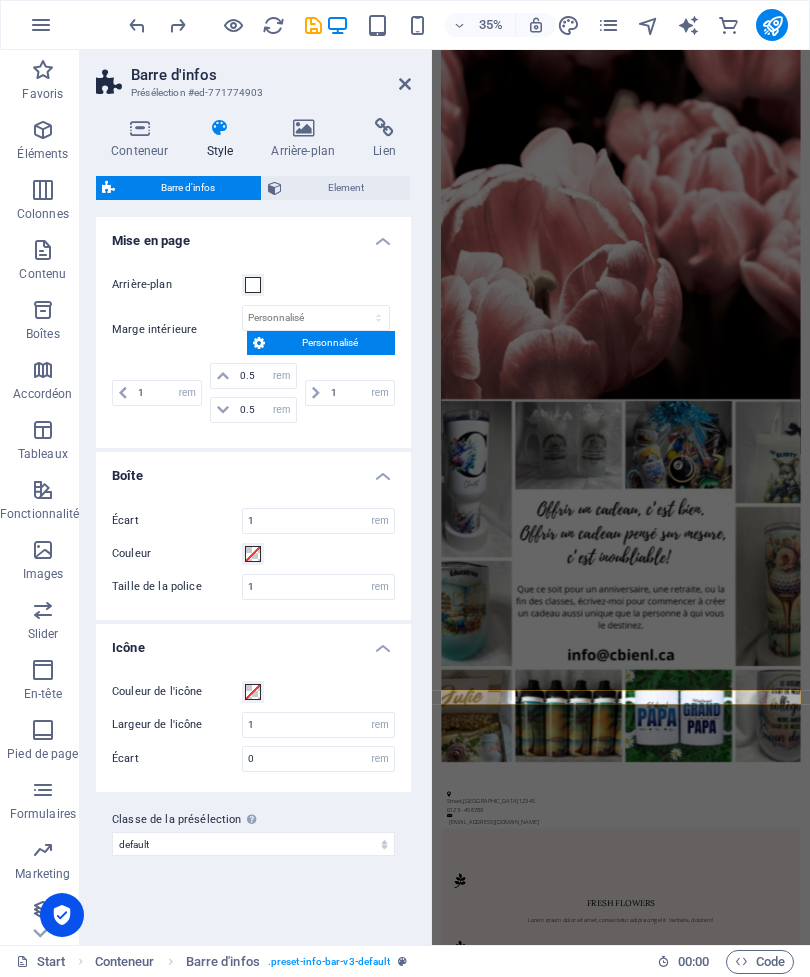 click at bounding box center (405, 84) 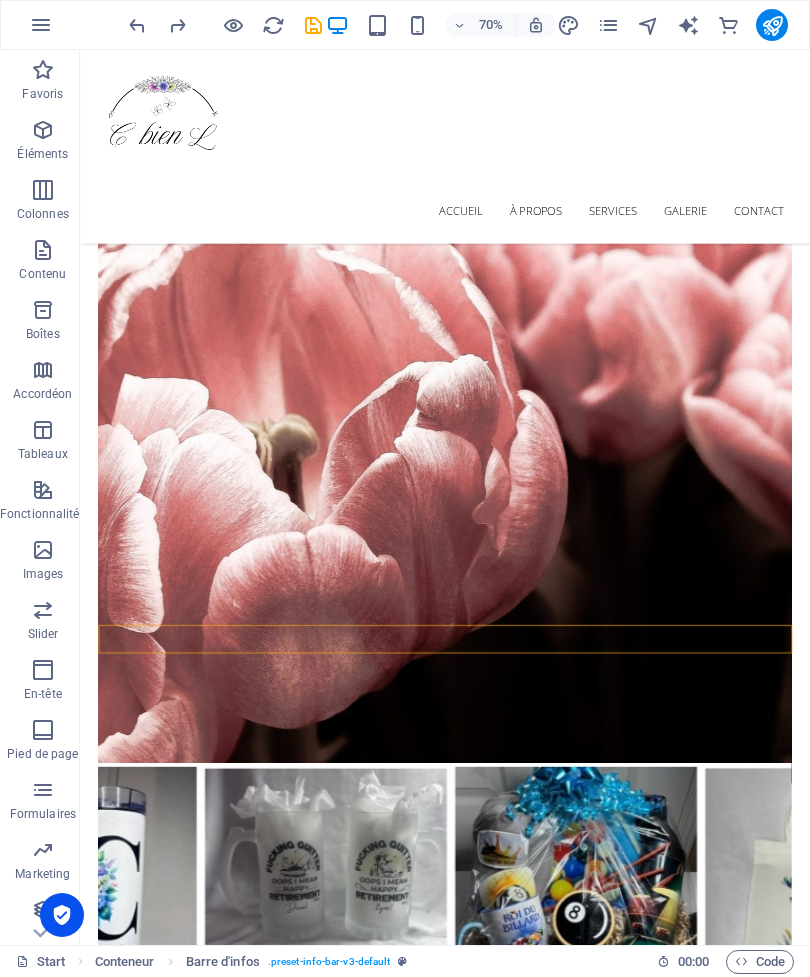 scroll, scrollTop: 517, scrollLeft: 0, axis: vertical 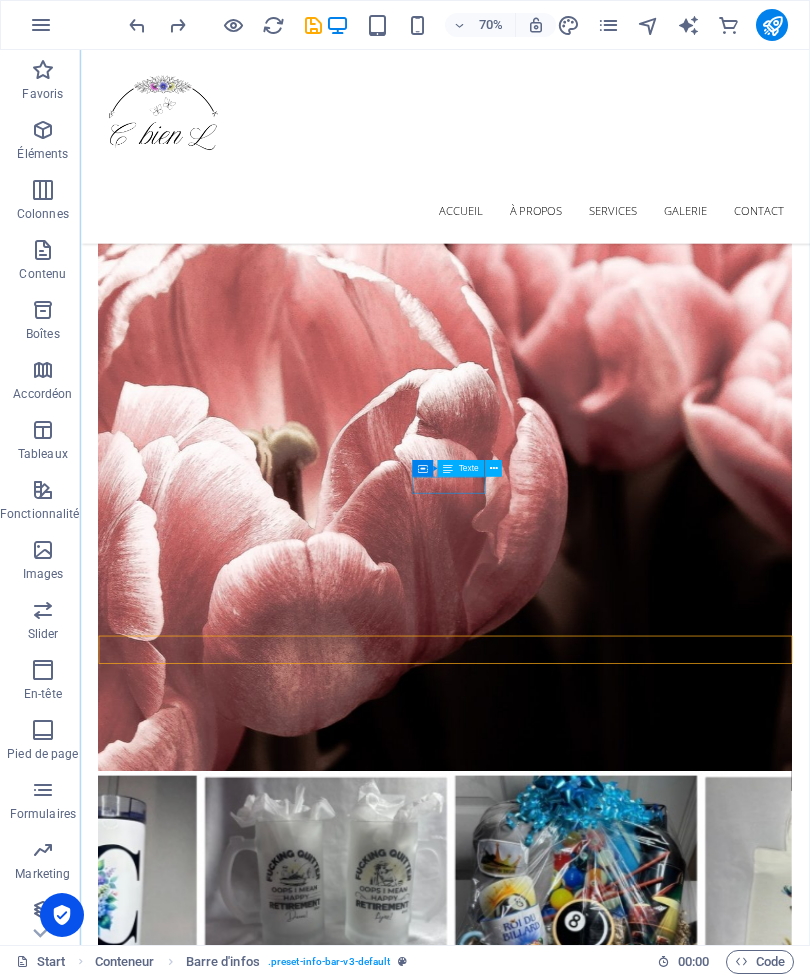 click on "0123 - 456789" at bounding box center (593, 2446) 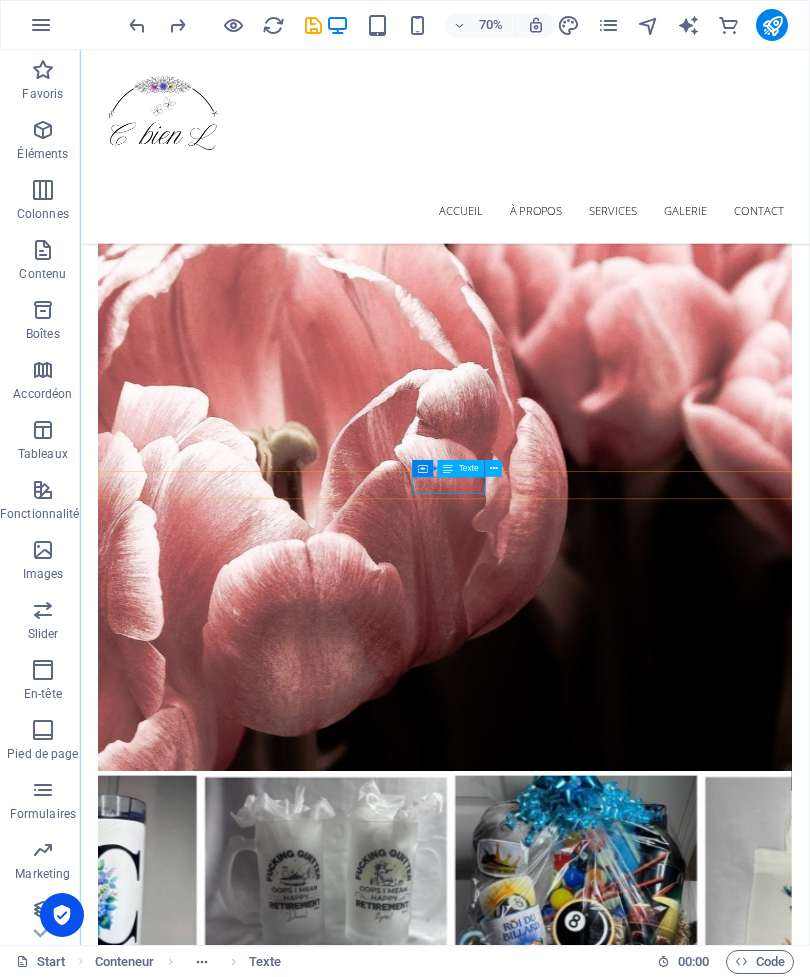 click at bounding box center [493, 468] 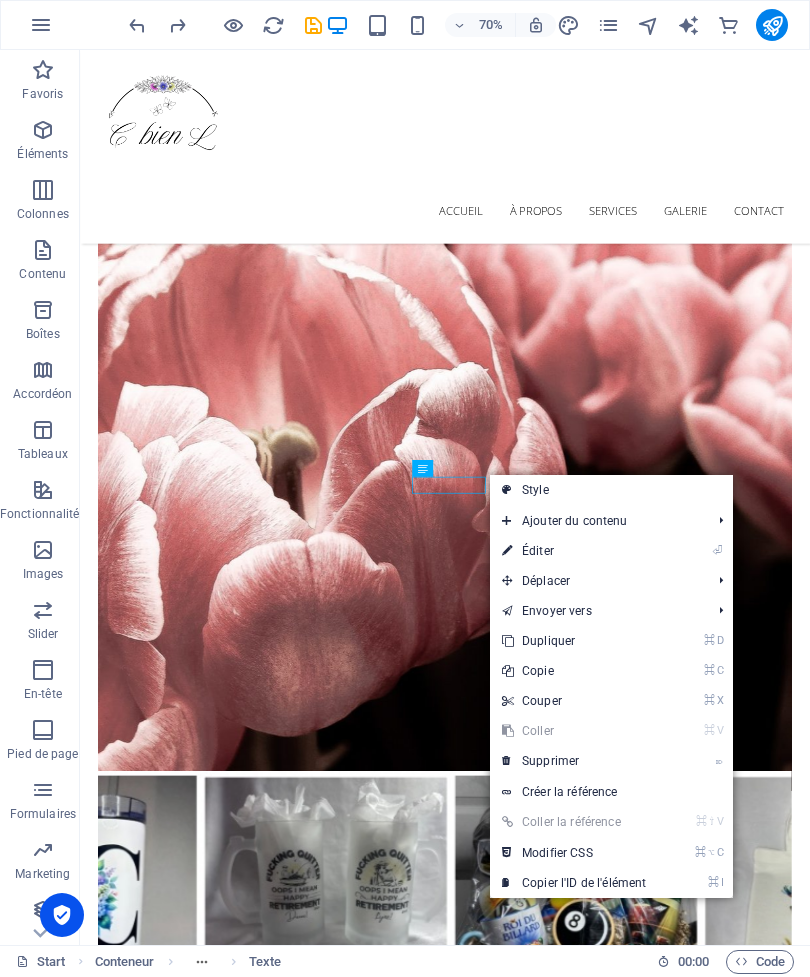 click at bounding box center (507, 761) 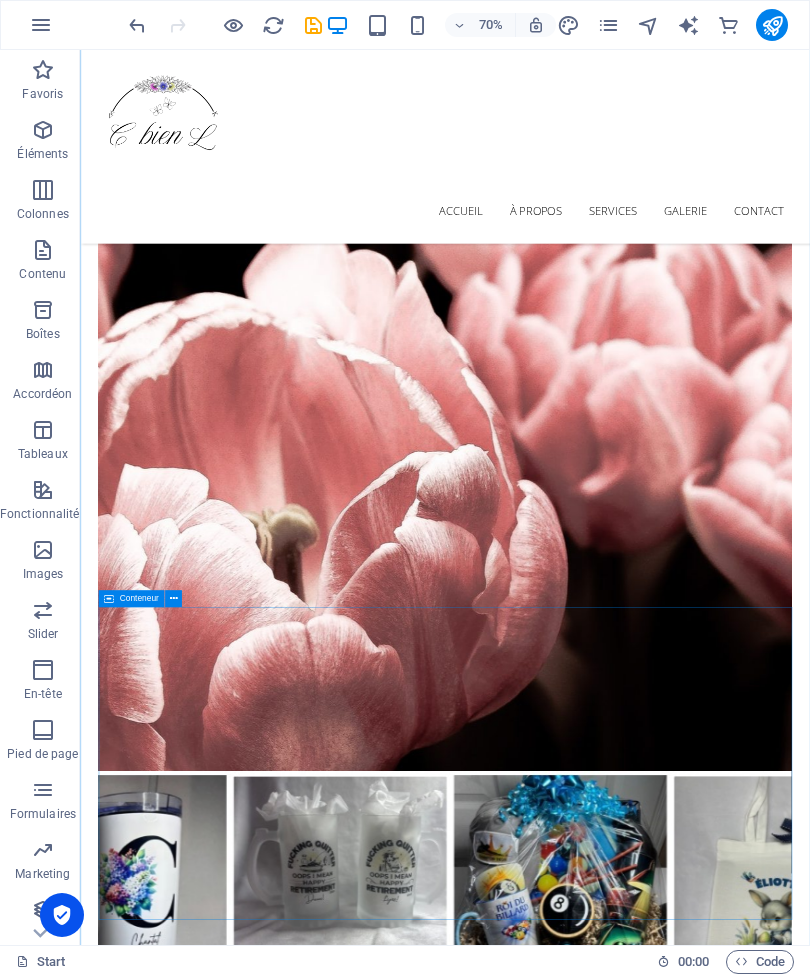 click on "Fresh Flowers Lorem ipsum dolor sit amet, consectetur adipisicing elit. Veritatis, dolorem! Perfect Choice Lorem ipsum dolor sit amet, consectetur adipisicing elit. Veritatis, dolorem! Delivery Lorem ipsum dolor sit amet, consectetur adipisicing elit. Veritatis, dolorem!" at bounding box center (601, 2868) 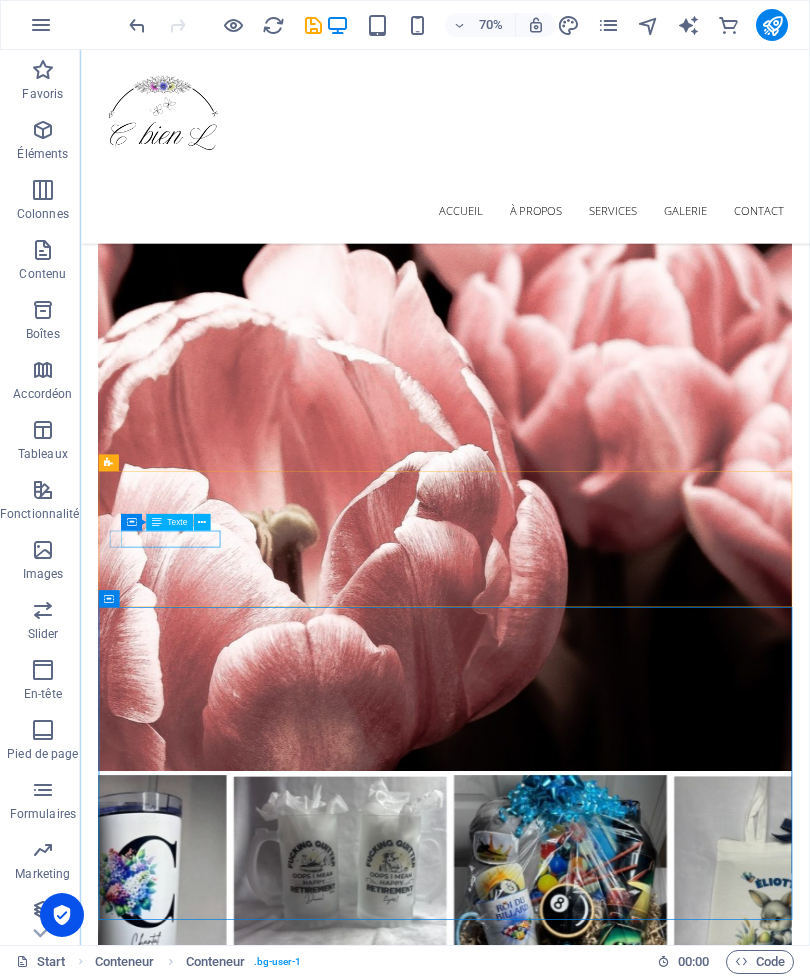 click on "[GEOGRAPHIC_DATA]" at bounding box center [593, 2280] 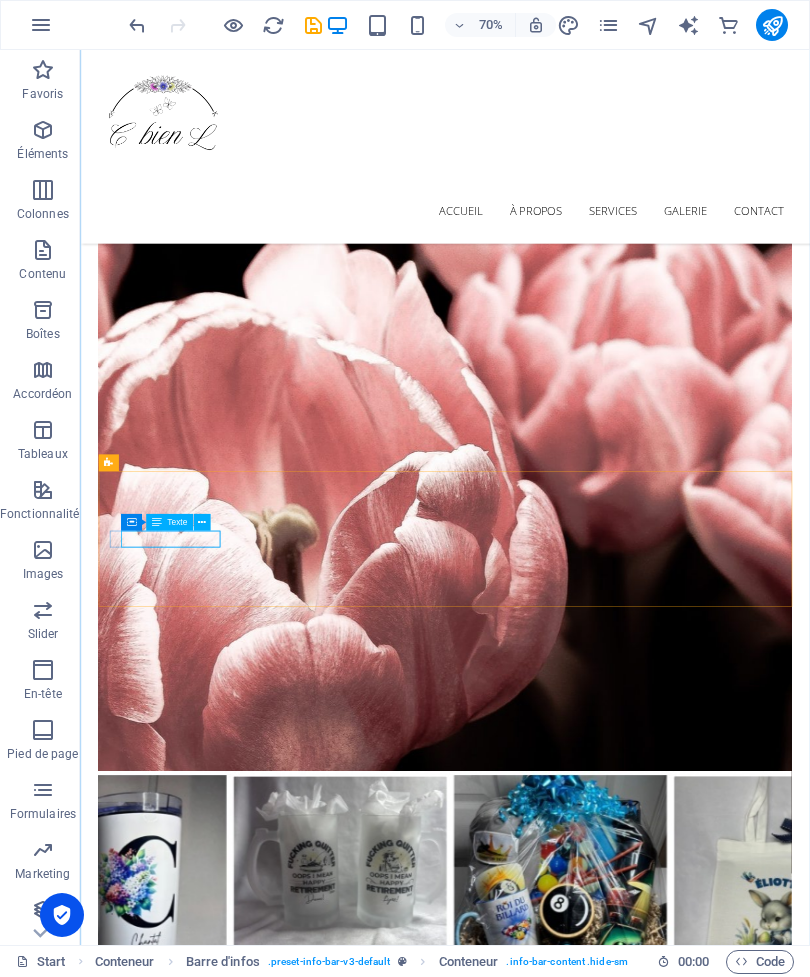 click at bounding box center (202, 522) 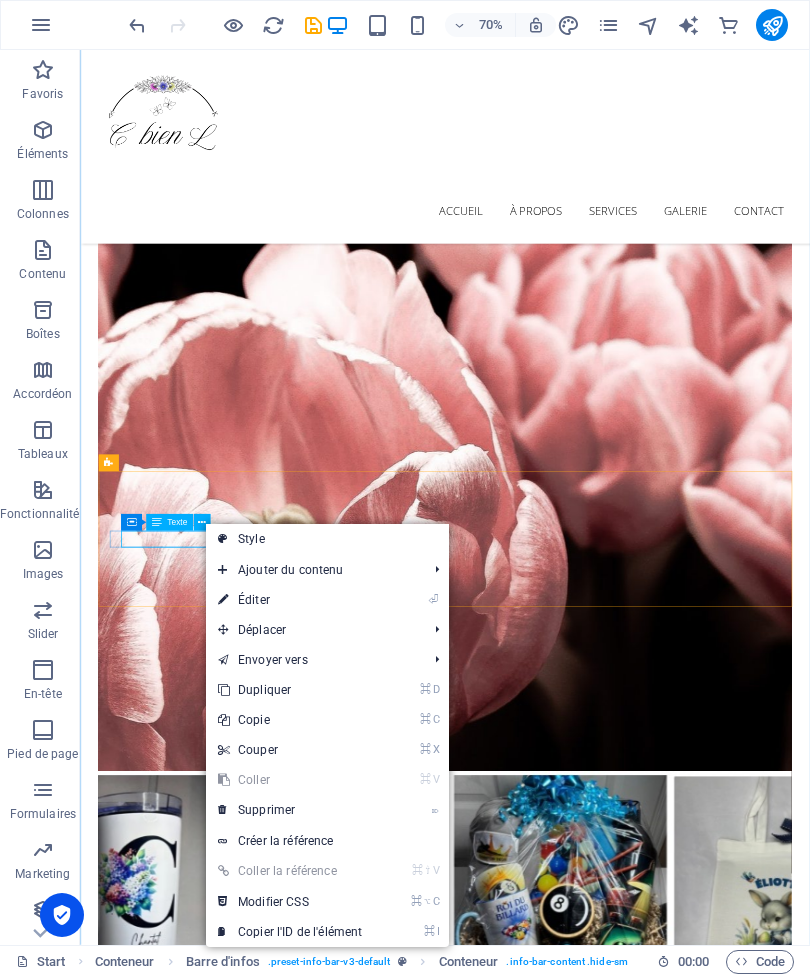 click on "⌦  Supprimer" at bounding box center (290, 810) 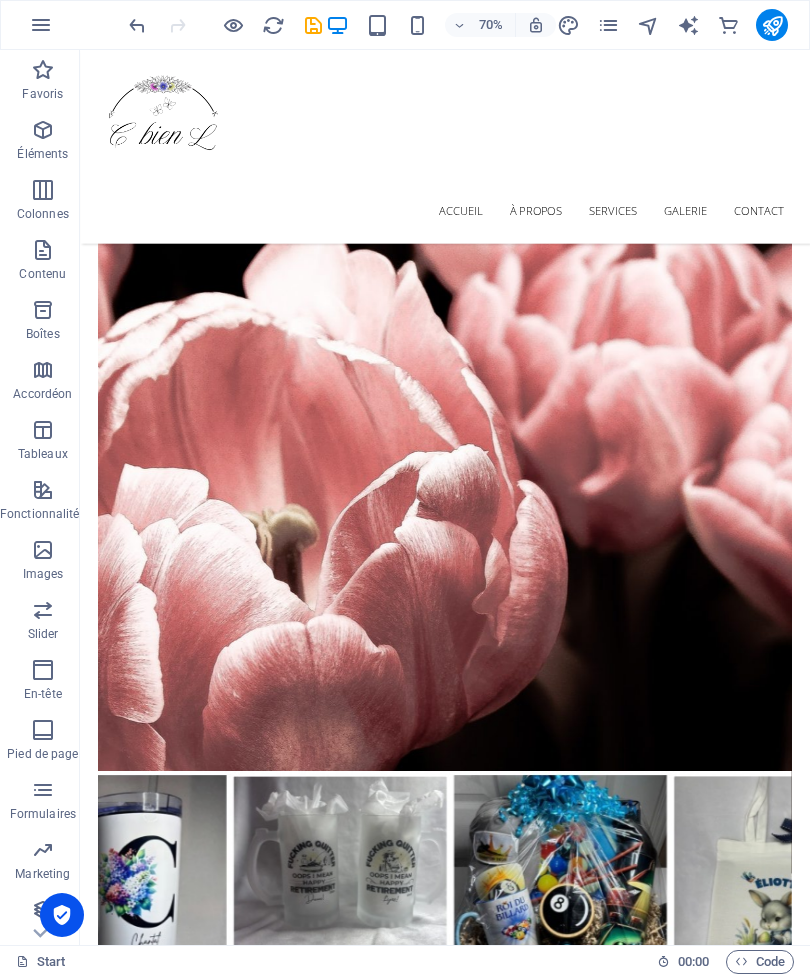 click on "Déposer le contenu ici ou  Ajouter les éléments  [PERSON_NAME] le presse-papiers [EMAIL_ADDRESS][DOMAIN_NAME]" at bounding box center (601, 2348) 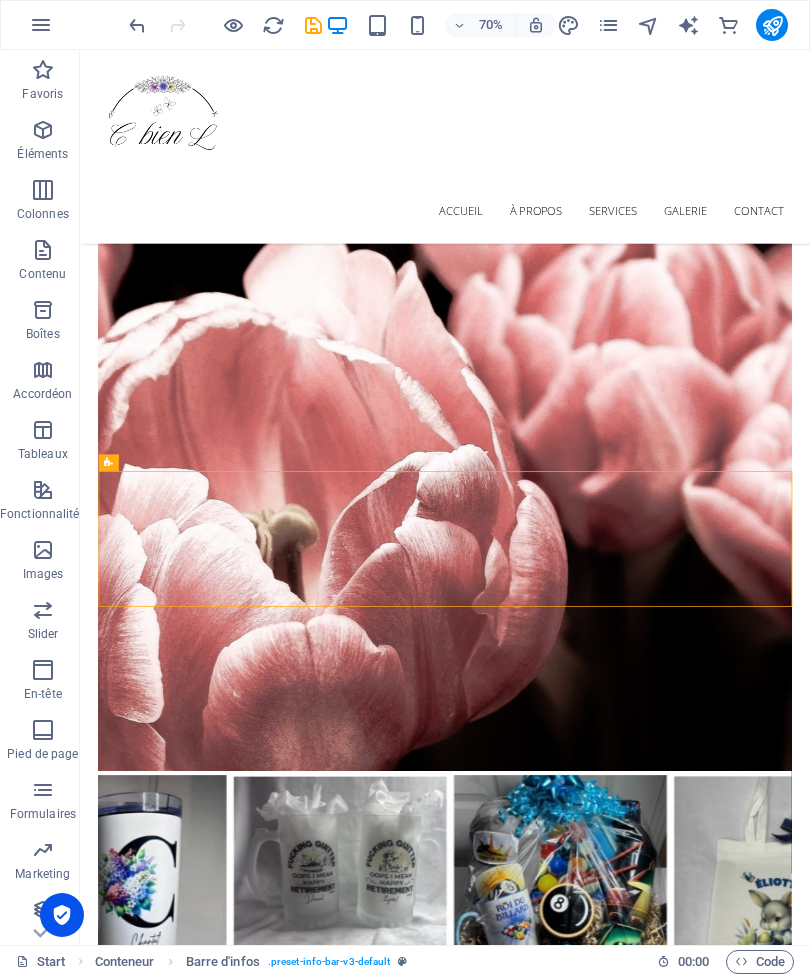 click on "Déposer le contenu ici ou  Ajouter les éléments  [PERSON_NAME] le presse-papiers [EMAIL_ADDRESS][DOMAIN_NAME]" at bounding box center [601, 2348] 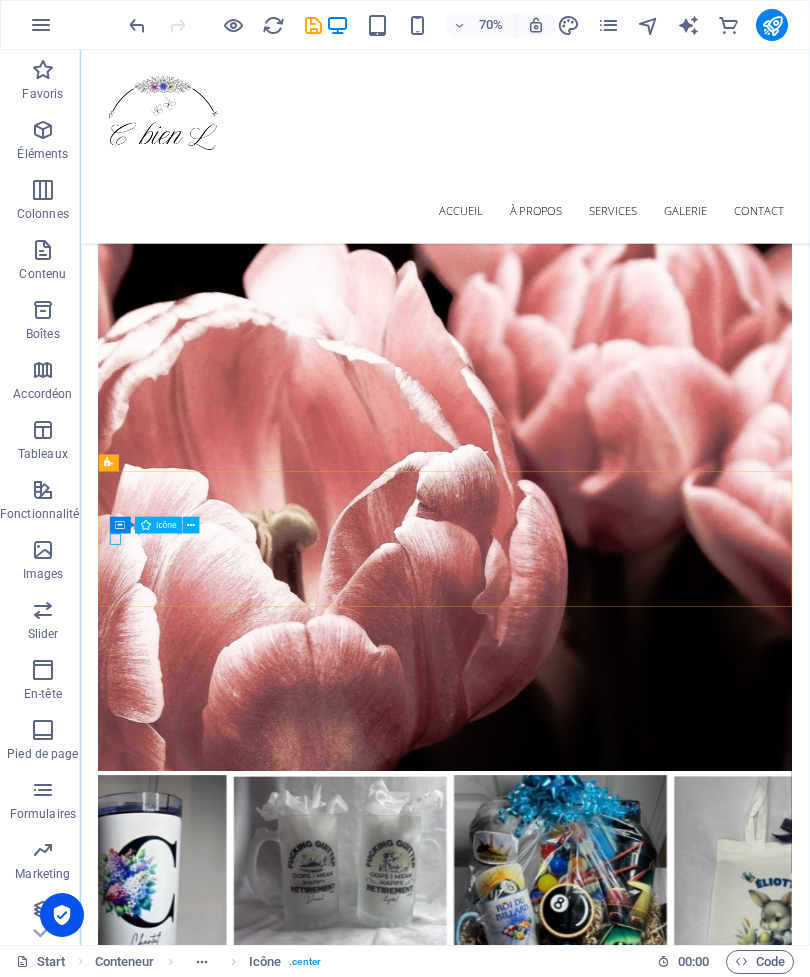 click at bounding box center [191, 525] 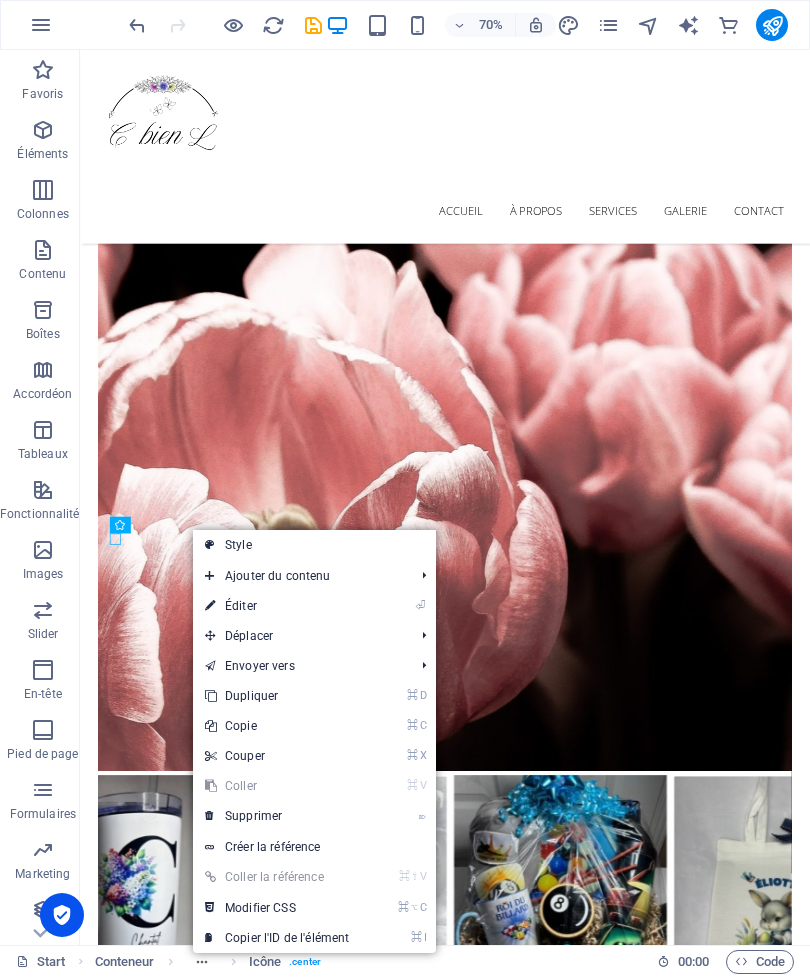 click on "⌦  Supprimer" at bounding box center (277, 816) 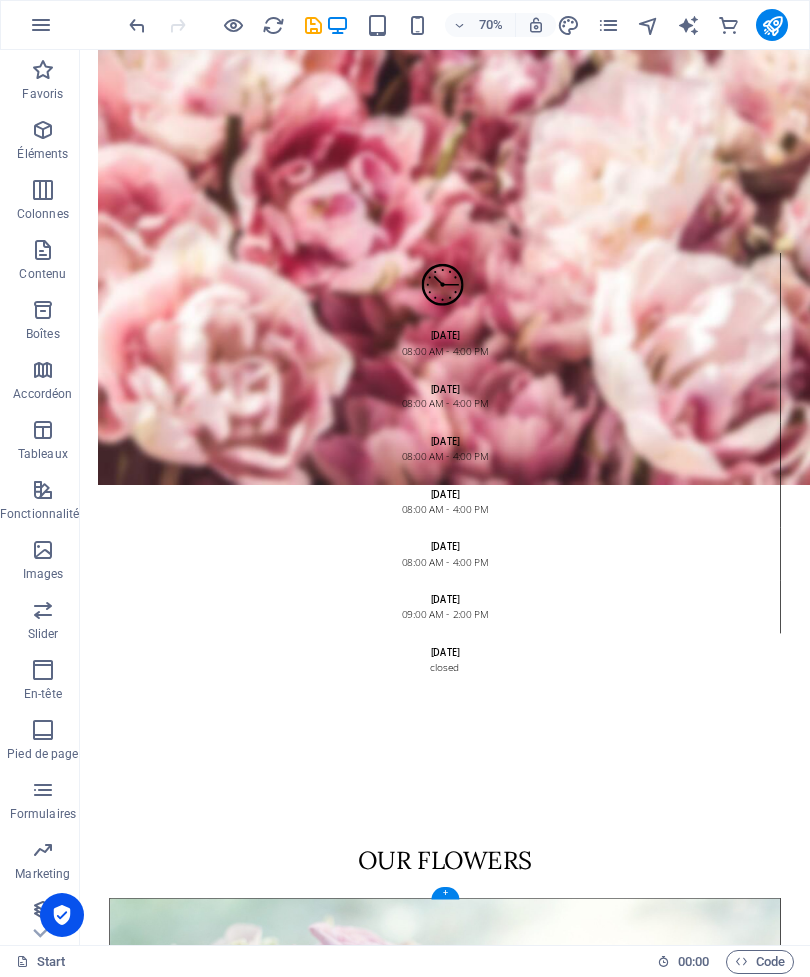 scroll, scrollTop: 5335, scrollLeft: 0, axis: vertical 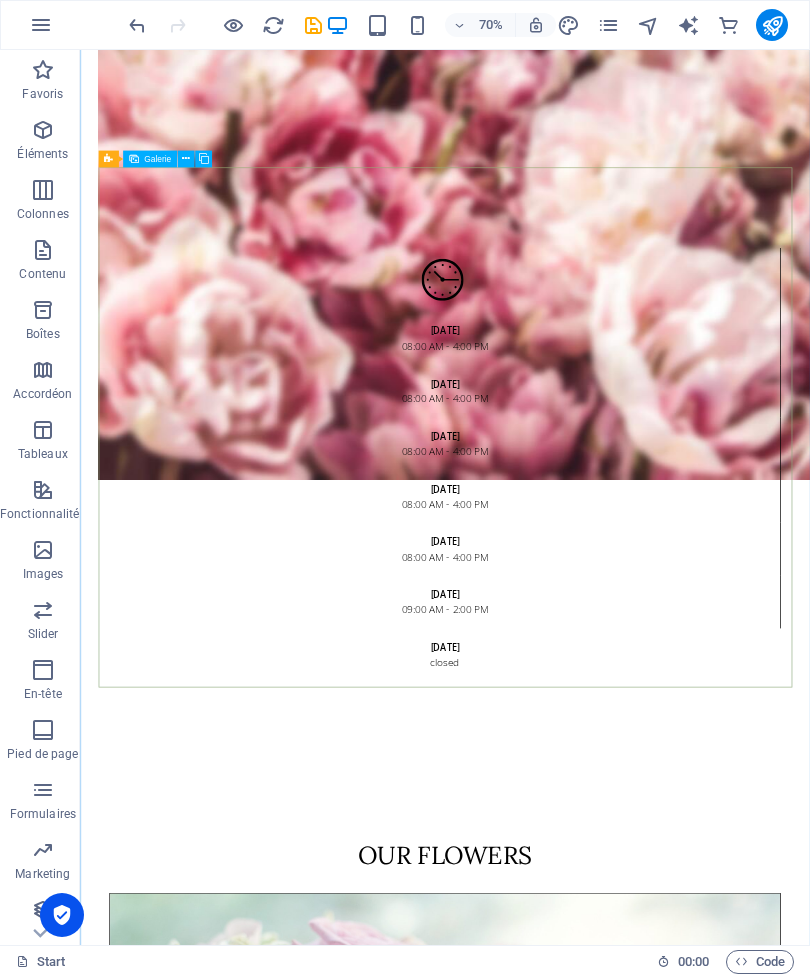 click at bounding box center [230, 7413] 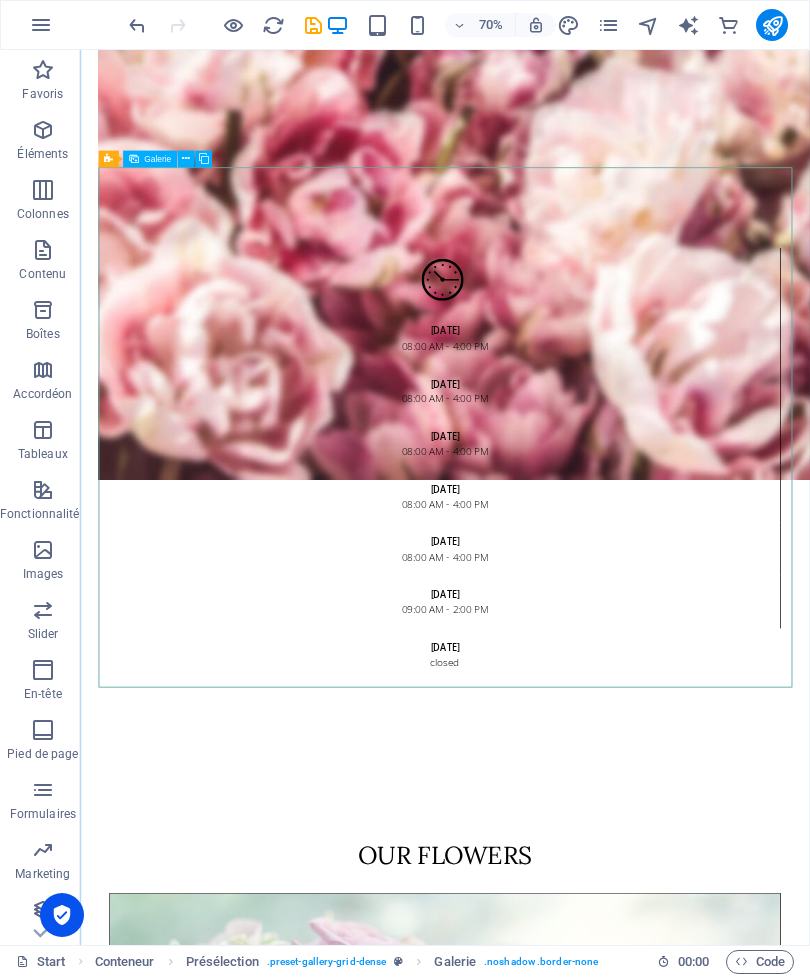 click at bounding box center [353, 7041] 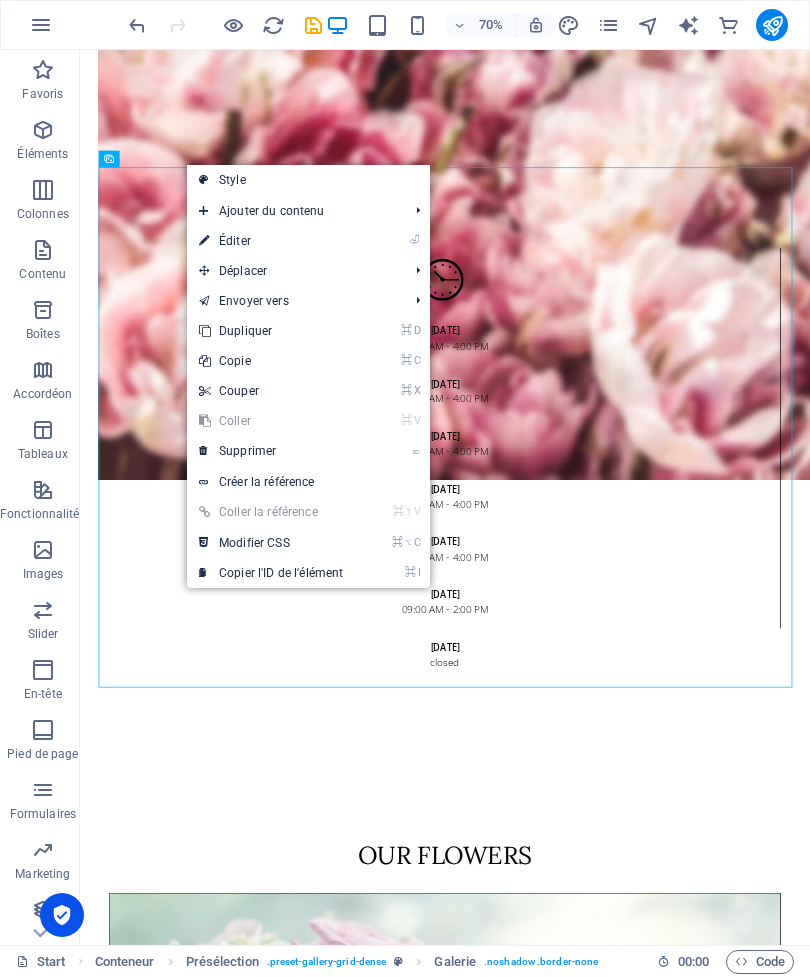 click at bounding box center [204, 241] 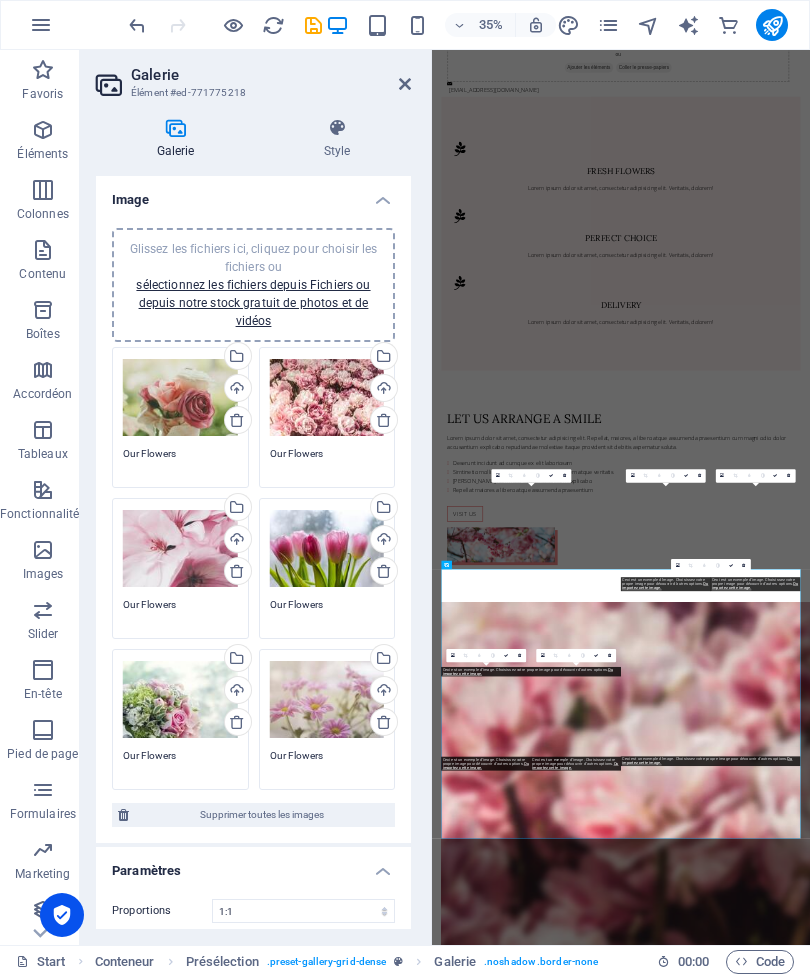 scroll, scrollTop: 5050, scrollLeft: 0, axis: vertical 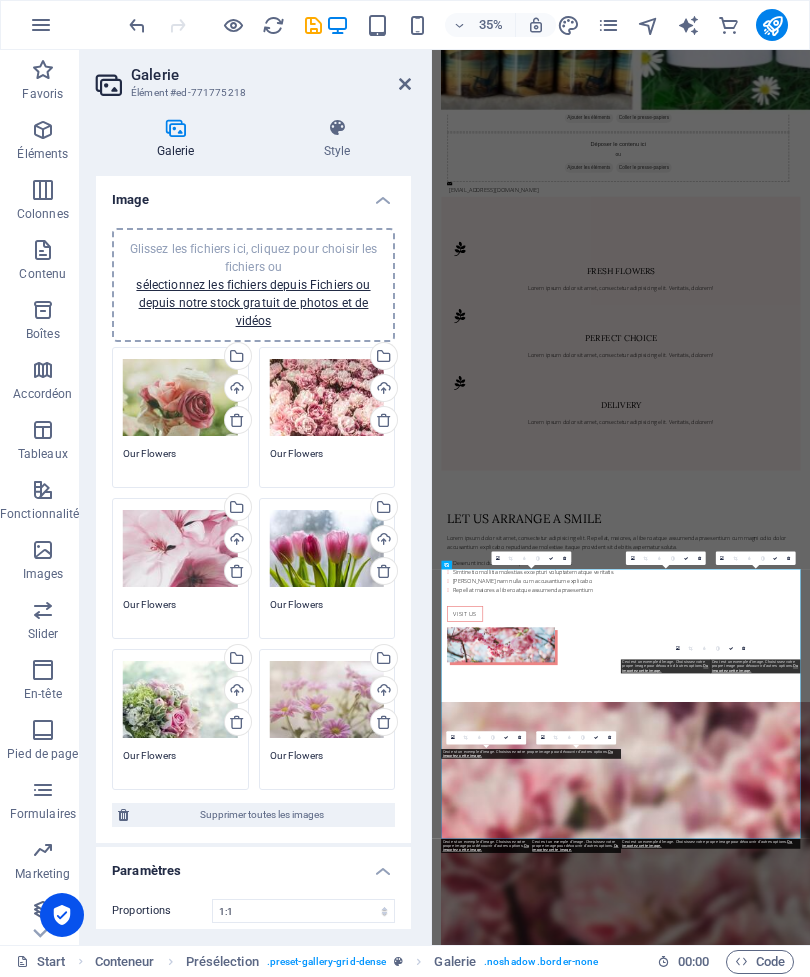 click on "Téléverser" at bounding box center (236, 390) 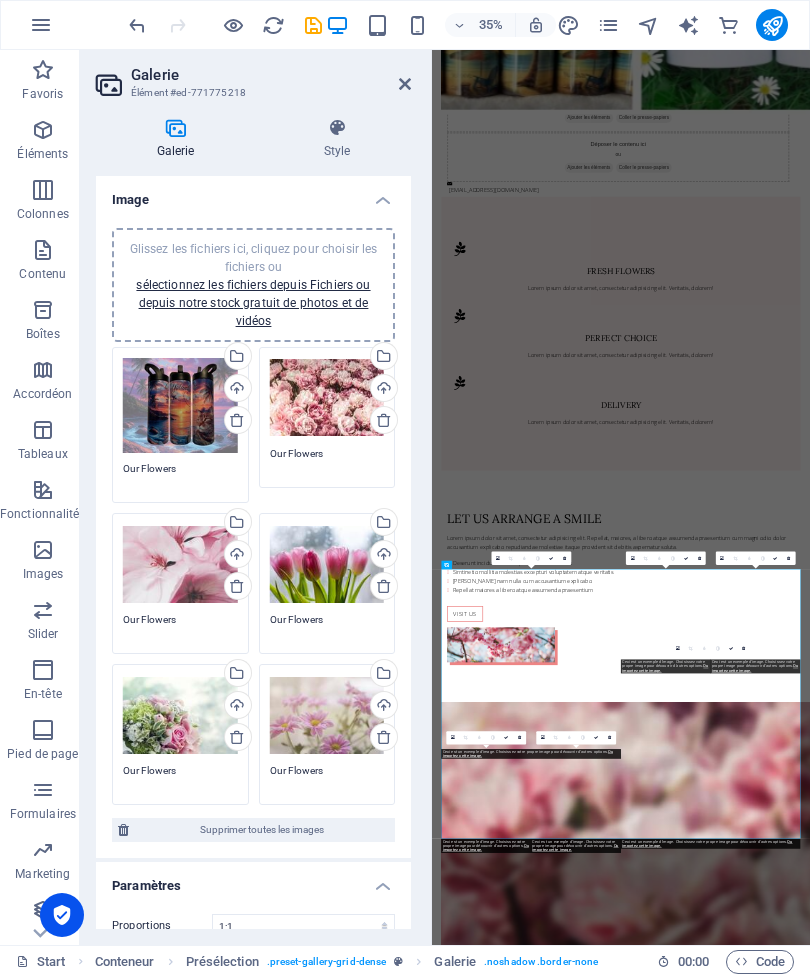scroll, scrollTop: 4353, scrollLeft: 0, axis: vertical 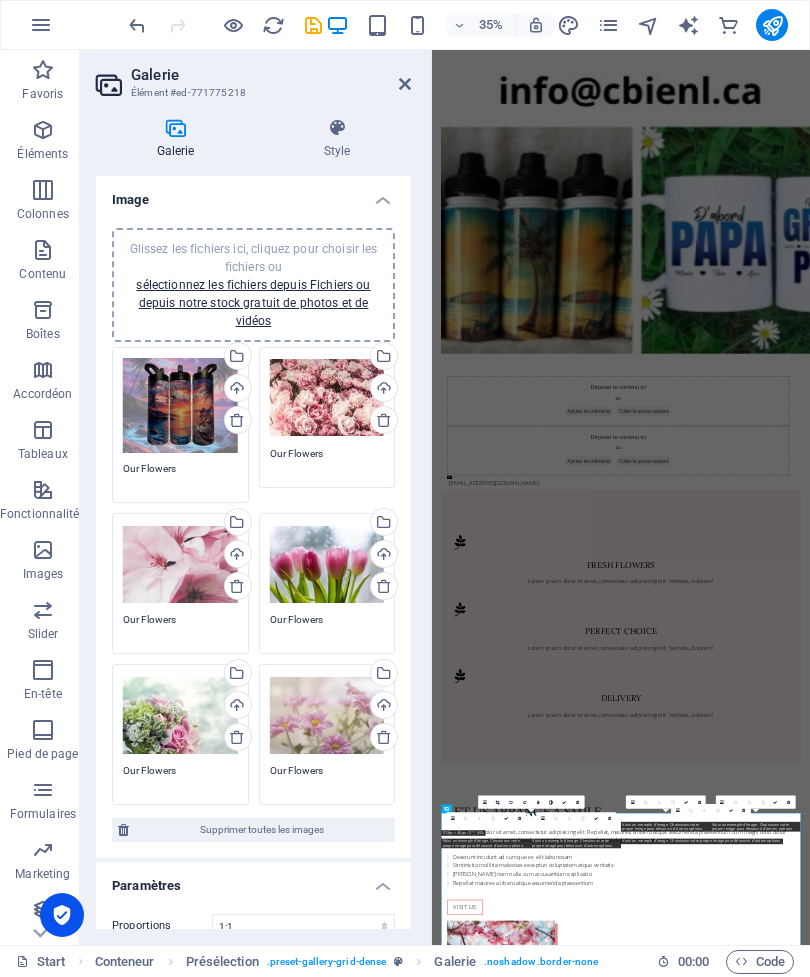 click on "Téléverser" at bounding box center (382, 390) 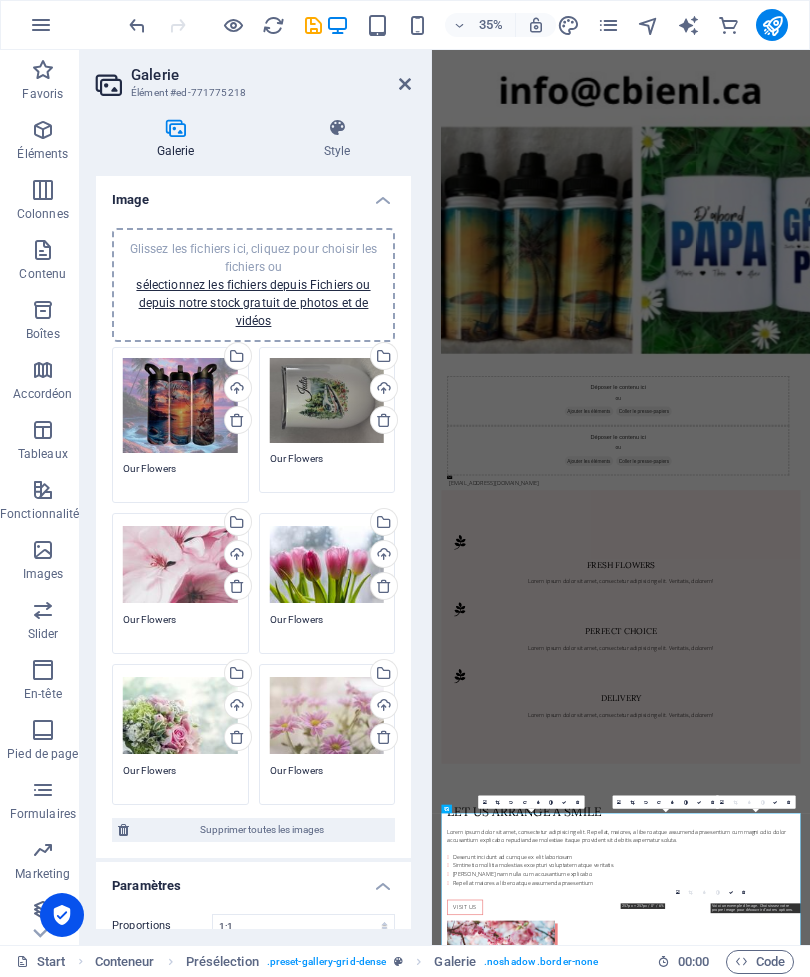 click on "Glissez les fichiers ici, cliquez pour choisir les fichiers ou  sélectionnez les fichiers depuis Fichiers ou depuis notre stock gratuit de photos et de vidéos" at bounding box center [327, 401] 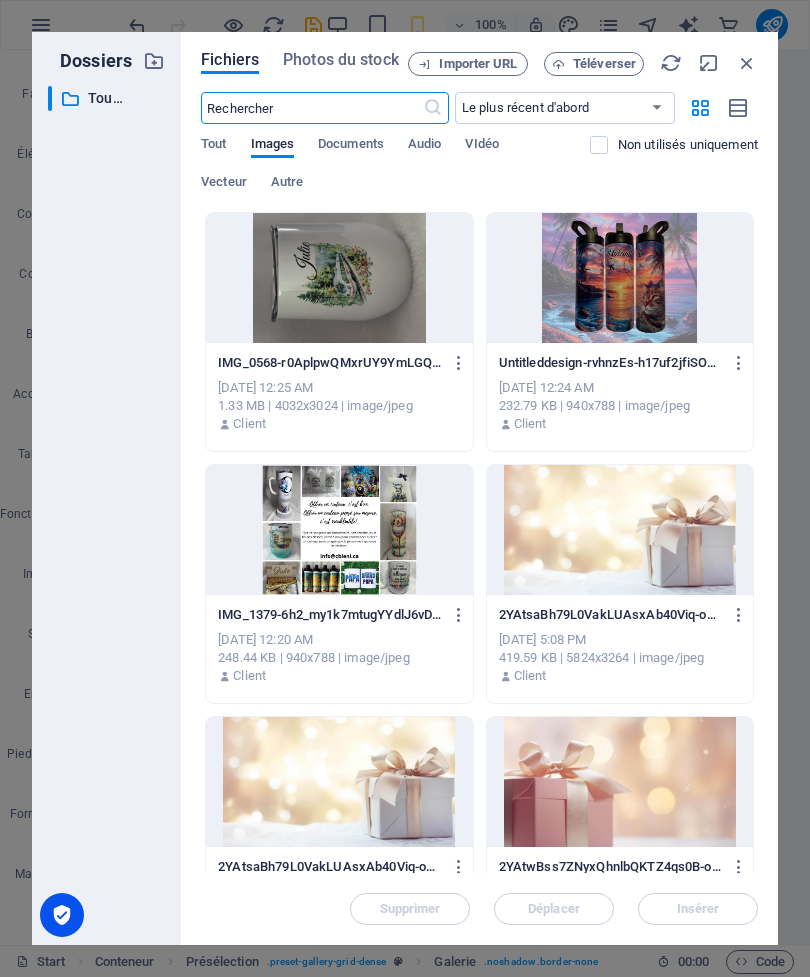 scroll, scrollTop: 0, scrollLeft: 0, axis: both 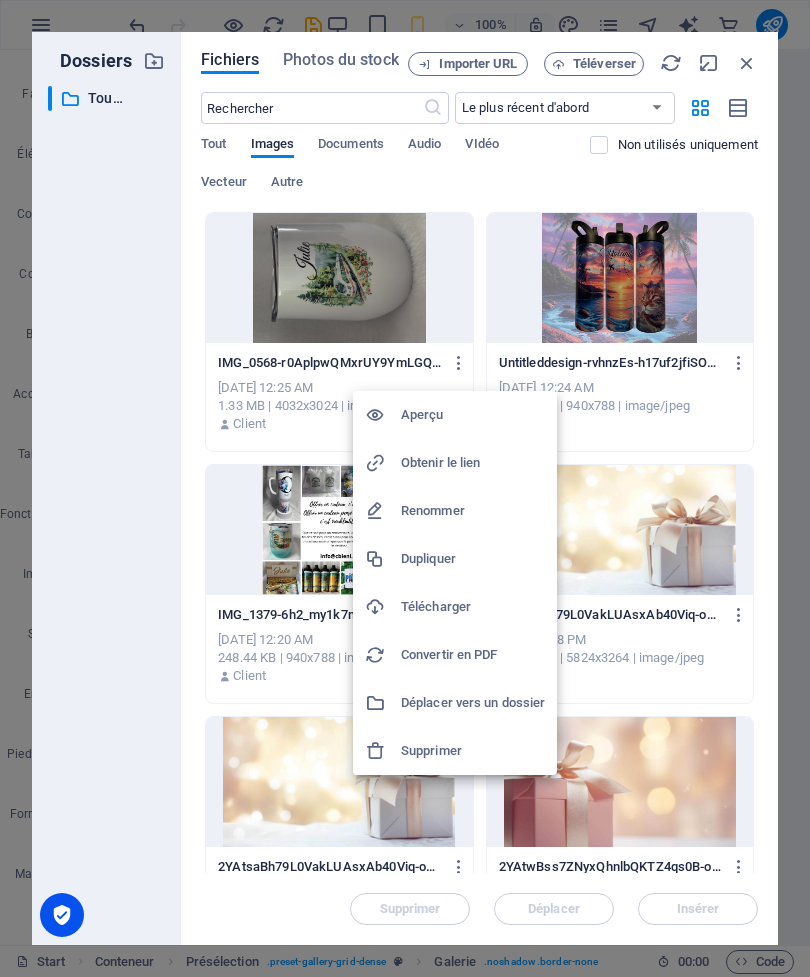 click at bounding box center (405, 488) 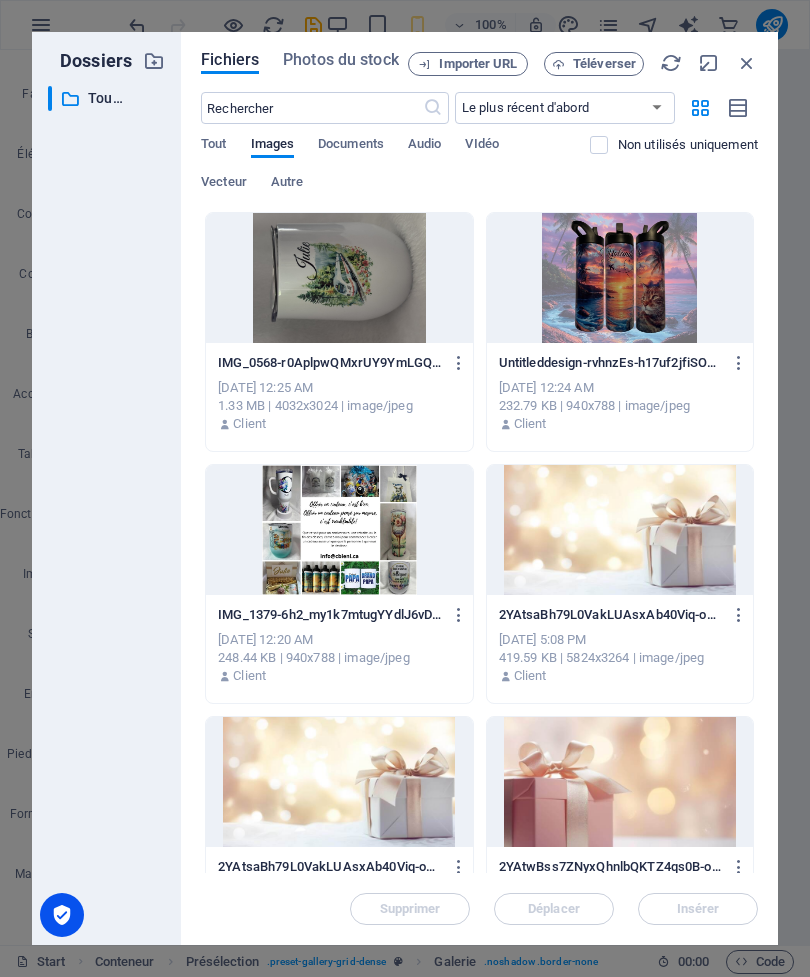 click at bounding box center [747, 63] 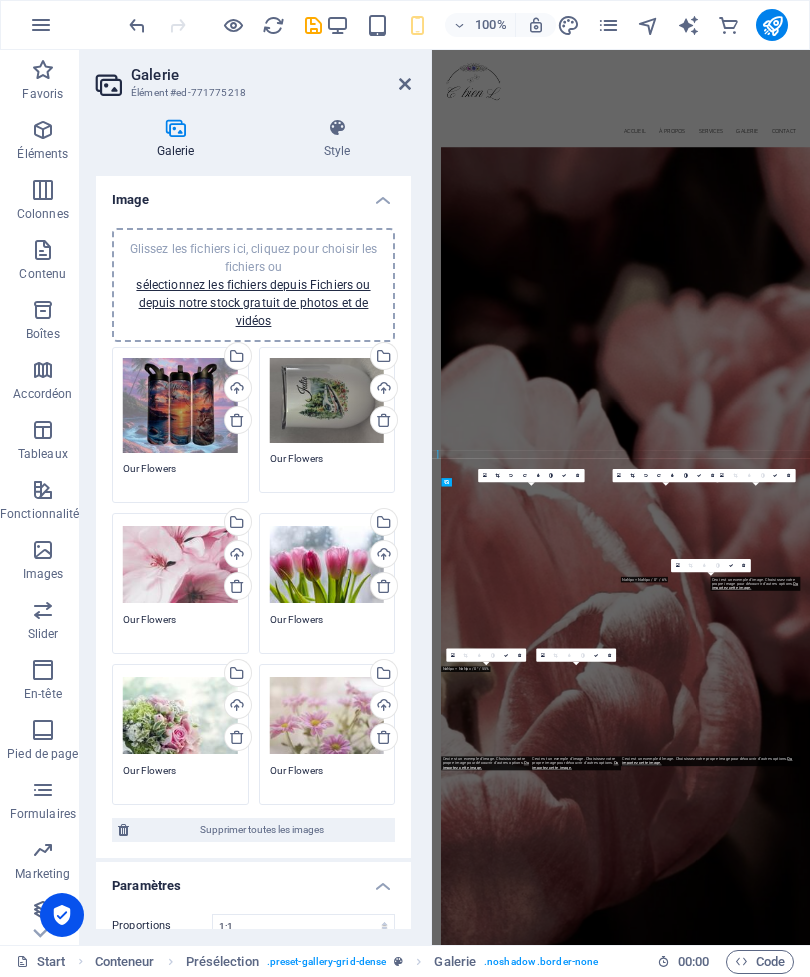 scroll, scrollTop: 5286, scrollLeft: 0, axis: vertical 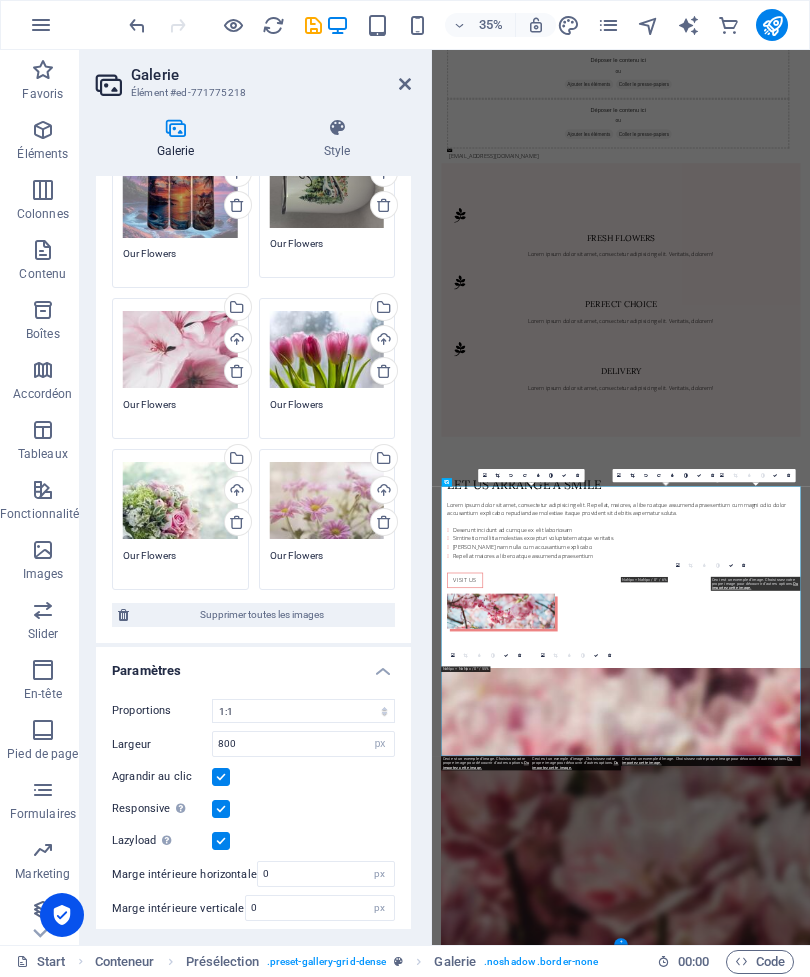 click on "Glissez les fichiers ici, cliquez pour choisir les fichiers ou  sélectionnez les fichiers depuis Fichiers ou depuis notre stock gratuit de photos et de vidéos" at bounding box center (180, 349) 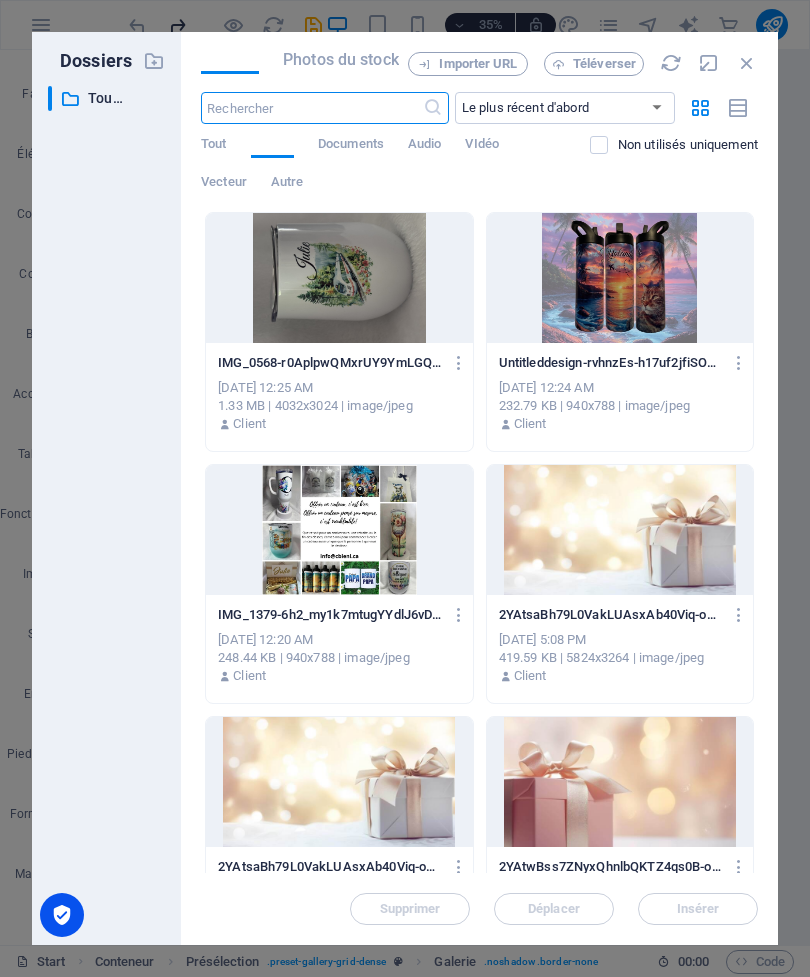 scroll, scrollTop: 0, scrollLeft: 0, axis: both 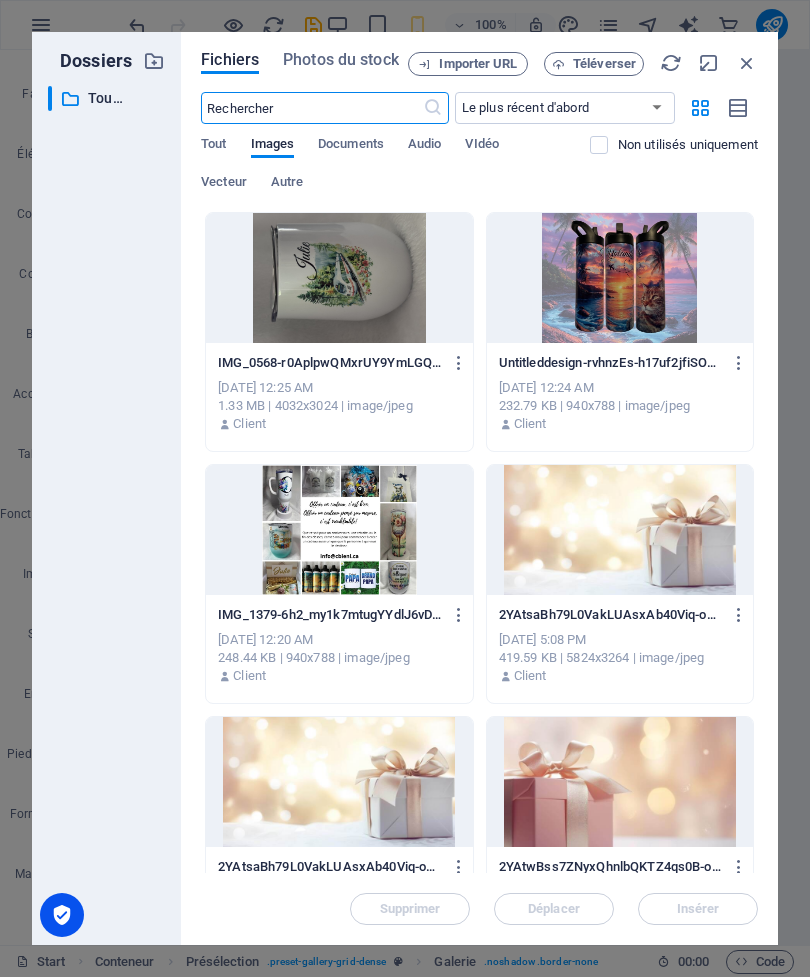 click at bounding box center [747, 63] 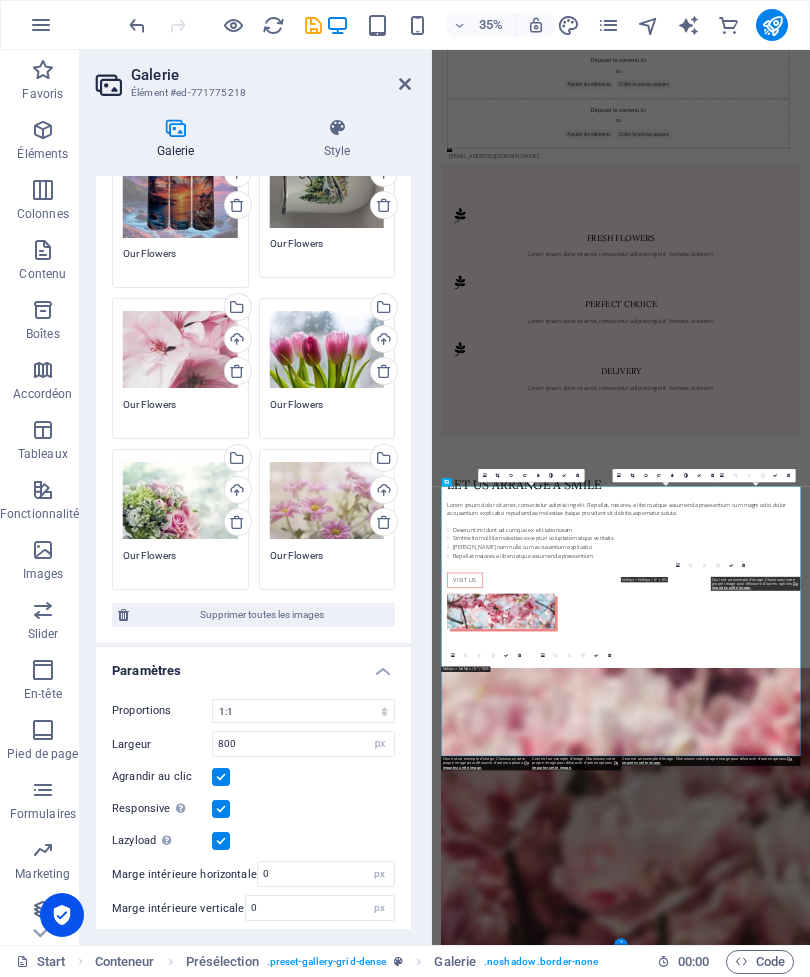 click on "Téléverser" at bounding box center [236, 341] 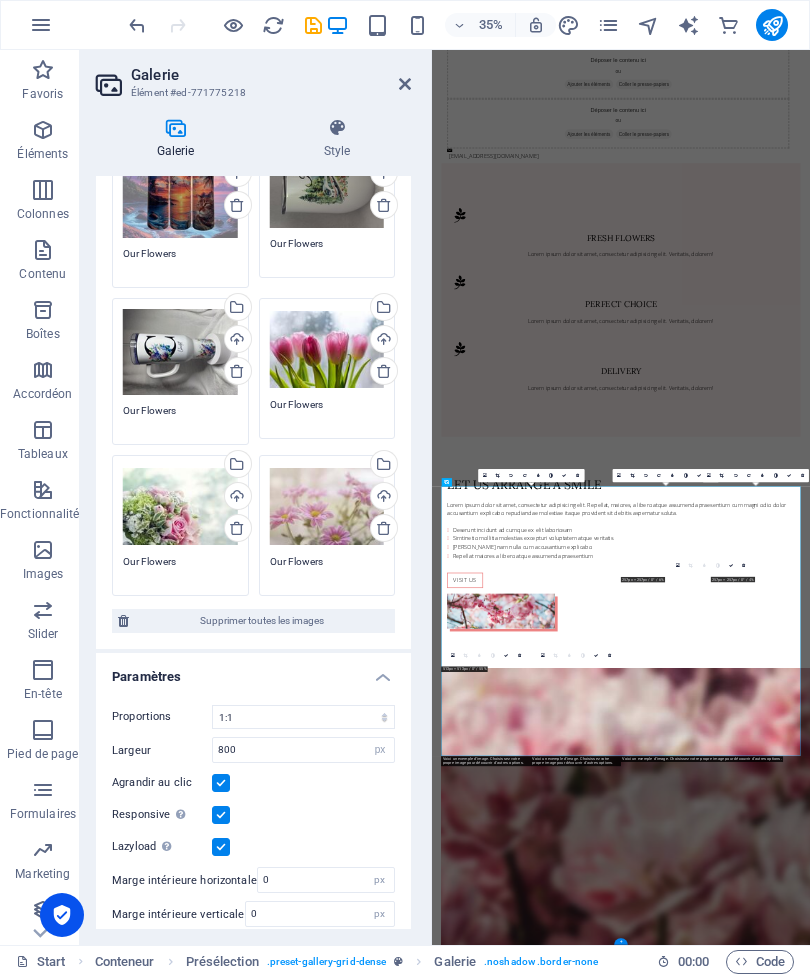 click at bounding box center [405, 84] 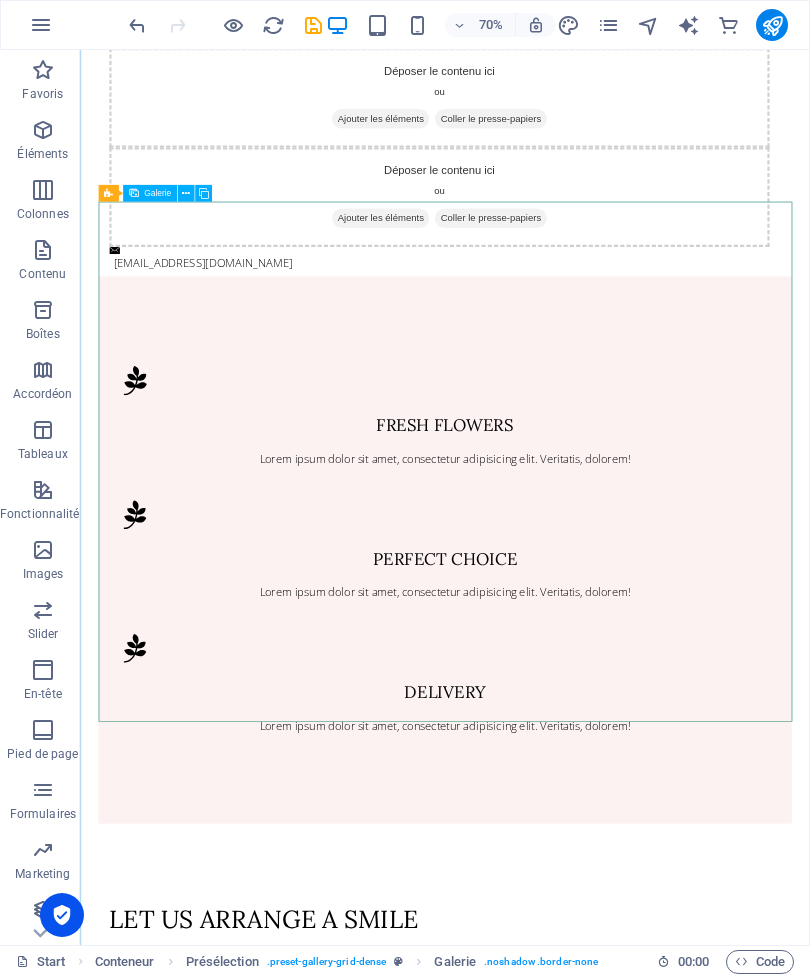 click at bounding box center (973, 10601) 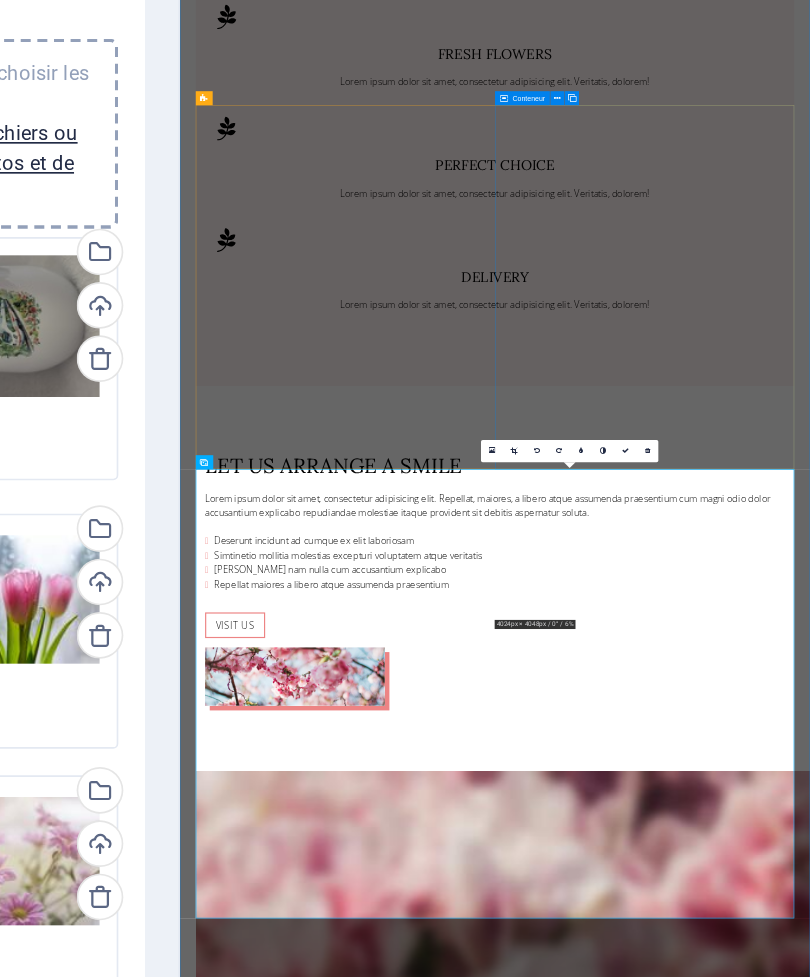 click at bounding box center [659, 476] 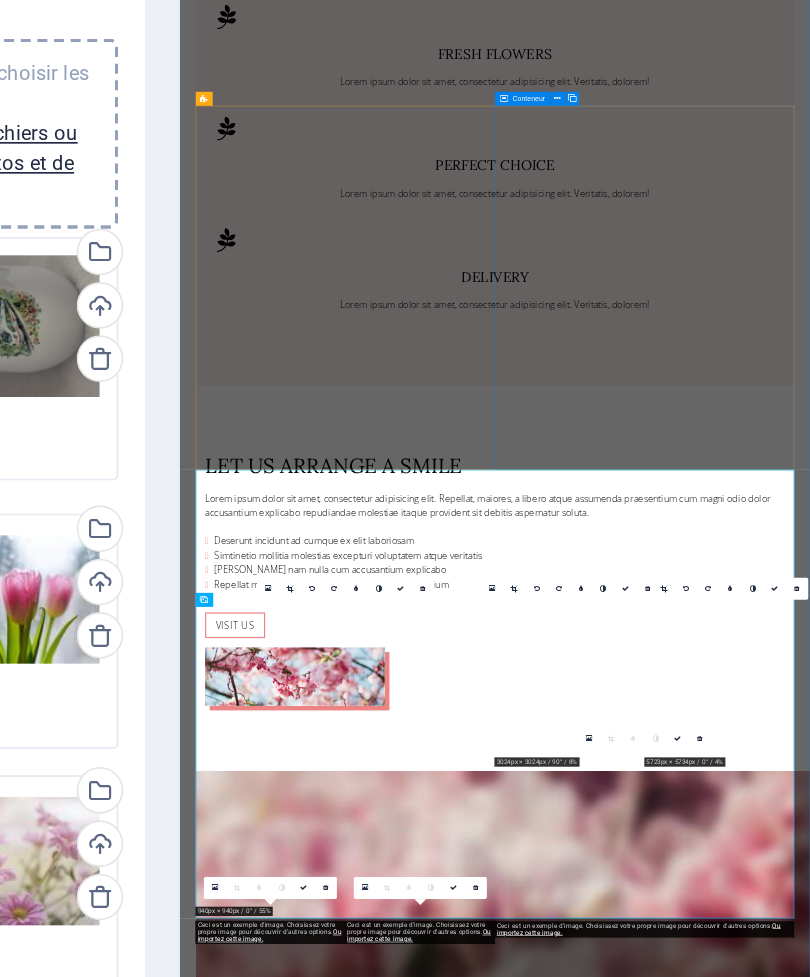 scroll, scrollTop: 5050, scrollLeft: 0, axis: vertical 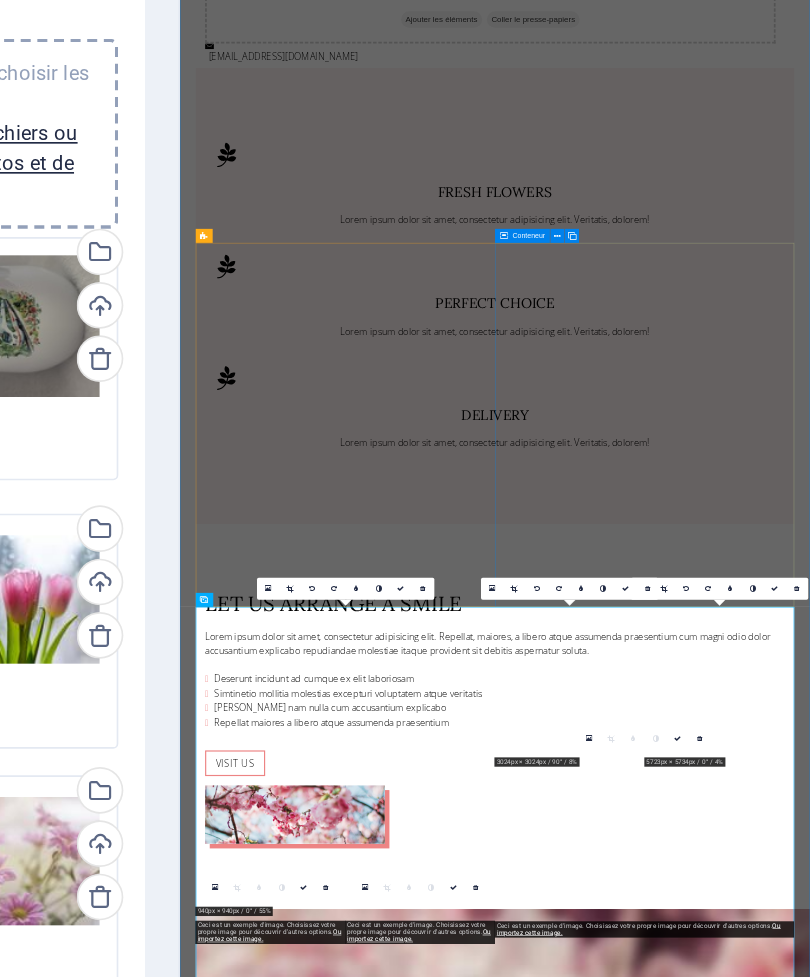 click at bounding box center [748, 558] 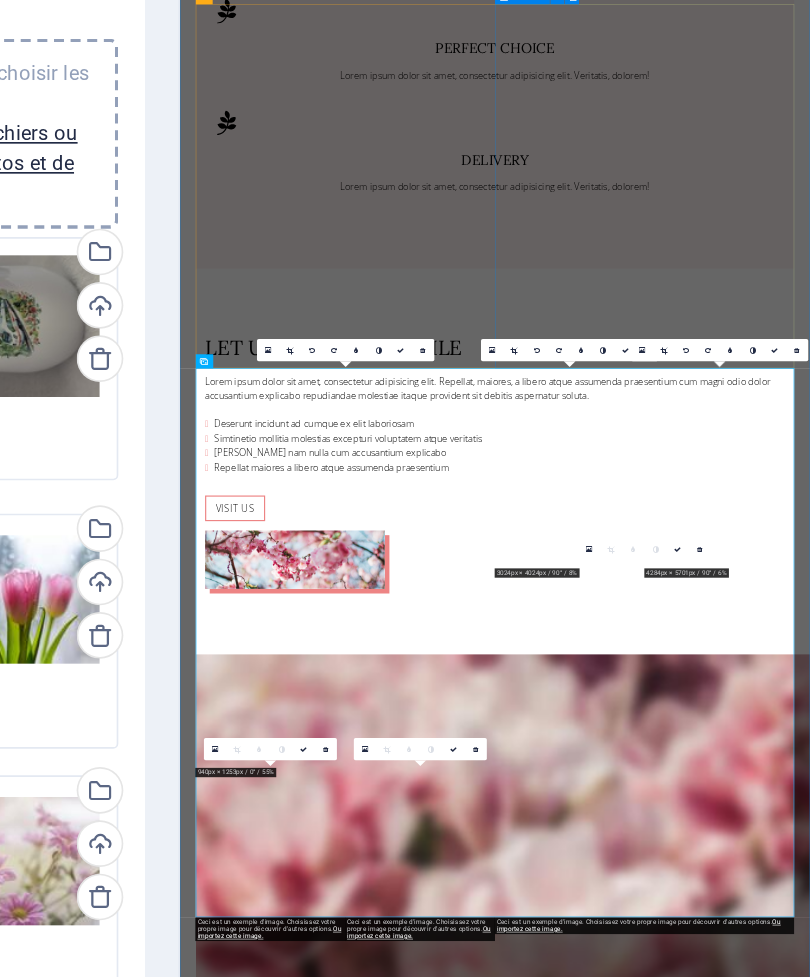 scroll, scrollTop: 5222, scrollLeft: 0, axis: vertical 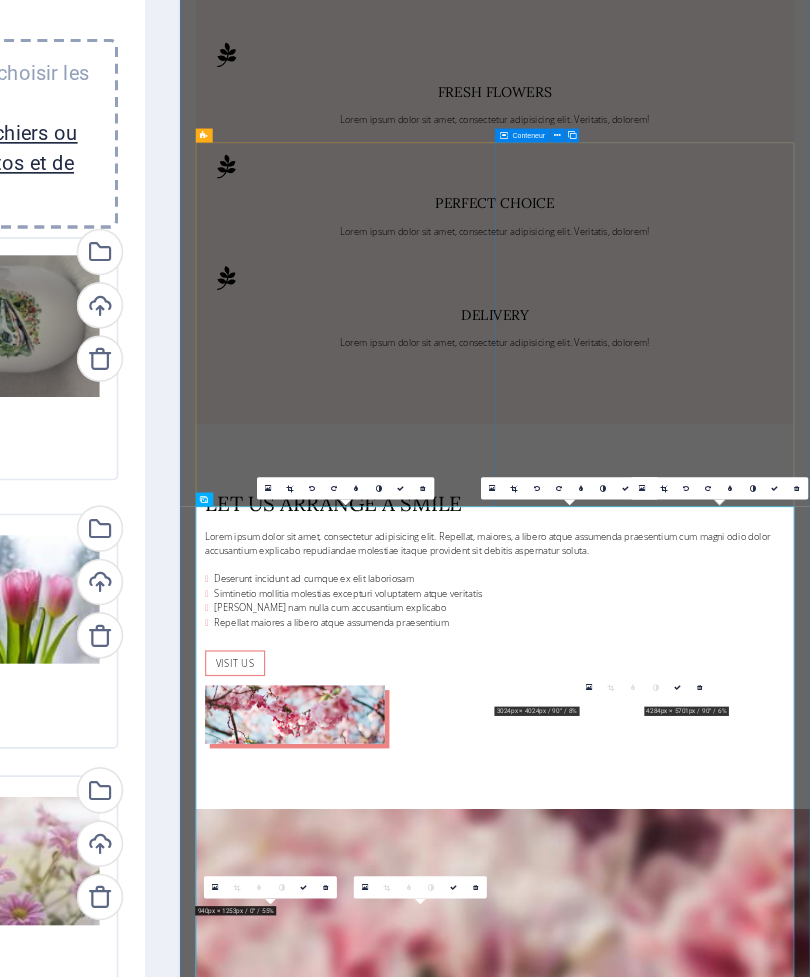 click on "Delivery Lorem ipsum dolor sit amet, consectetur adipisicing elit. Repellat, maiores, a libero atque assumenda praesentium cum magni odio dolor accusantium explicabo repudiandae molestiae itaque provident sit debitis aspernatur soluta. Deserunt incidunt ad cumque ex elit laboriosam Simtinetio mollitia molestias excepturi voluptatem atque   veritatis Miusto nam nulla cum accusantium explicabo [PERSON_NAME] maiores a libero atque assumenda praesentium Order now" at bounding box center (720, 10063) 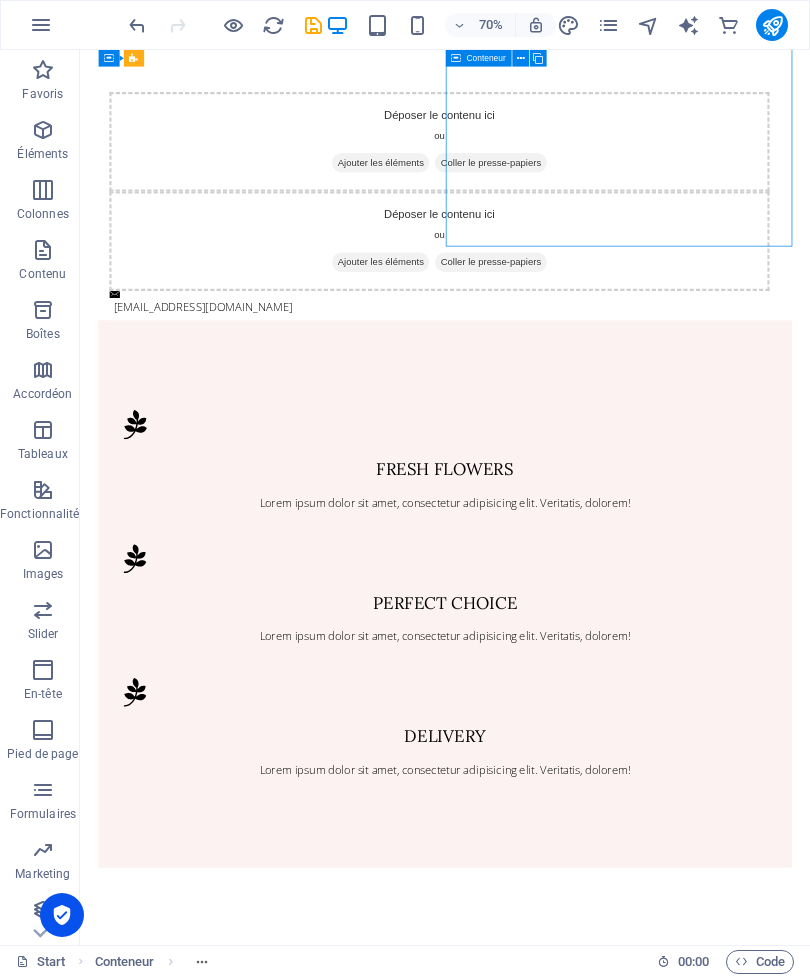 click at bounding box center (973, 10706) 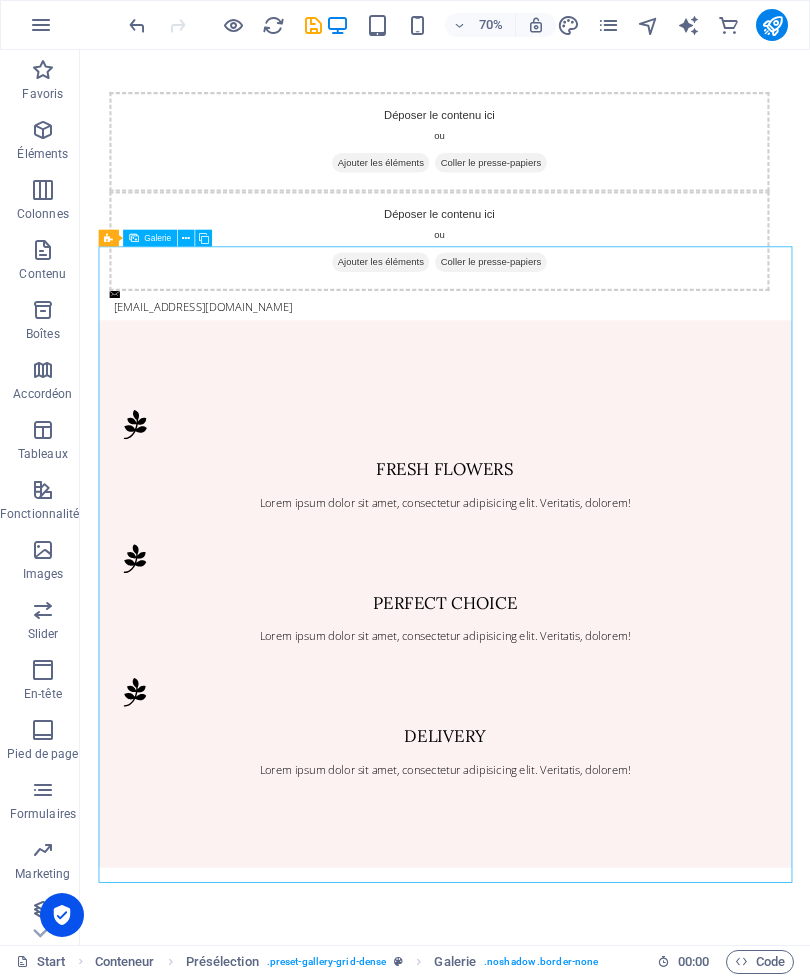 click at bounding box center (973, 10706) 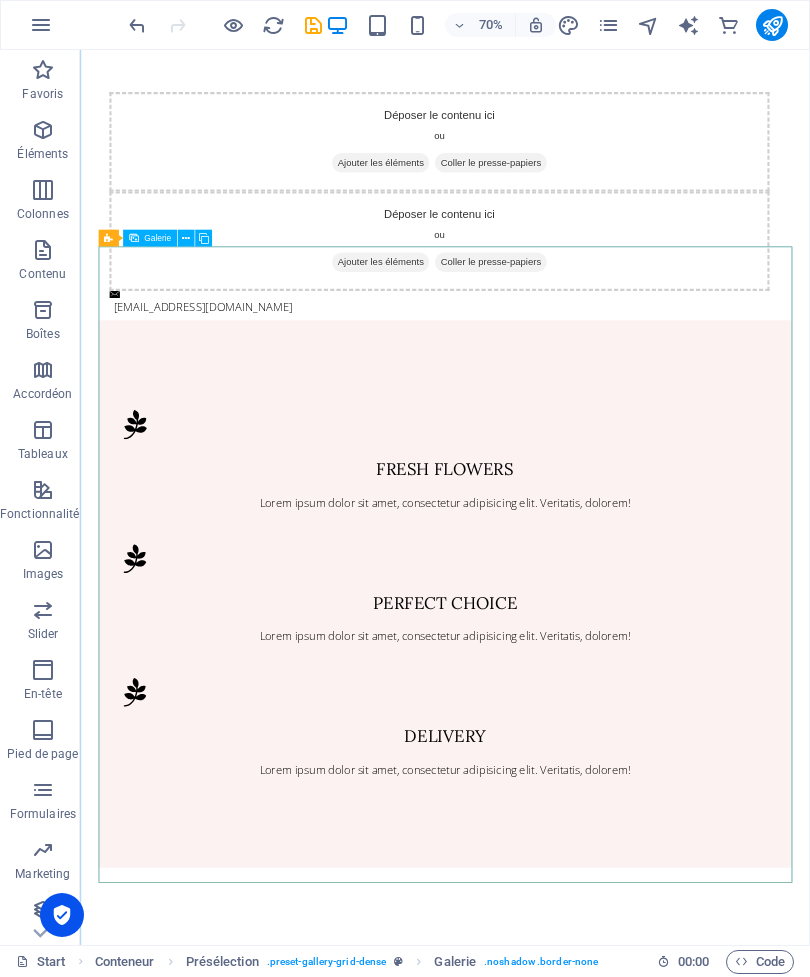 click at bounding box center (973, 10706) 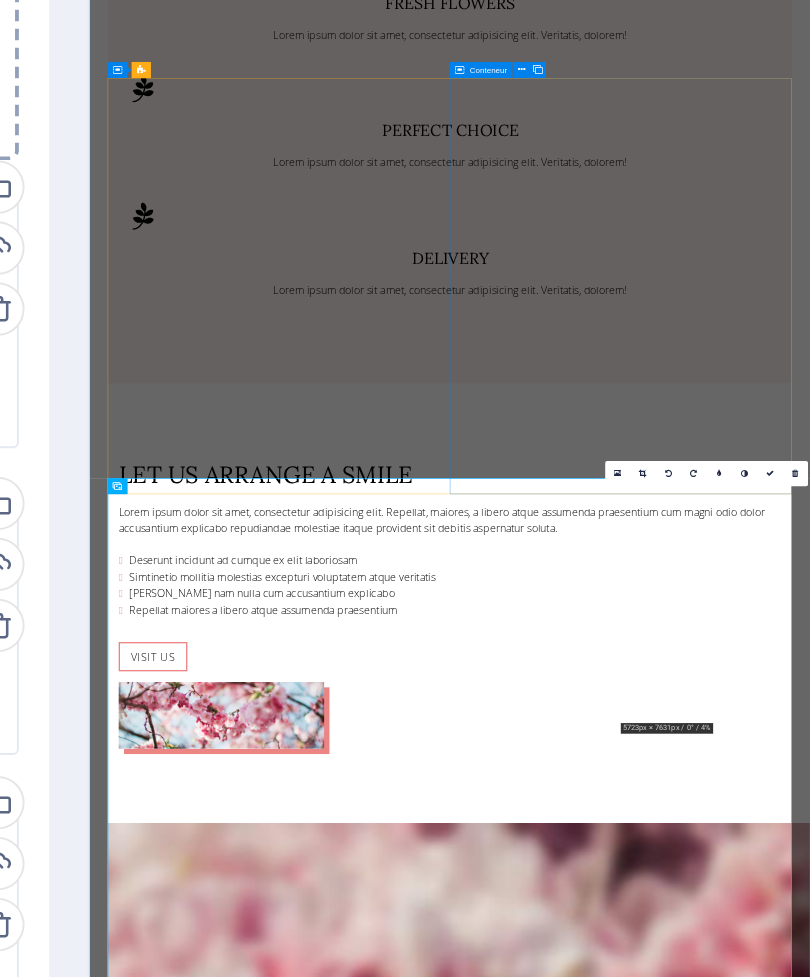click at bounding box center (748, 506) 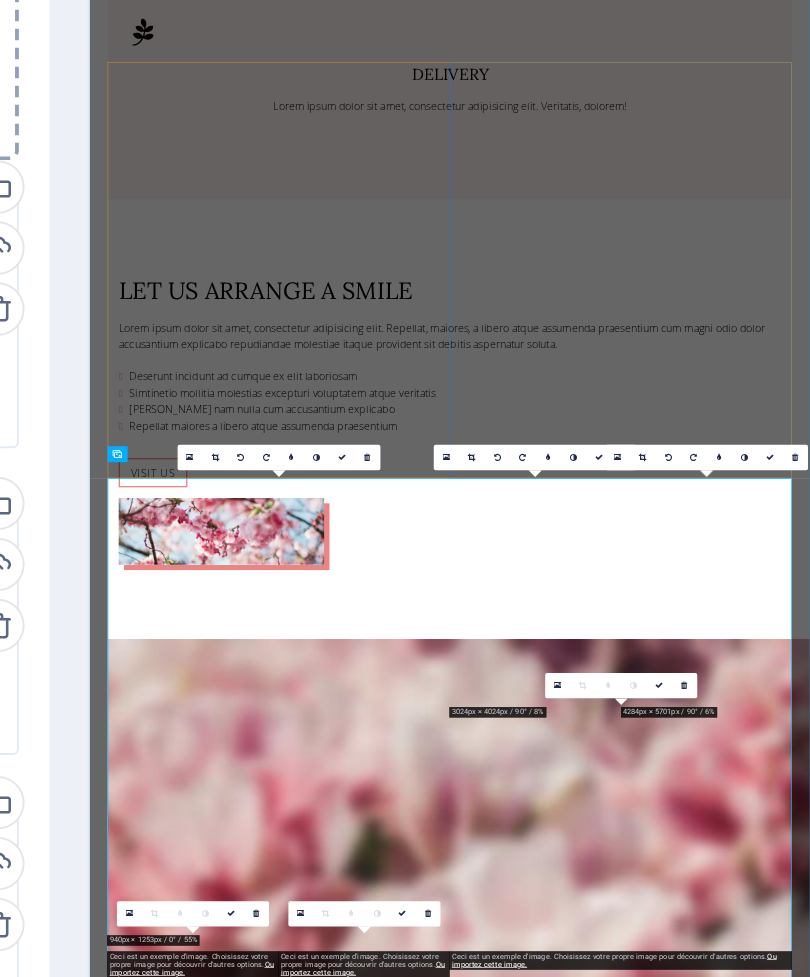scroll, scrollTop: 5246, scrollLeft: 0, axis: vertical 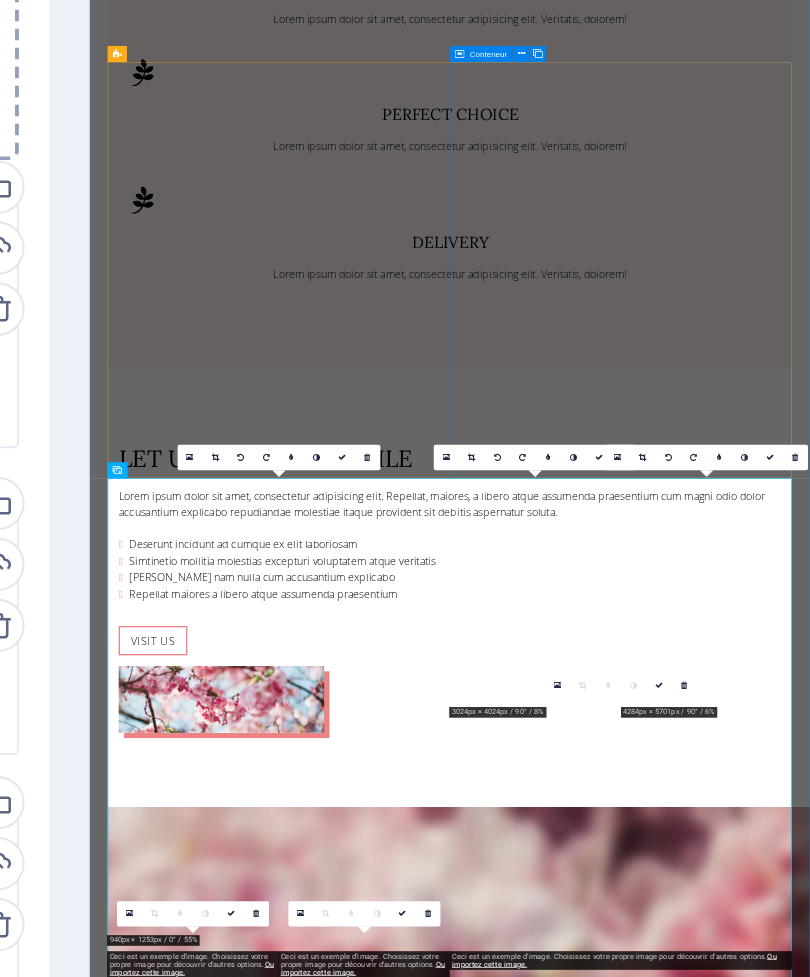 click on "Delivery Lorem ipsum dolor sit amet, consectetur adipisicing elit. Repellat, maiores, a libero atque assumenda praesentium cum magni odio dolor accusantium explicabo repudiandae molestiae itaque provident sit debitis aspernatur soluta. Deserunt incidunt ad cumque ex elit laboriosam Simtinetio mollitia molestias excepturi voluptatem atque   veritatis Miusto nam nulla cum accusantium explicabo [PERSON_NAME] maiores a libero atque assumenda praesentium Order now" at bounding box center (629, 9901) 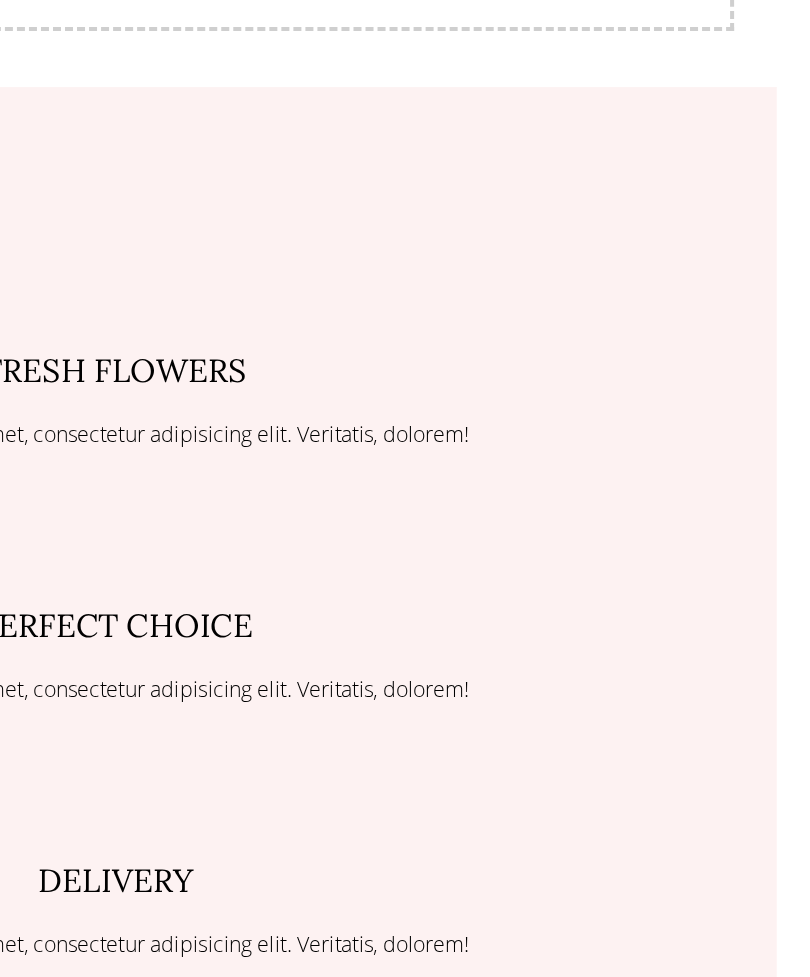 click at bounding box center [312, 10236] 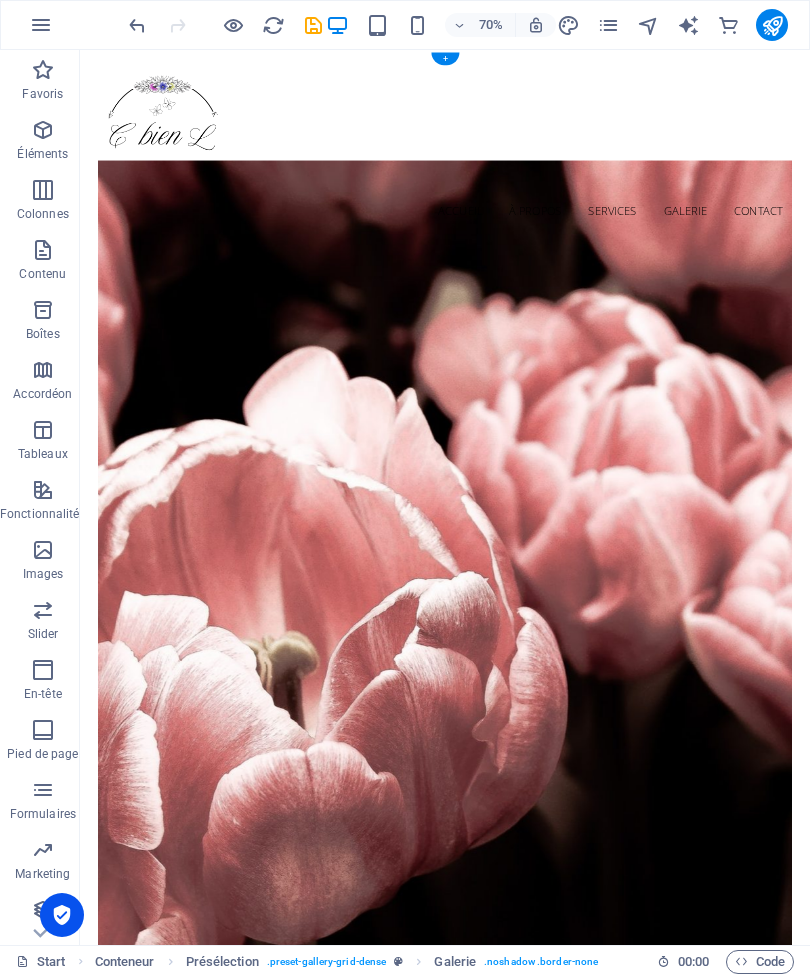 scroll, scrollTop: 0, scrollLeft: 0, axis: both 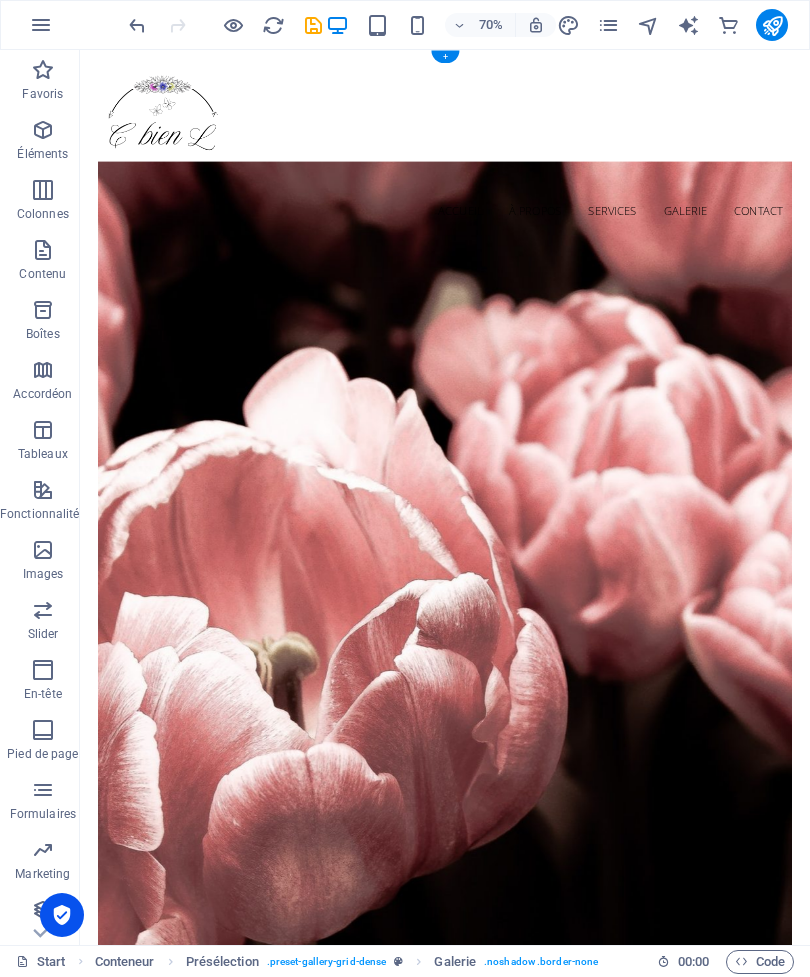 click at bounding box center [601, 2025] 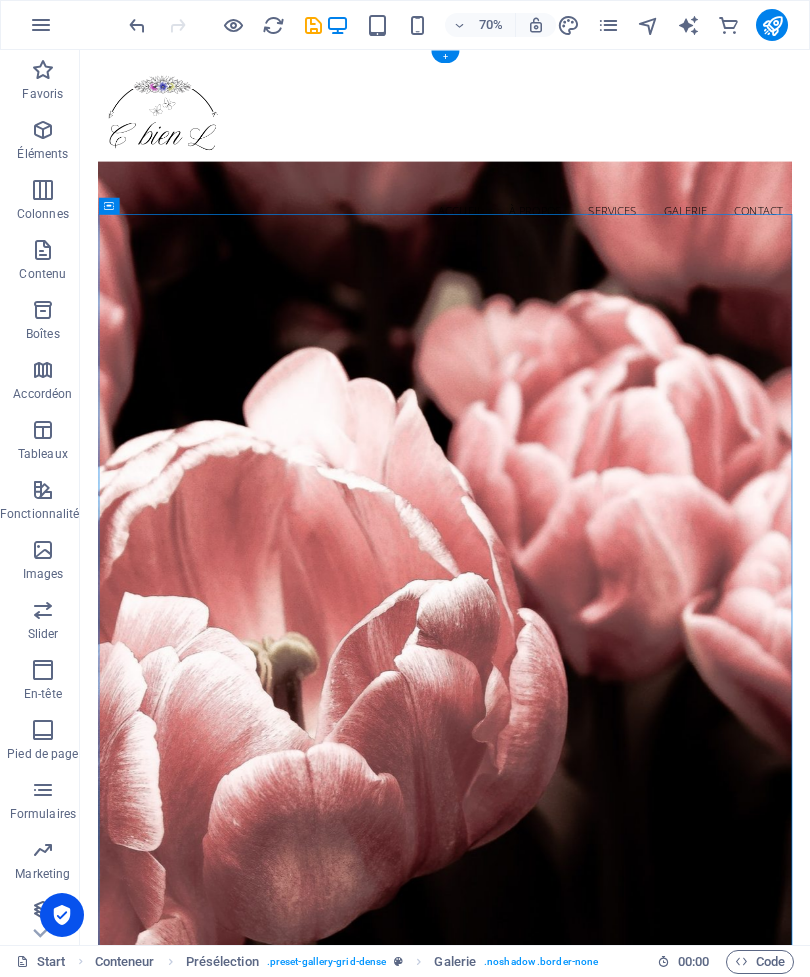 click at bounding box center [601, 2025] 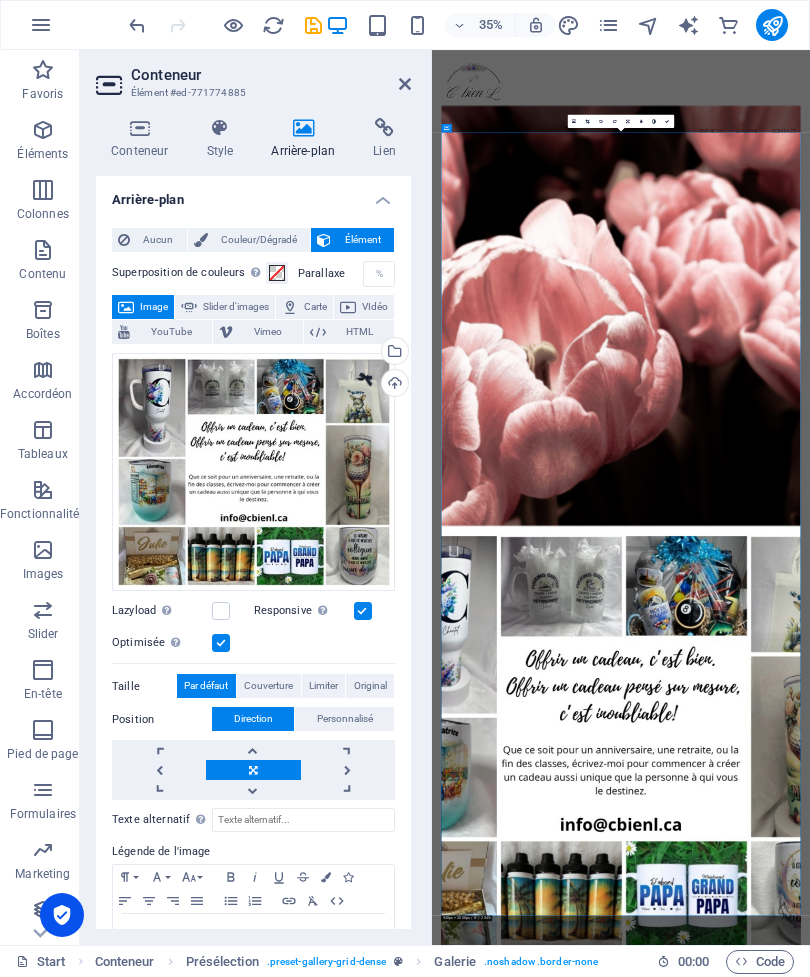 click at bounding box center [405, 84] 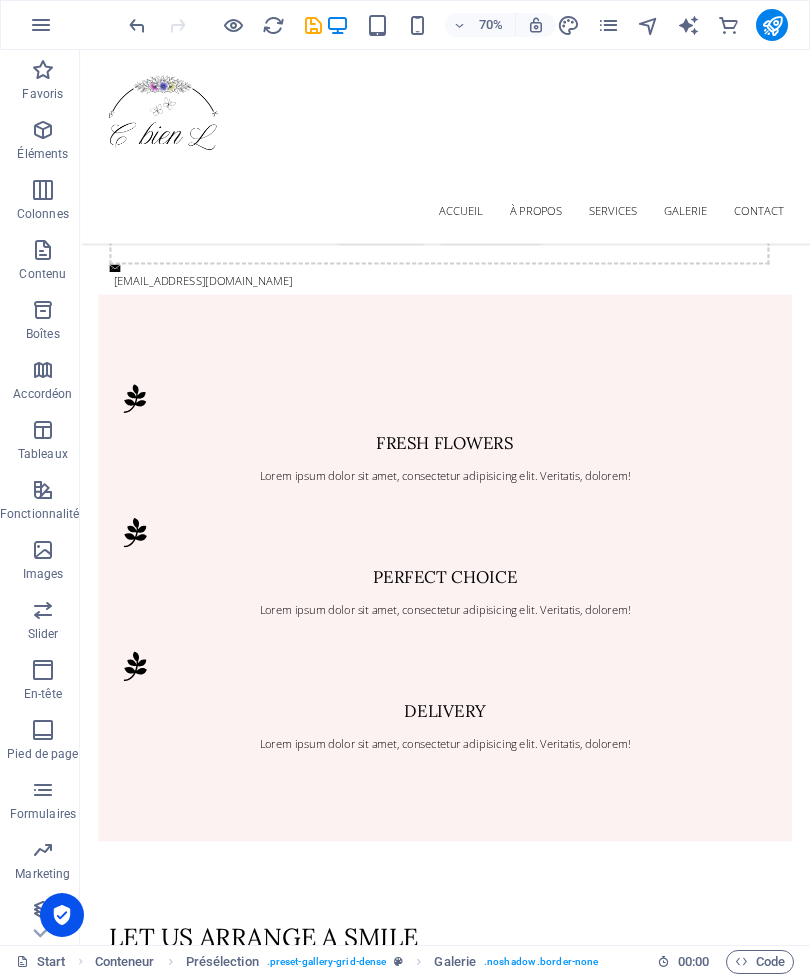 scroll, scrollTop: 2803, scrollLeft: 0, axis: vertical 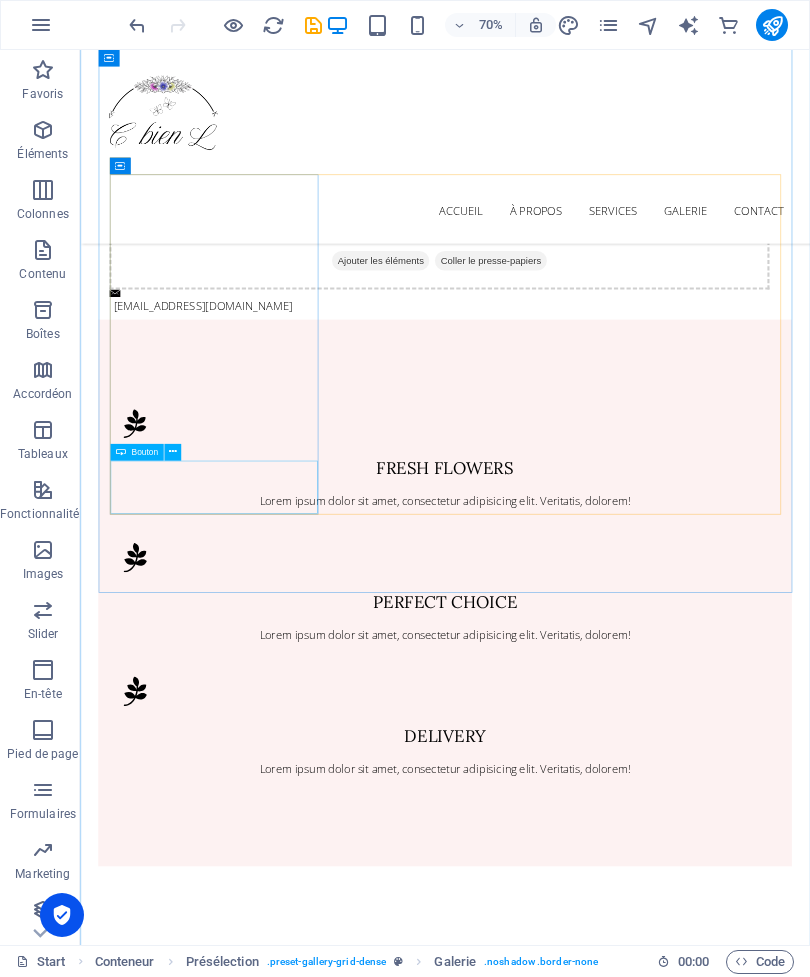 click on "Read more" at bounding box center (601, 4633) 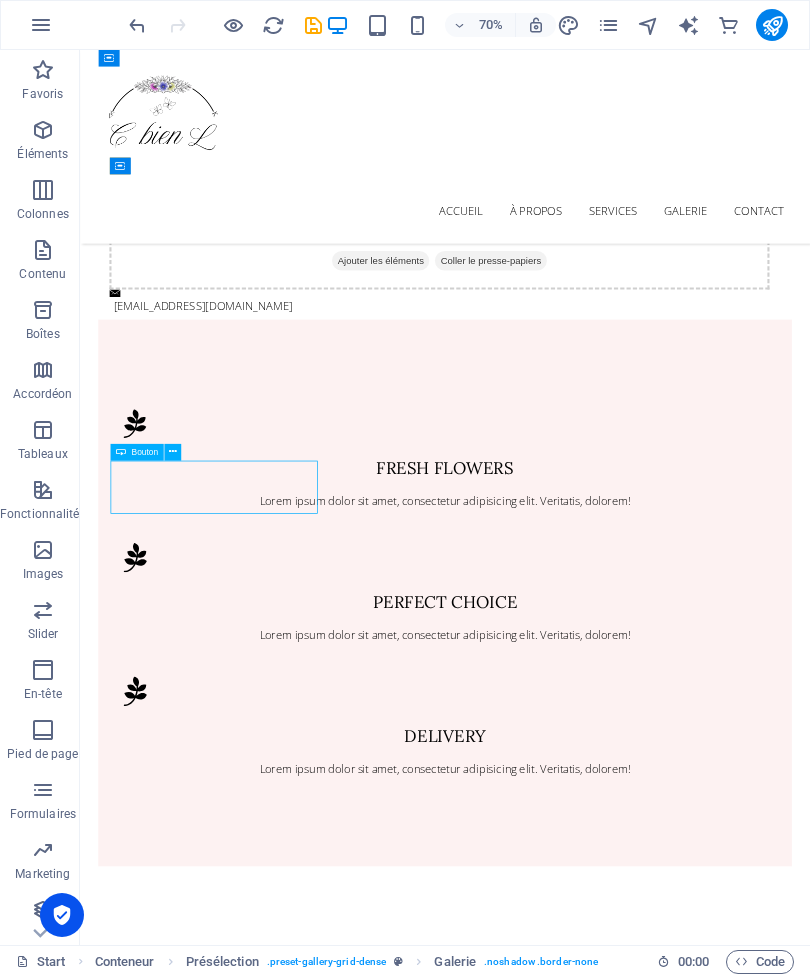 click on "Read more" at bounding box center [601, 4633] 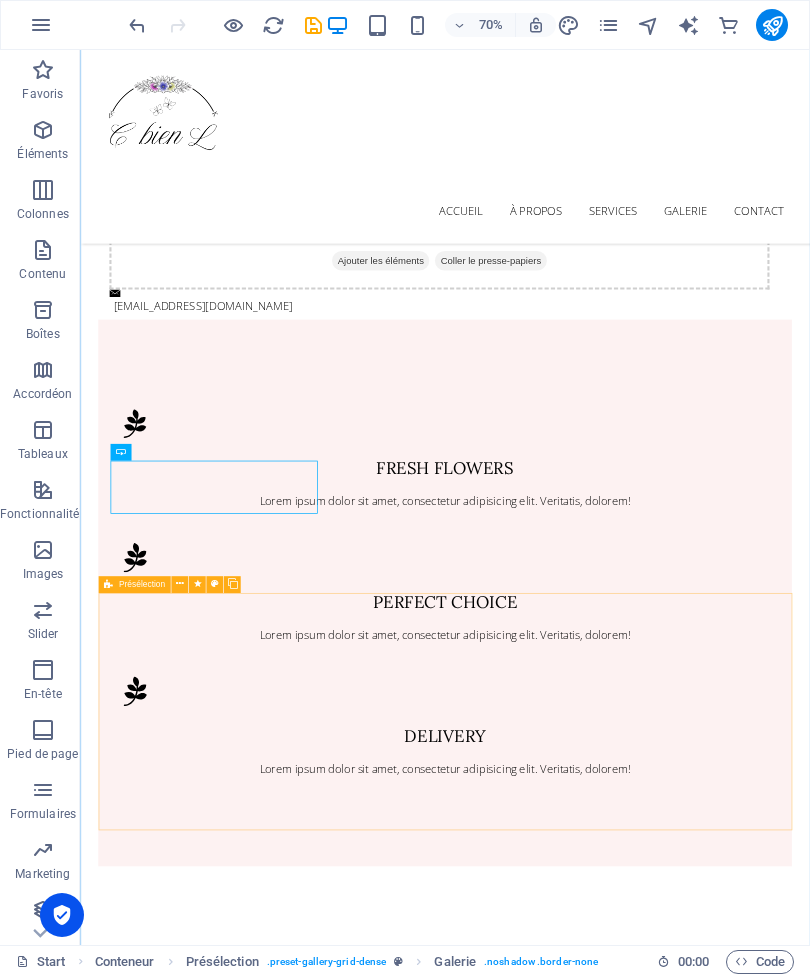click on "Wedding Lorem ipsum dolor sit amet, consectetur adipisicing elit. Repellat, maiores, a libero atque assumenda praesentium cum magni odio dolor accusantium explicabo repudiandae molestiae itaque provident sit debitis aspernatur soluta. Deserunt incidunt ad cumque ex elit laboriosam Simtinetio mollitia molestias excepturi voluptatem atque   veritatis Miusto nam nulla cum accusantium explicabo Repellat maiores a libero atque assumenda praesentium" at bounding box center [594, 6837] 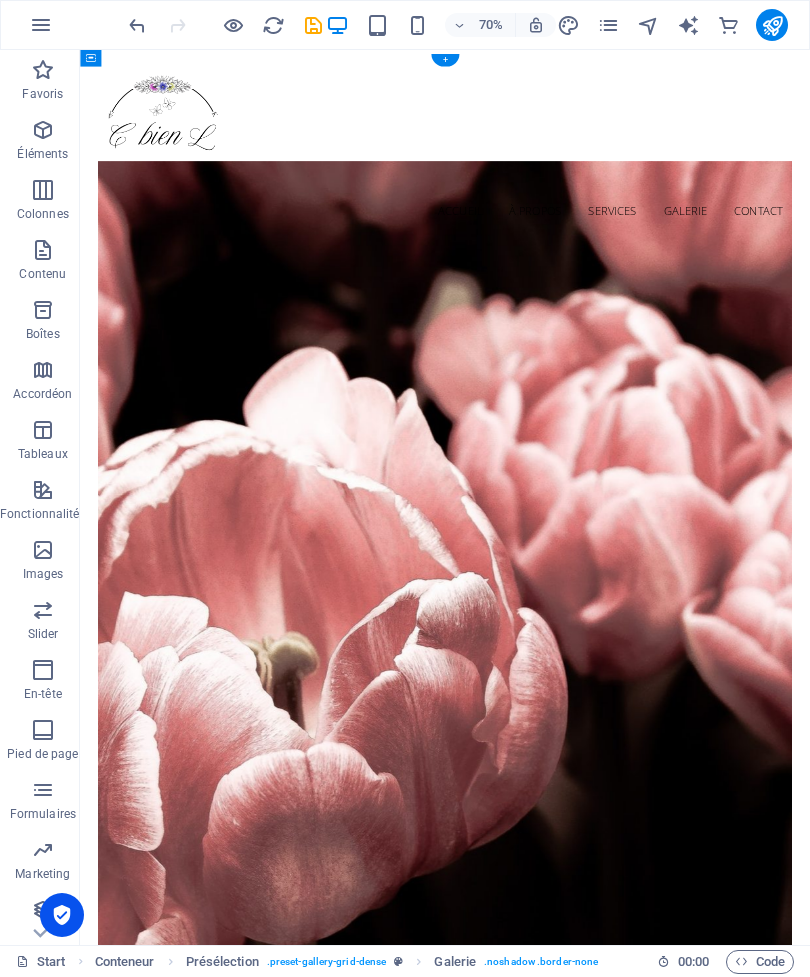 scroll, scrollTop: 0, scrollLeft: 0, axis: both 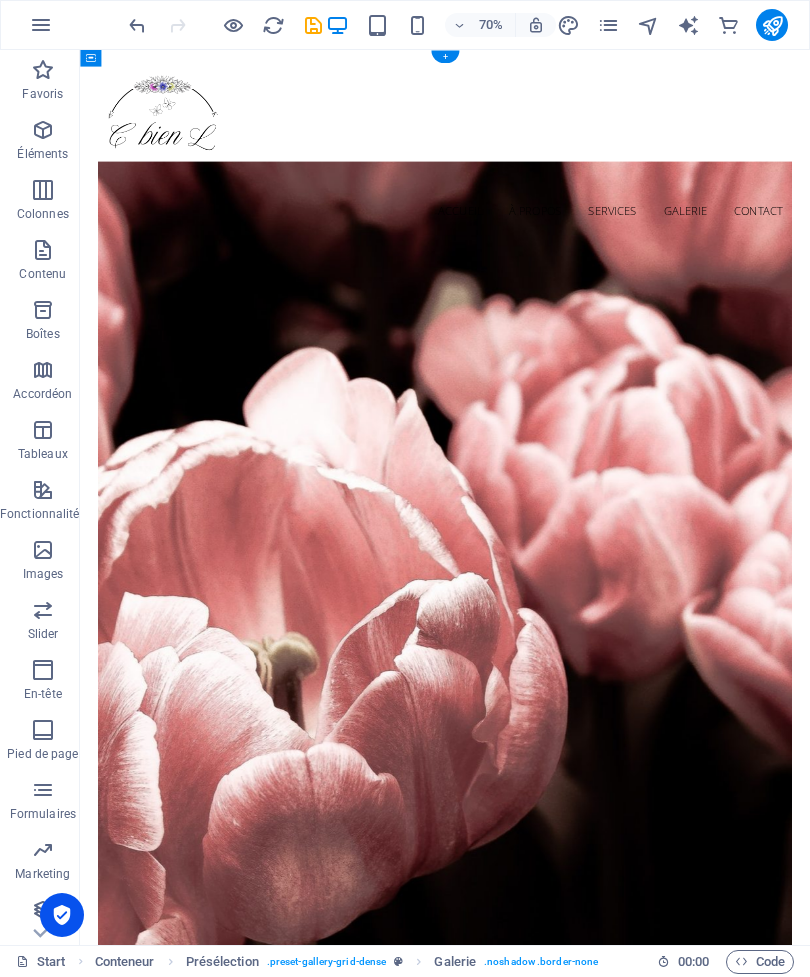 click on "Accueil À propos  Services Galerie Contact" at bounding box center [601, 281] 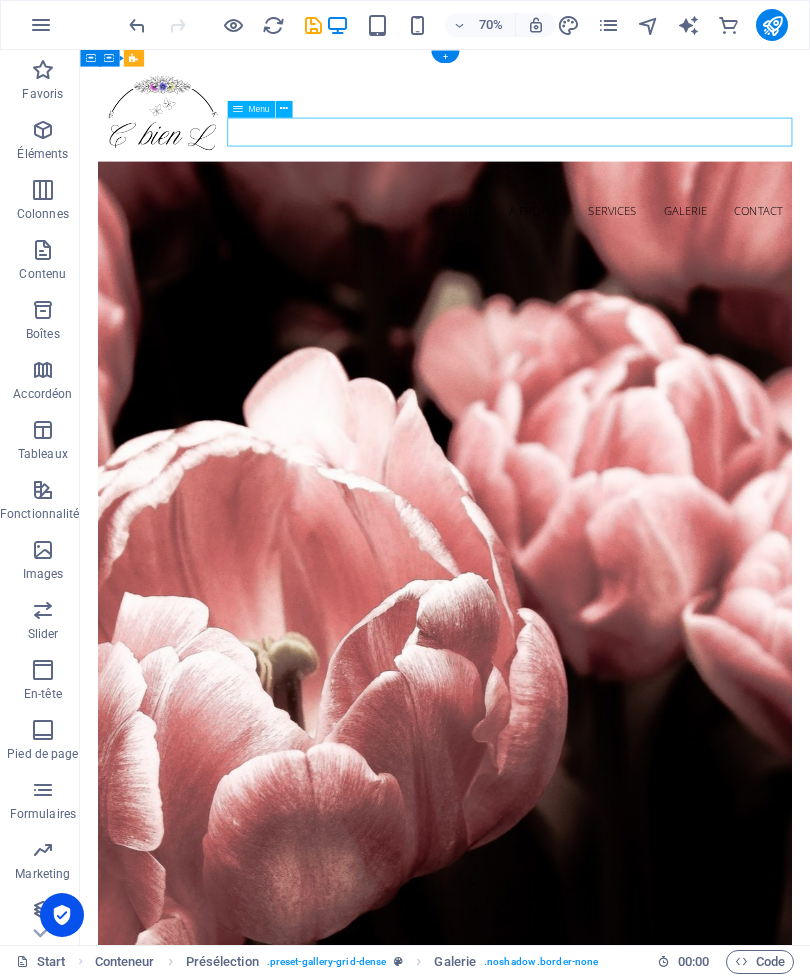 click on "Accueil À propos  Services Galerie Contact" at bounding box center (601, 281) 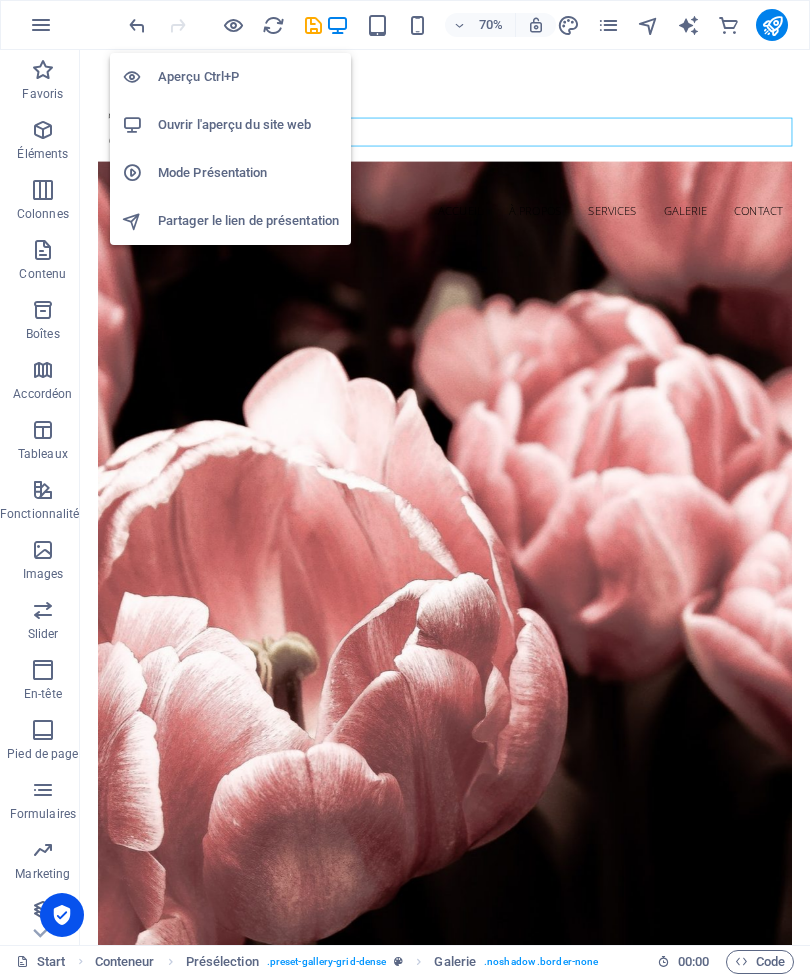 click at bounding box center (140, 77) 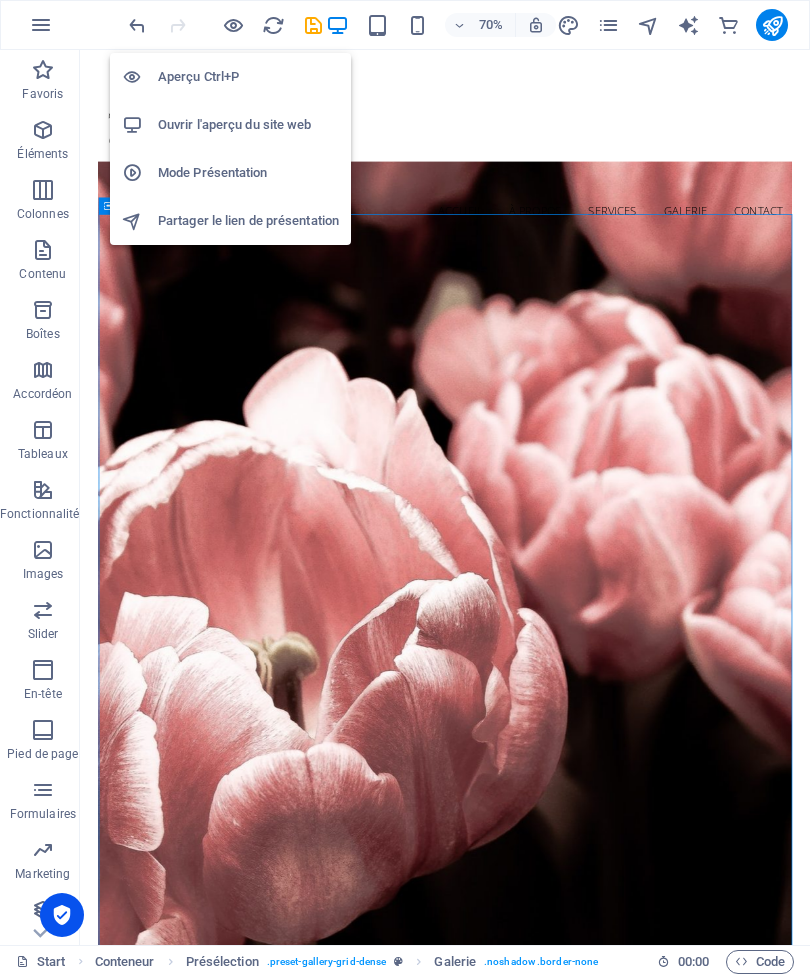 click on "Mode Présentation" at bounding box center (248, 173) 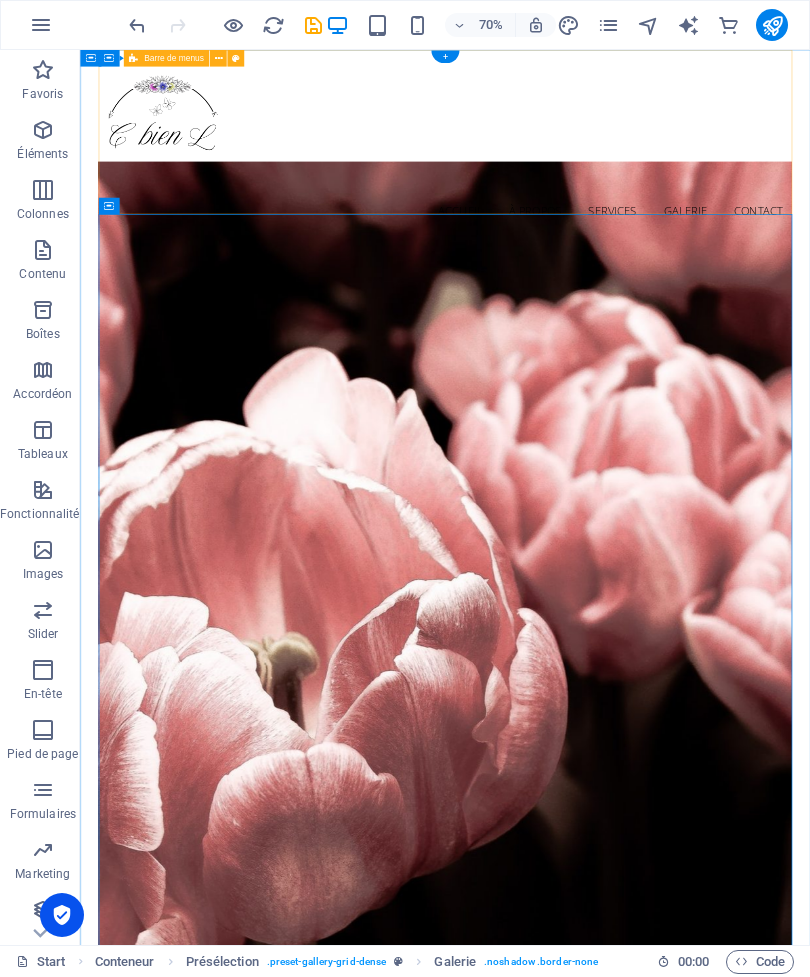 click on "Accueil À propos  Services Galerie Contact" at bounding box center (601, 188) 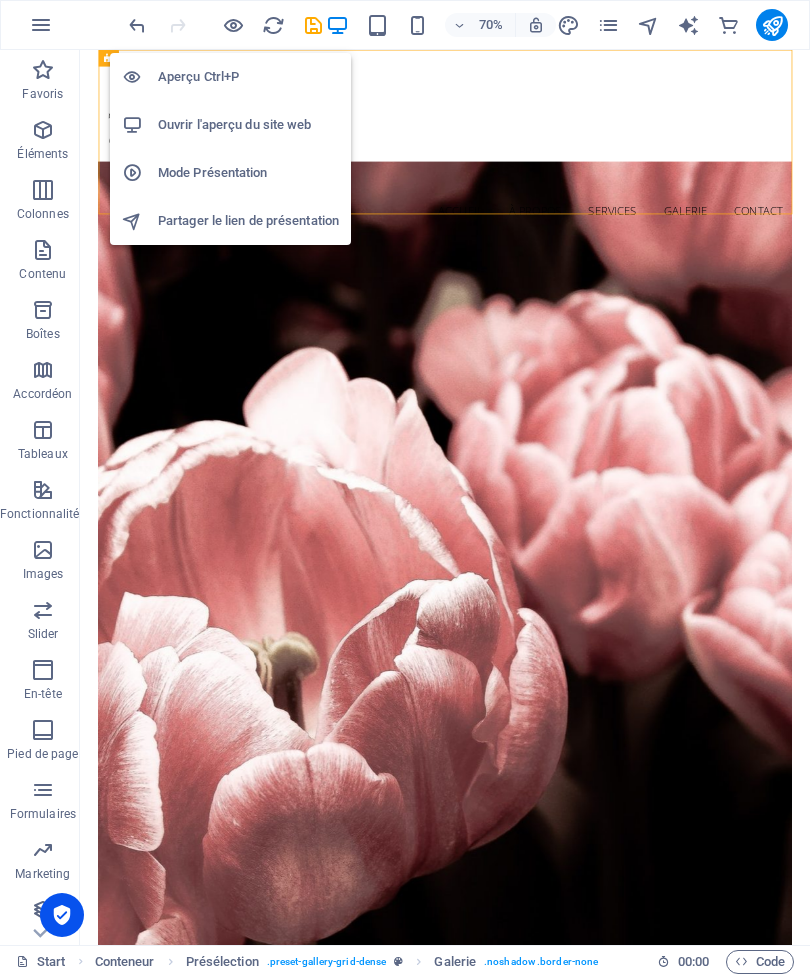 click on "Aperçu Ctrl+P" at bounding box center (248, 77) 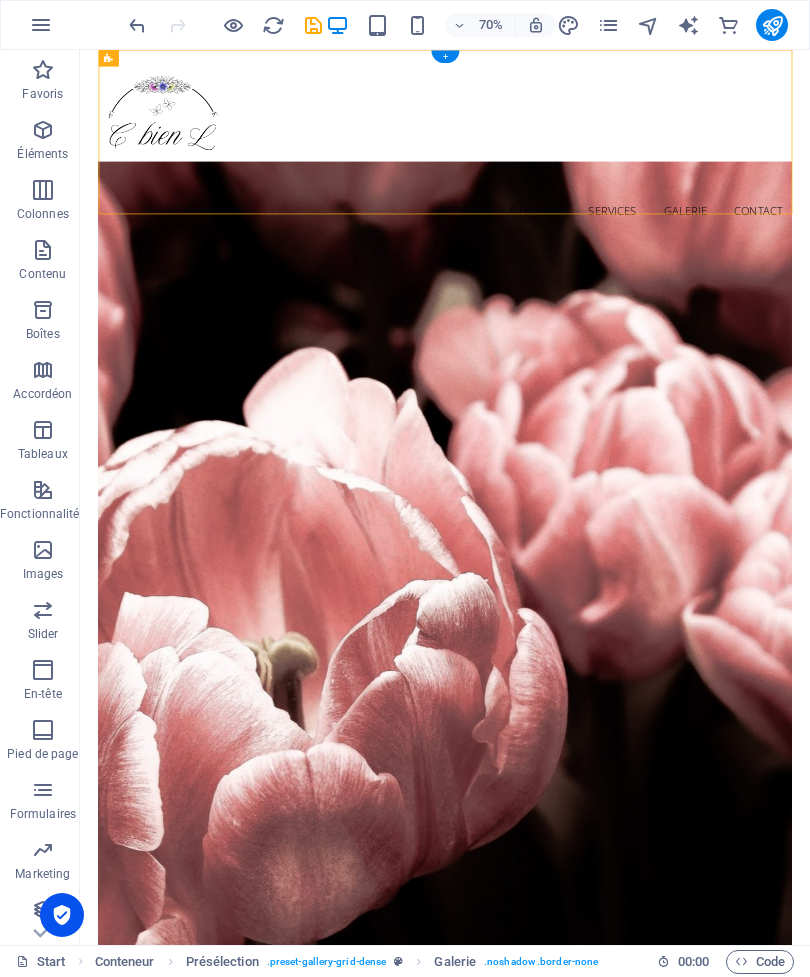 click at bounding box center [601, 2025] 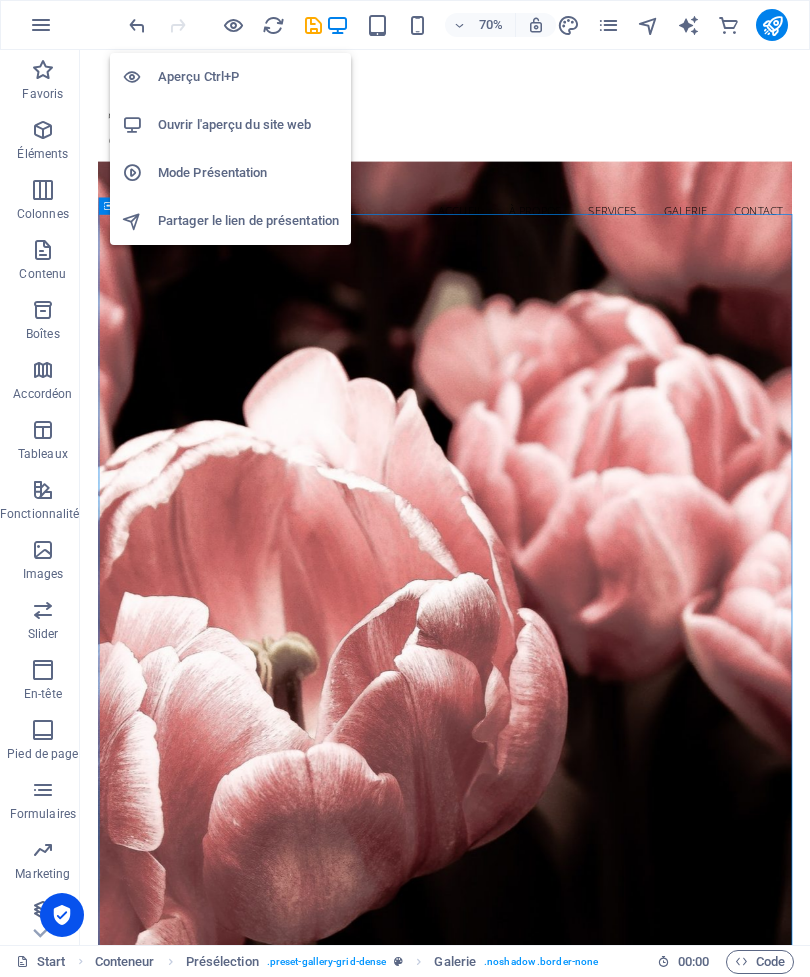 click on "Ouvrir l'aperçu du site web" at bounding box center [248, 125] 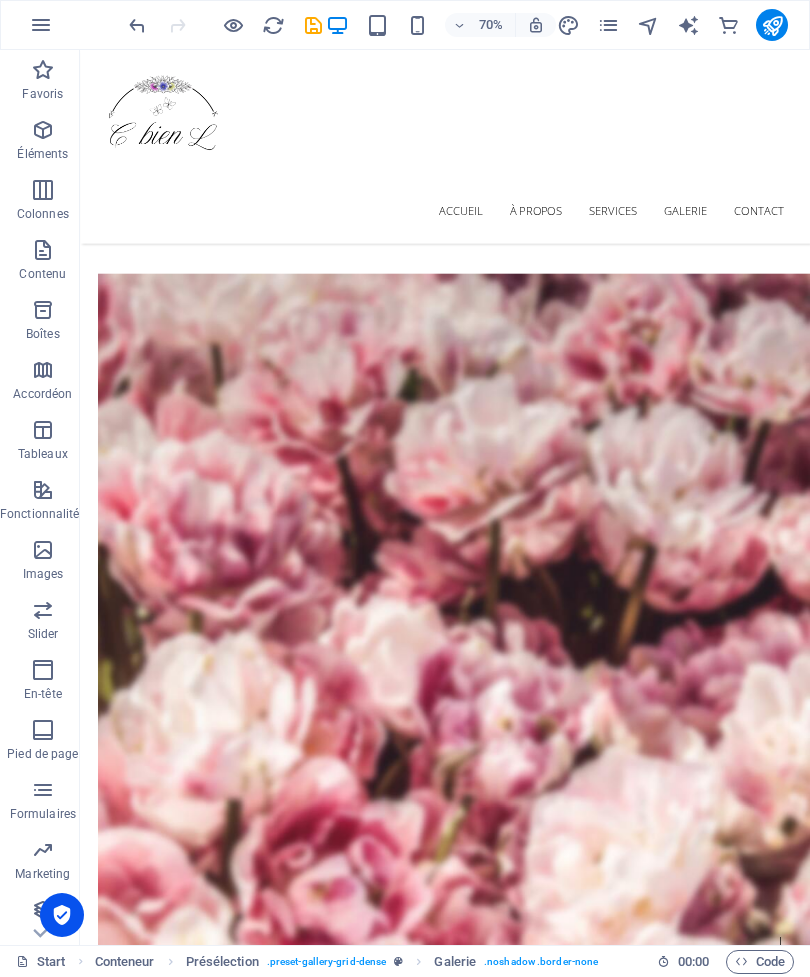 scroll, scrollTop: 4160, scrollLeft: 0, axis: vertical 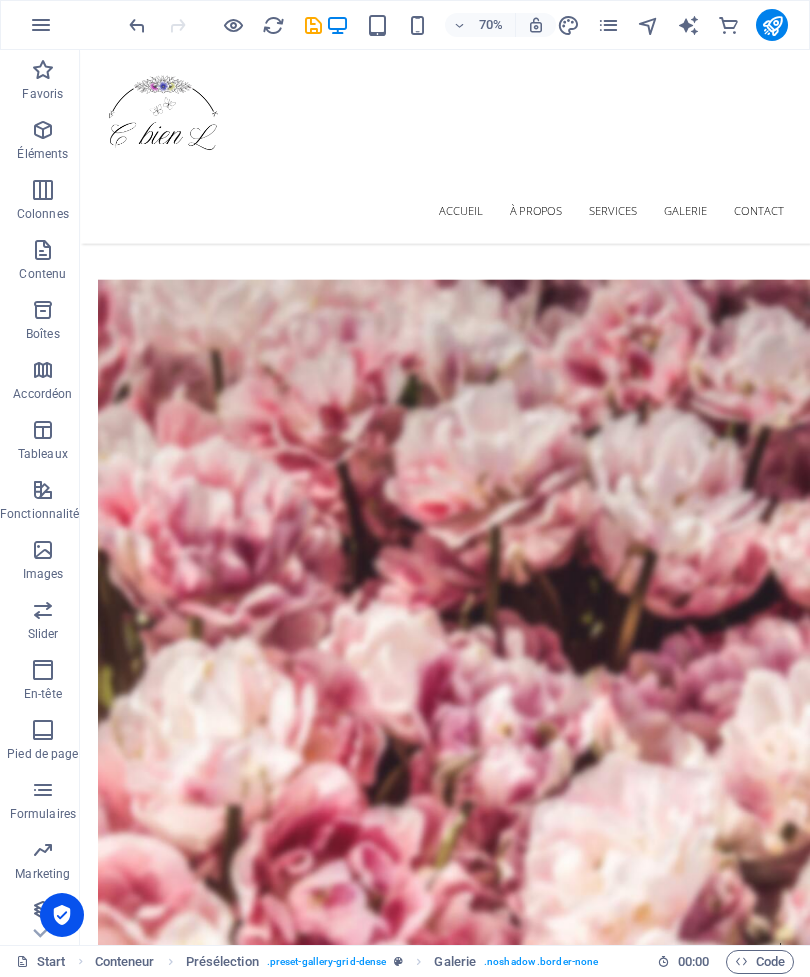 click at bounding box center [601, 6457] 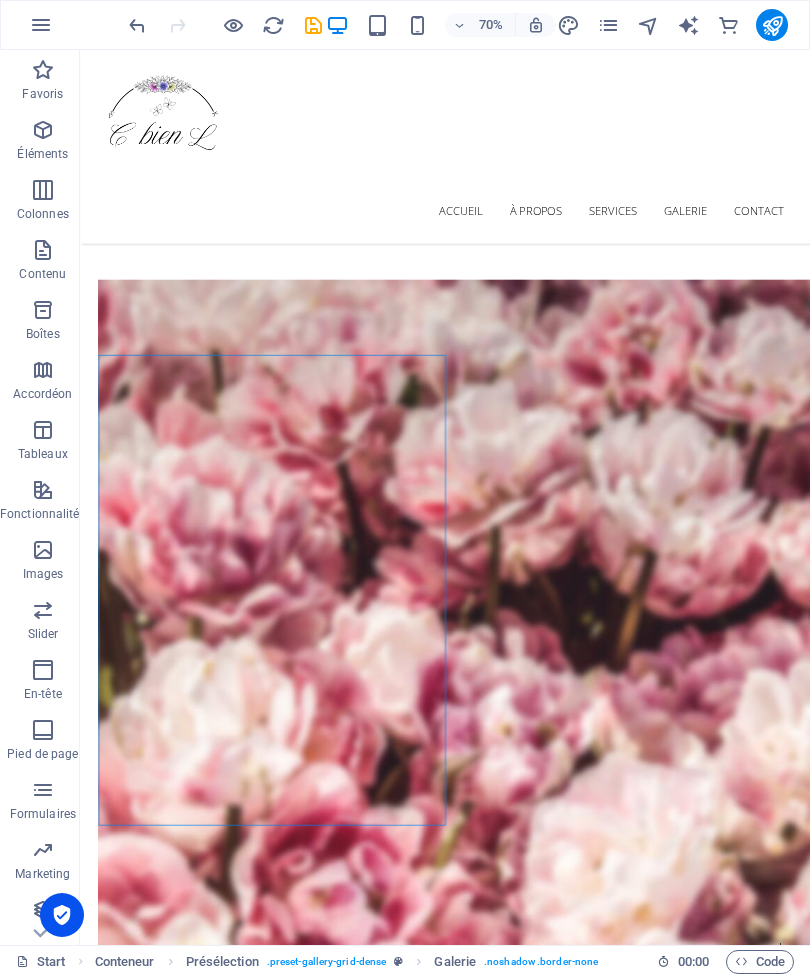 click at bounding box center (601, 6457) 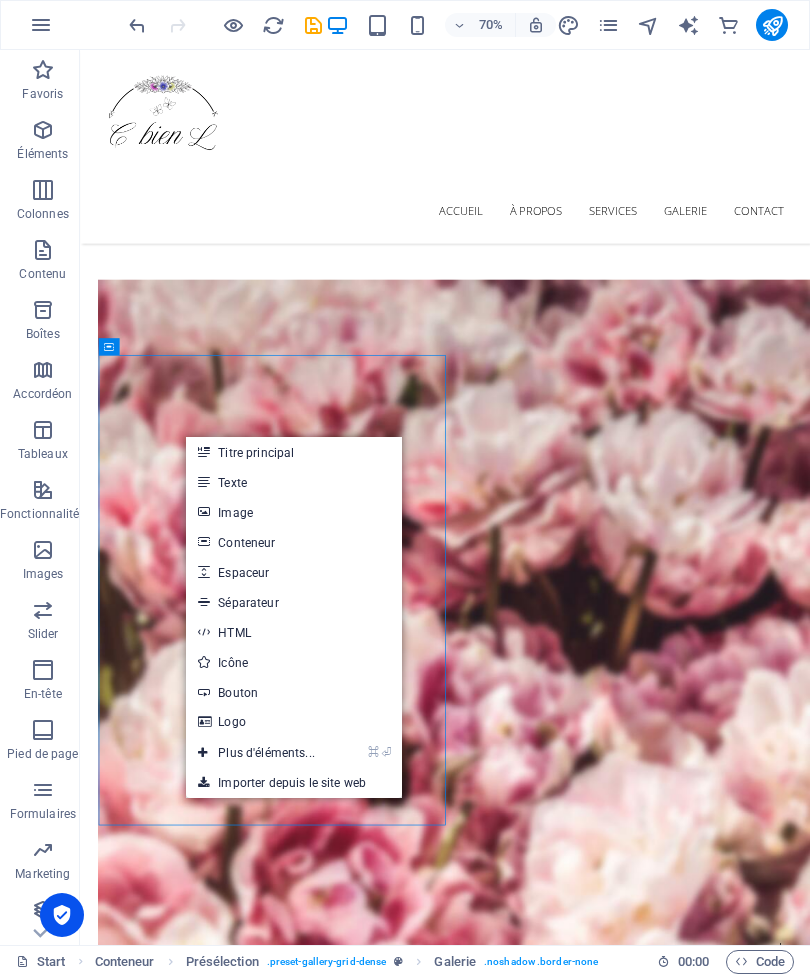 click at bounding box center [601, 6457] 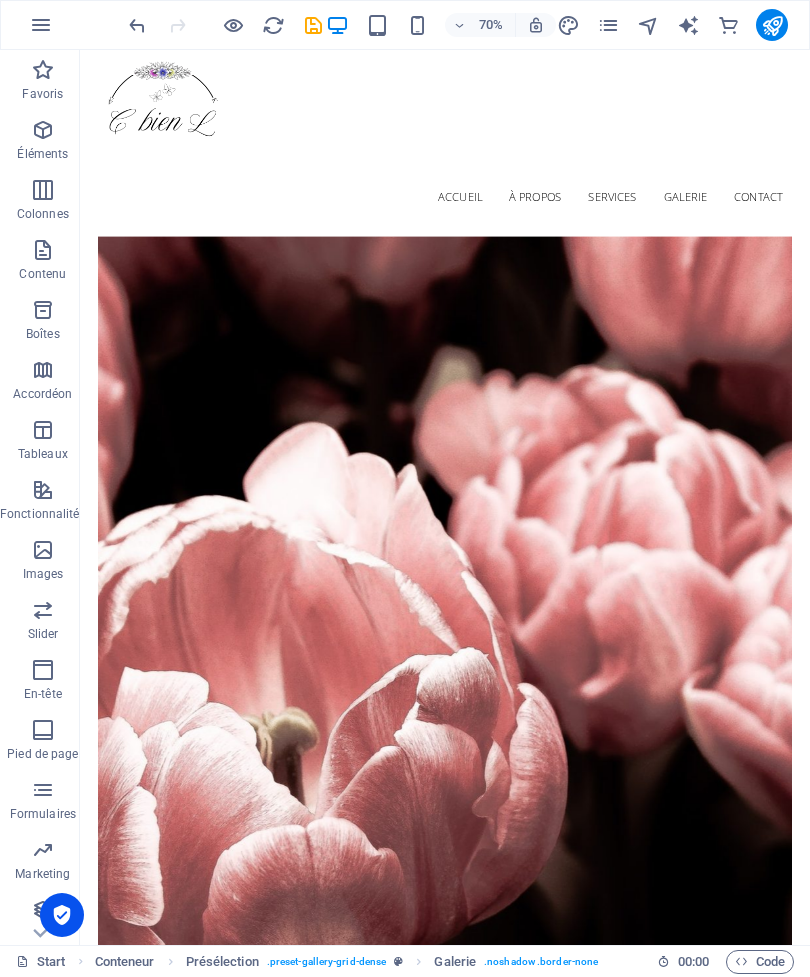 scroll, scrollTop: 16, scrollLeft: 0, axis: vertical 